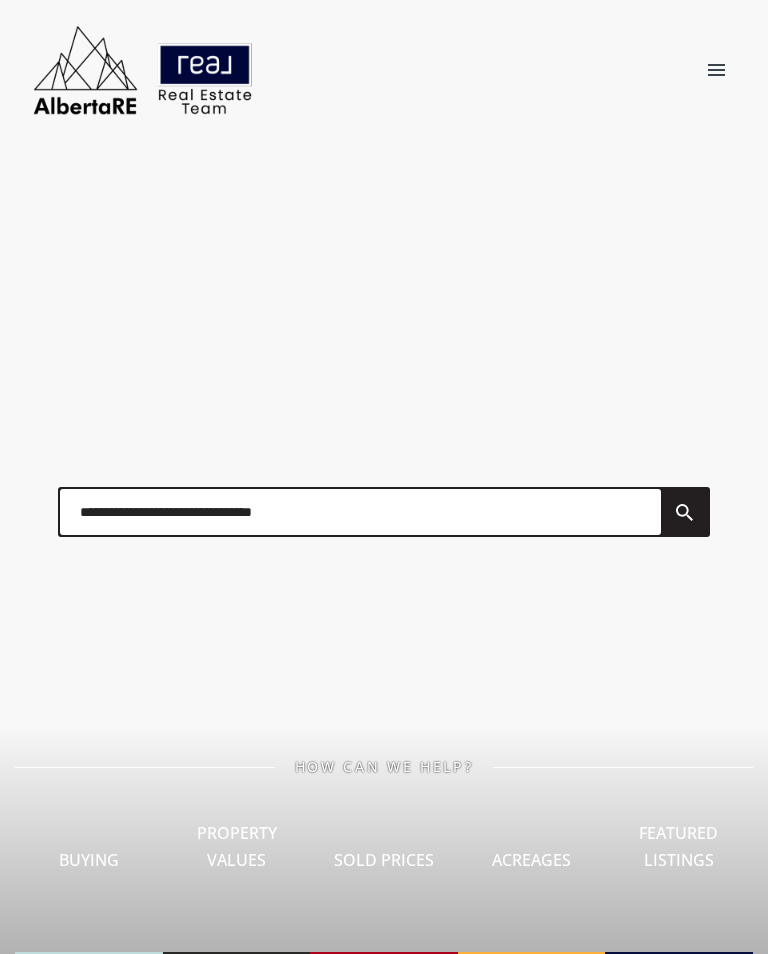 scroll, scrollTop: 0, scrollLeft: 0, axis: both 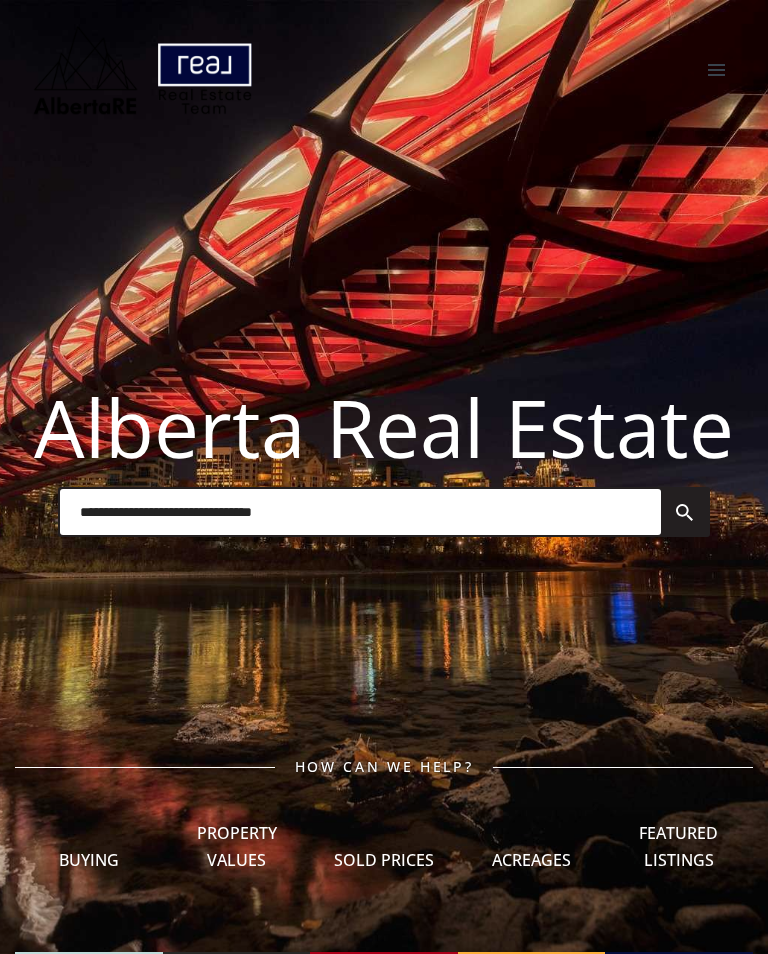 click on "Sold Prices
I Can See Sold Prices ?
Really! You can see all sold properties going back 2 full years. See the sold price, interior photos, and how long it took to sell.
(Requires Login or Sign up)" at bounding box center [384, 865] 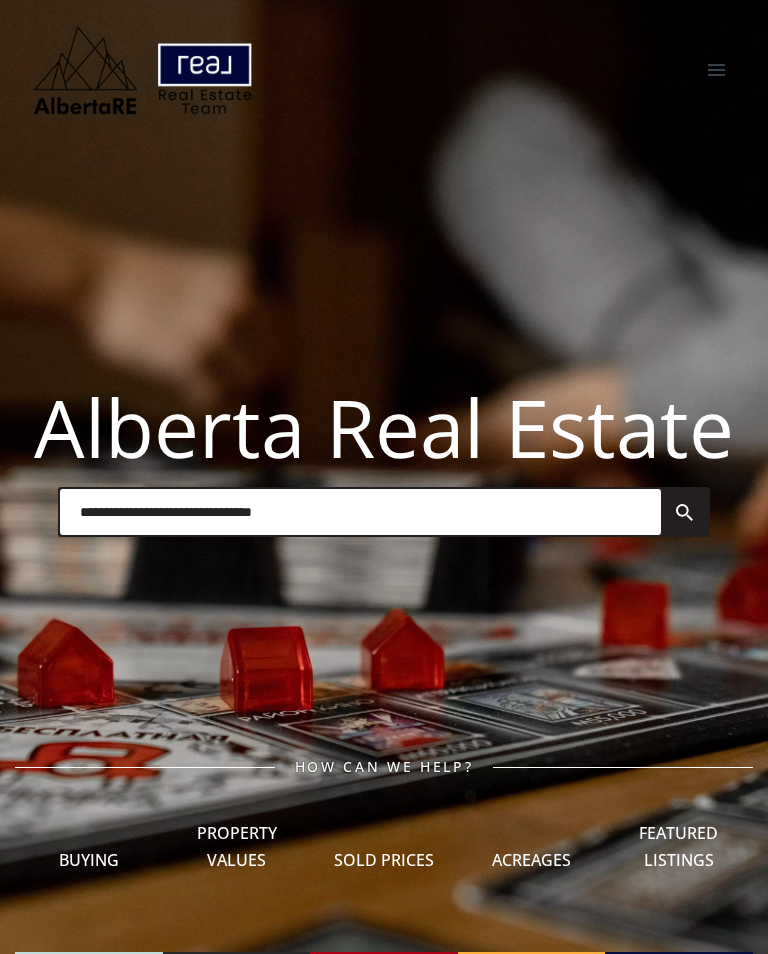 click on "Sold Prices
I Can See Sold Prices ?
Really! You can see all sold properties going back 2 full years. See the sold price, interior photos, and how long it took to sell.
(Requires Login or Sign up)" at bounding box center (384, 865) 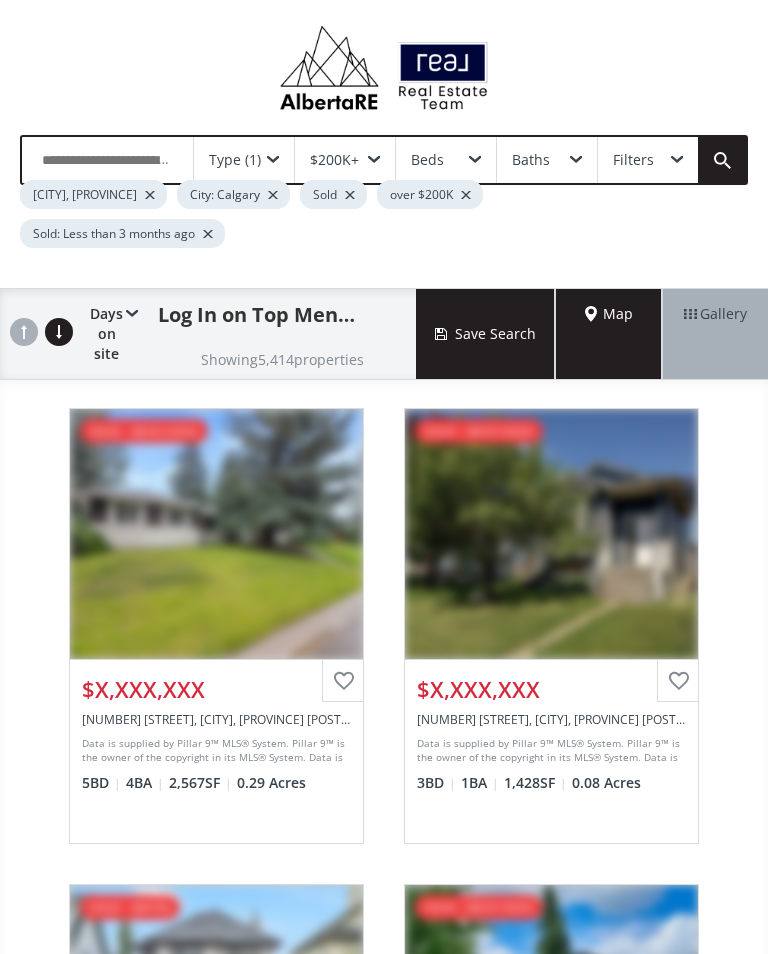 scroll, scrollTop: 0, scrollLeft: 0, axis: both 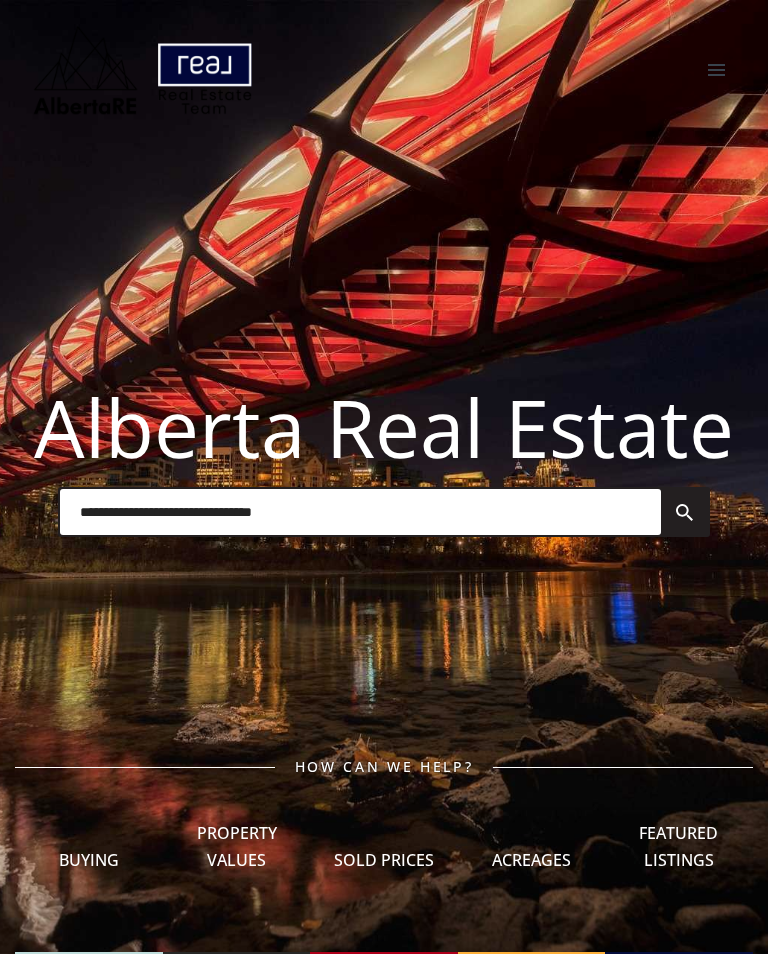 click at bounding box center [716, 70] 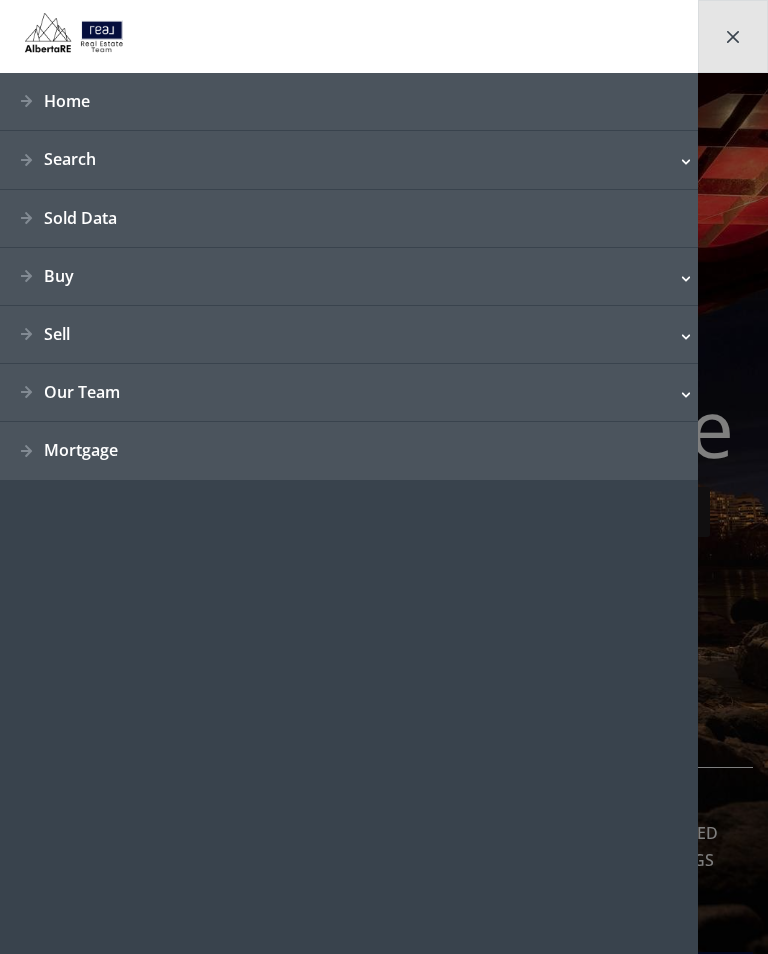 click on "Sold Data" at bounding box center [349, 219] 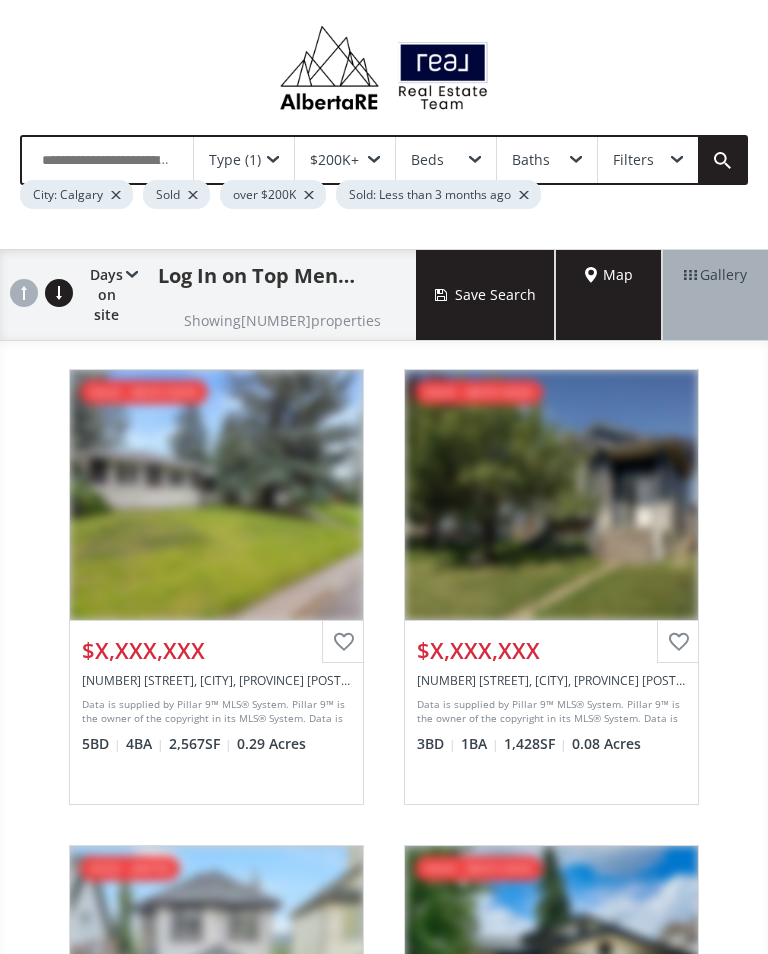 scroll, scrollTop: 0, scrollLeft: 0, axis: both 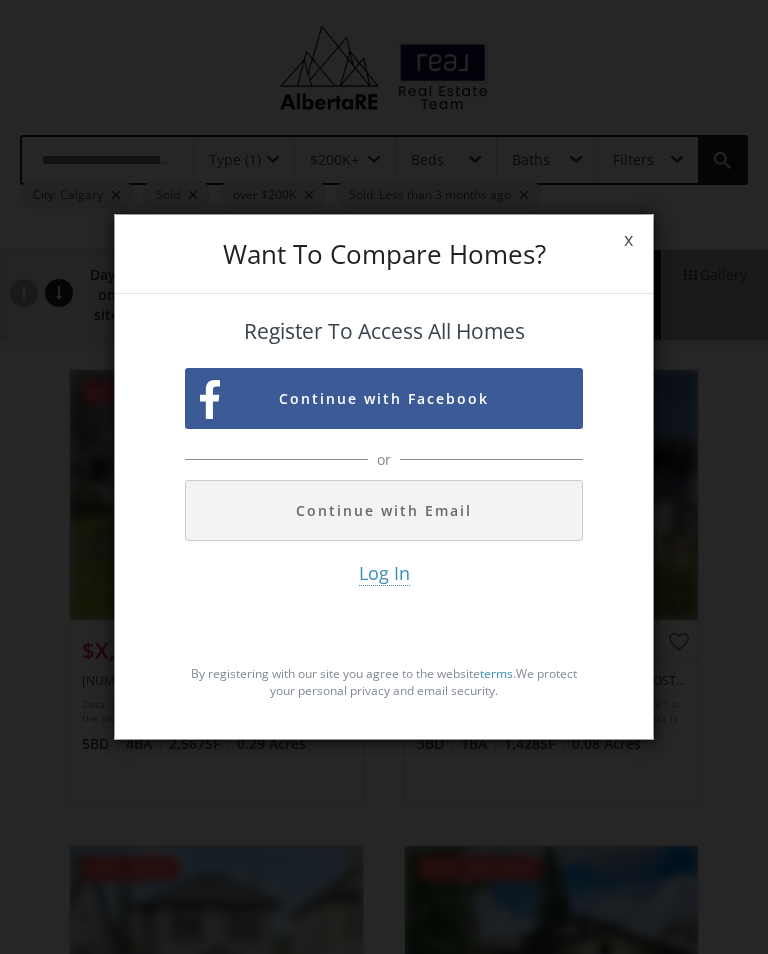 click on "Continue with Email" at bounding box center [384, 510] 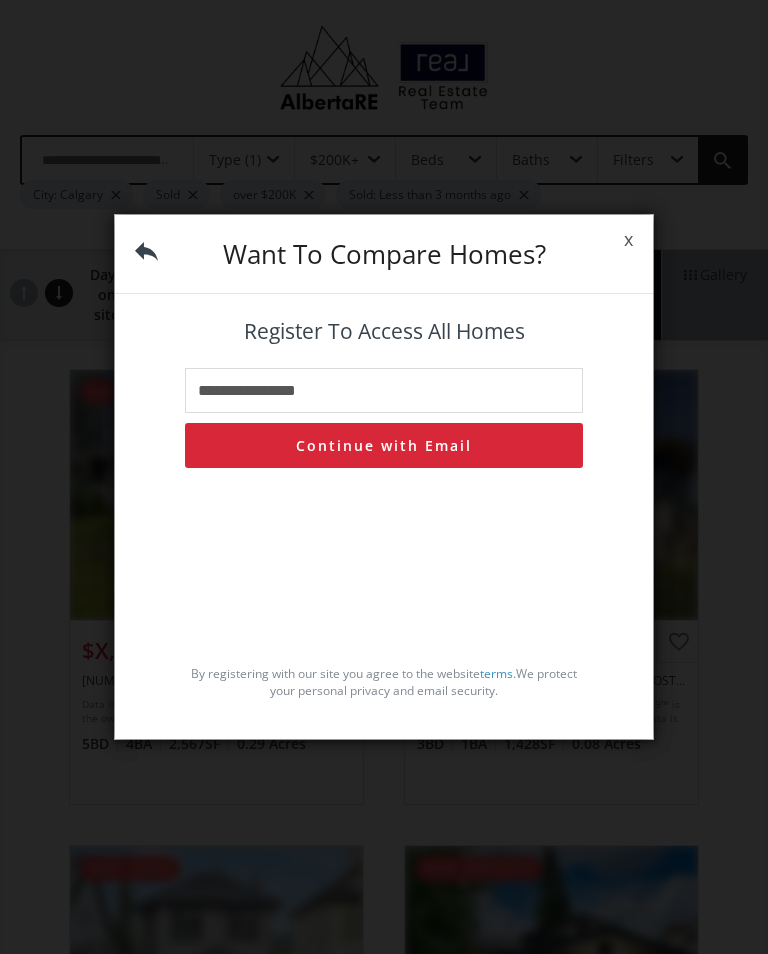type on "**********" 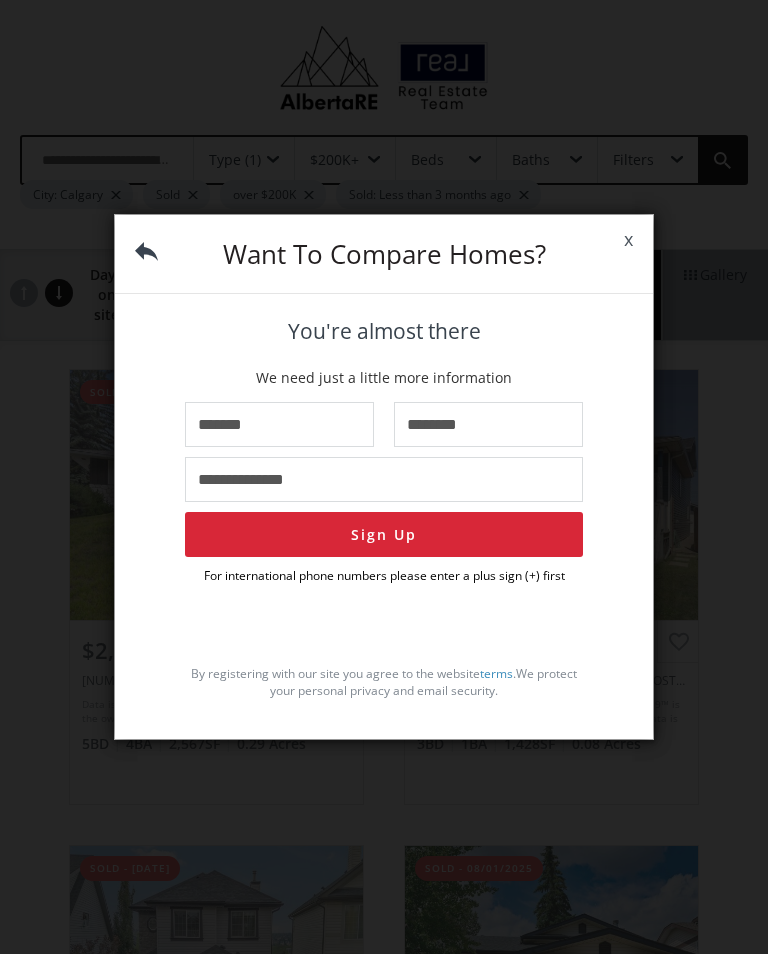 click on "Sign Up" at bounding box center [384, 534] 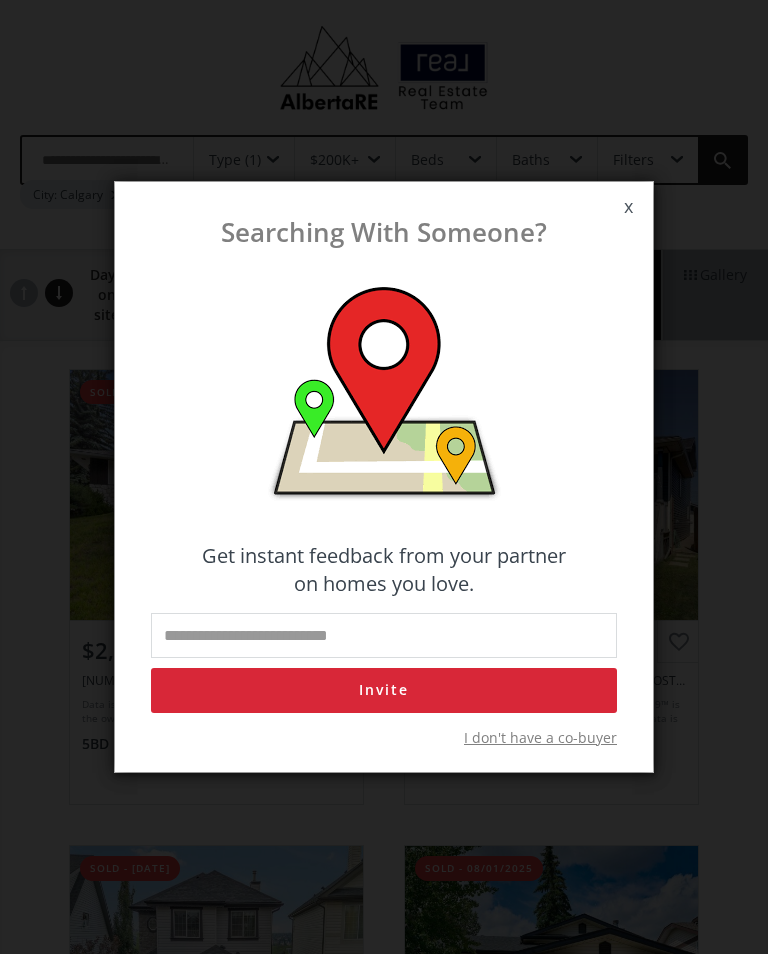 click on "I don't have a co-buyer" at bounding box center (540, 738) 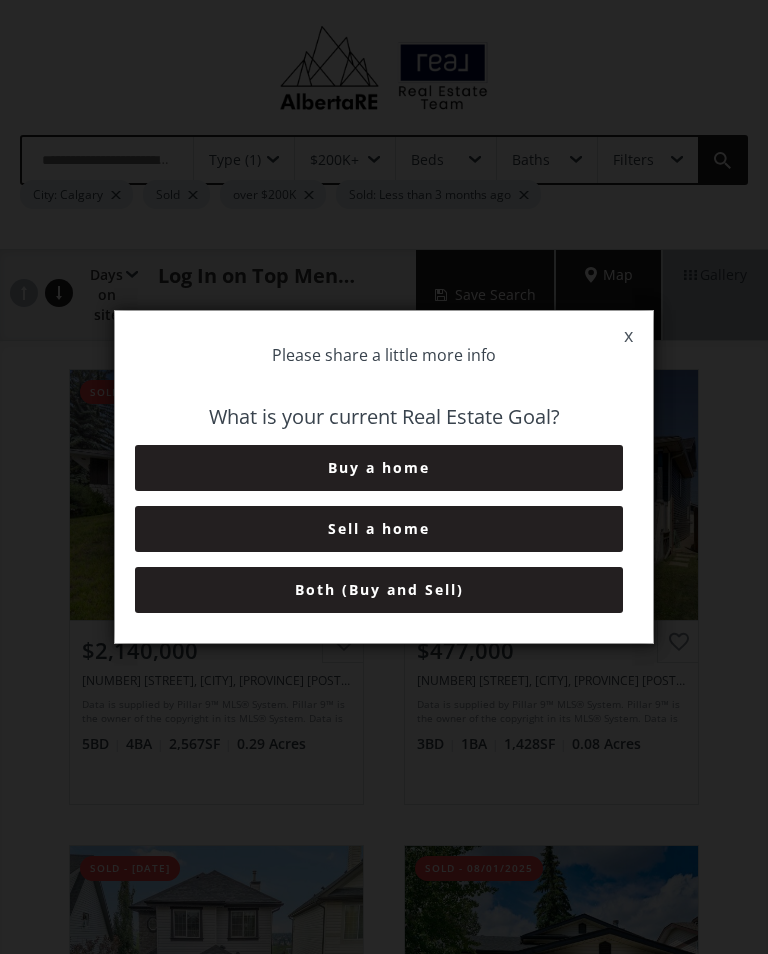click on "Both (Buy and Sell)" at bounding box center (379, 590) 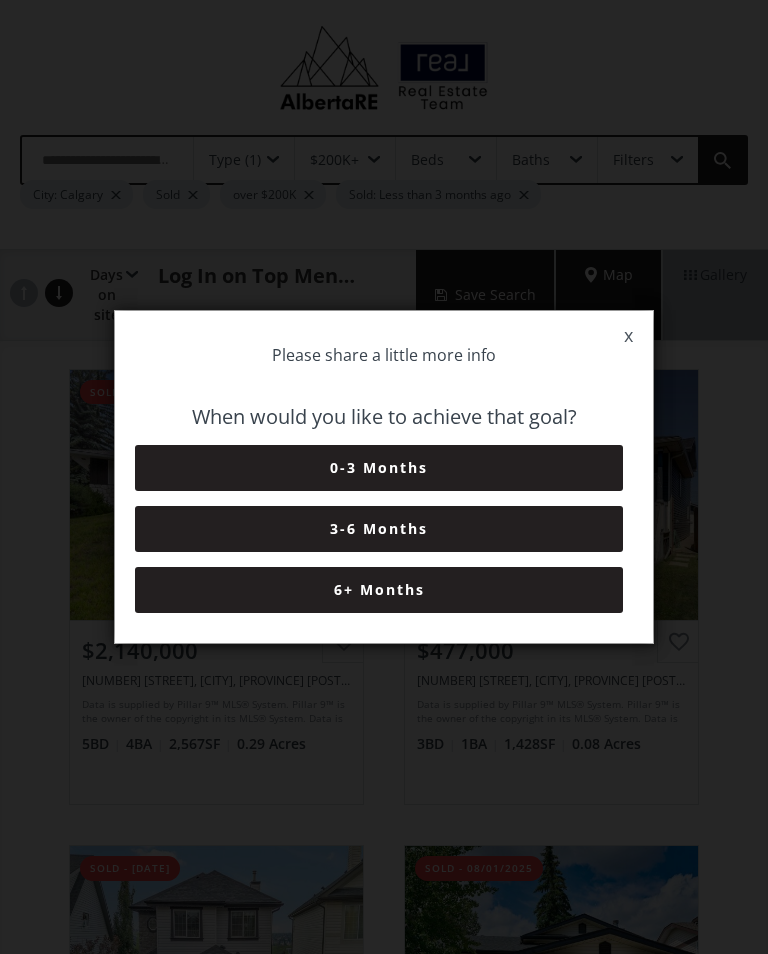 click on "6+ Months" at bounding box center [379, 590] 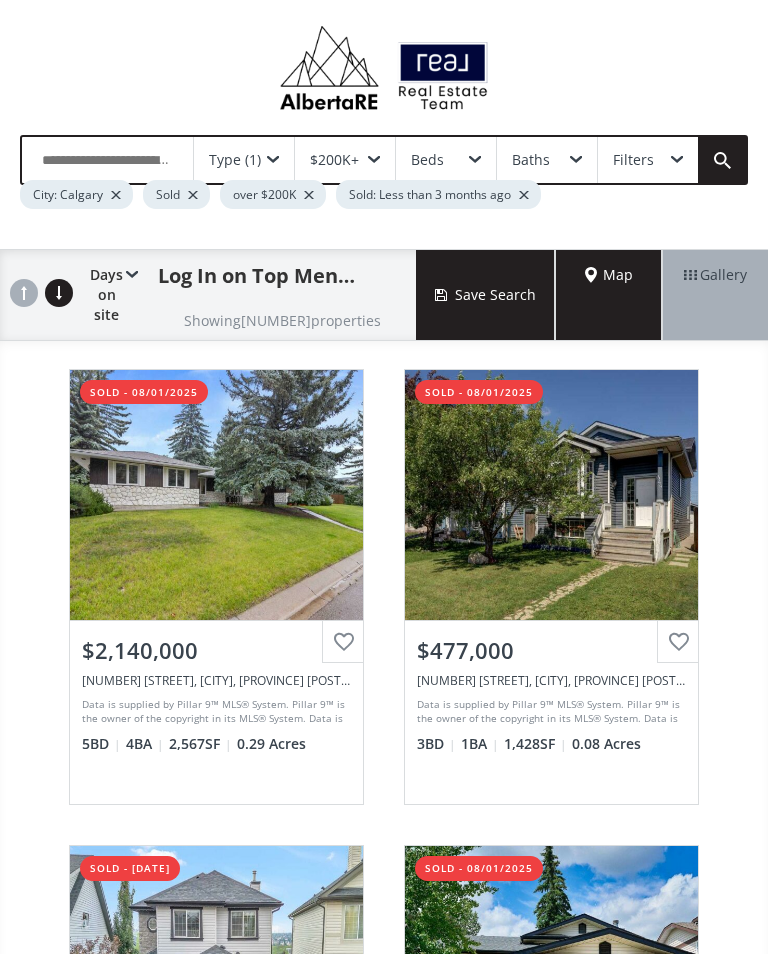 click at bounding box center [273, 160] 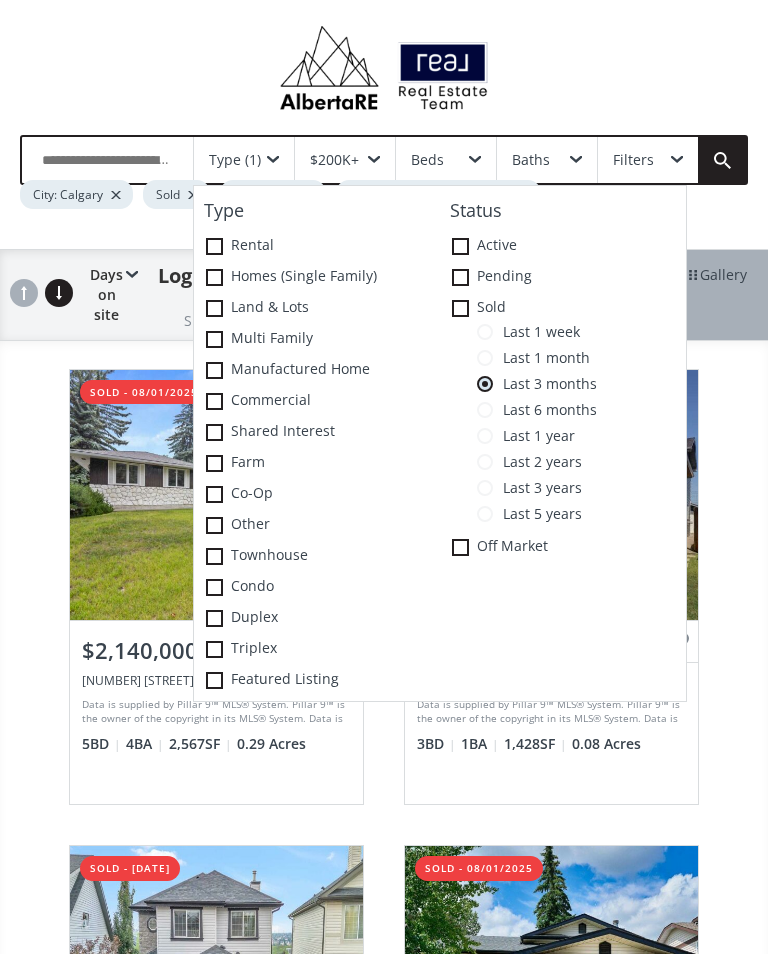 click on "Homes (Single Family)" at bounding box center (317, 277) 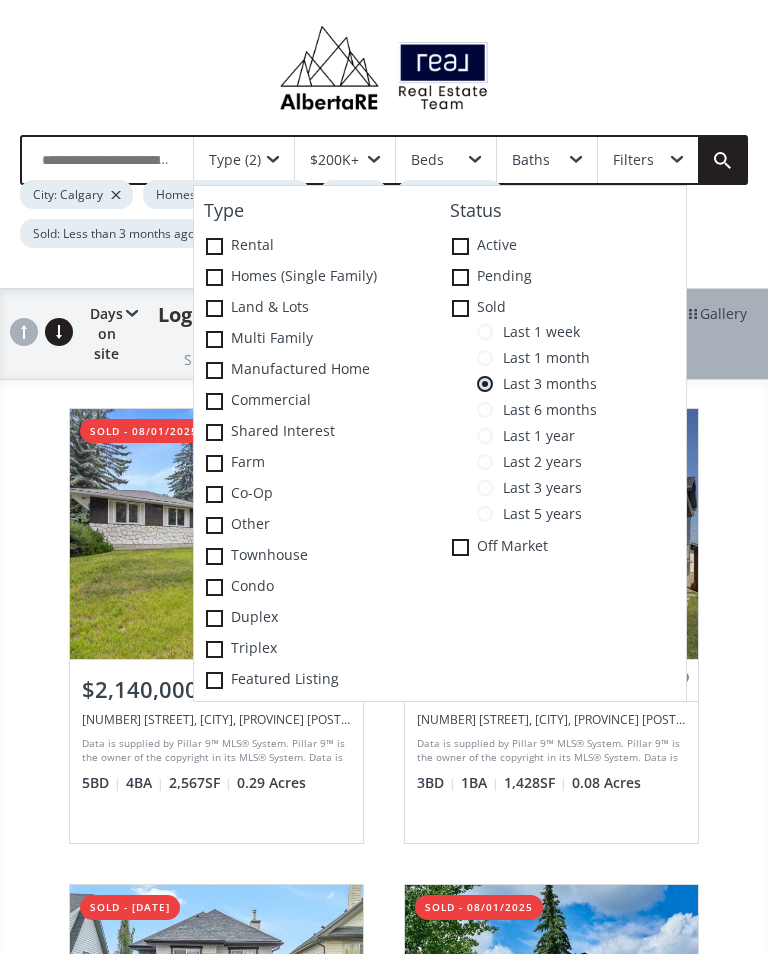 click on "Type   (2) Type Rental Homes (Single Family) Land & Lots Multi family Manufactured Home Commercial Shared Interest Farm Co-op Other Townhouse Condo Duplex Triplex Featured Listing Status Active Pending Sold Last 1 week Last 1 month Last 3 months Last 6 months Last 1 year Last 2 years Last 3 years Last 5 years Off Market $200K+ Beds Baths Filters City: [CITY] Homes (Single Family) Sold over $200K Sold: Less than 3 months ago" at bounding box center (384, 201) 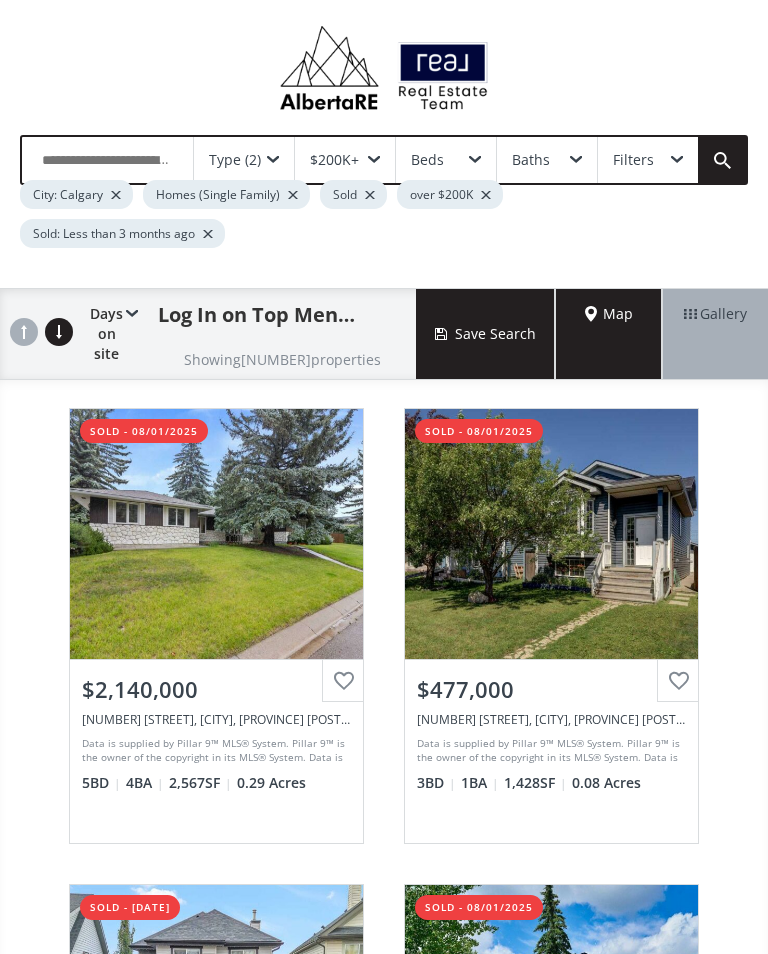 click on "Map" at bounding box center (609, 334) 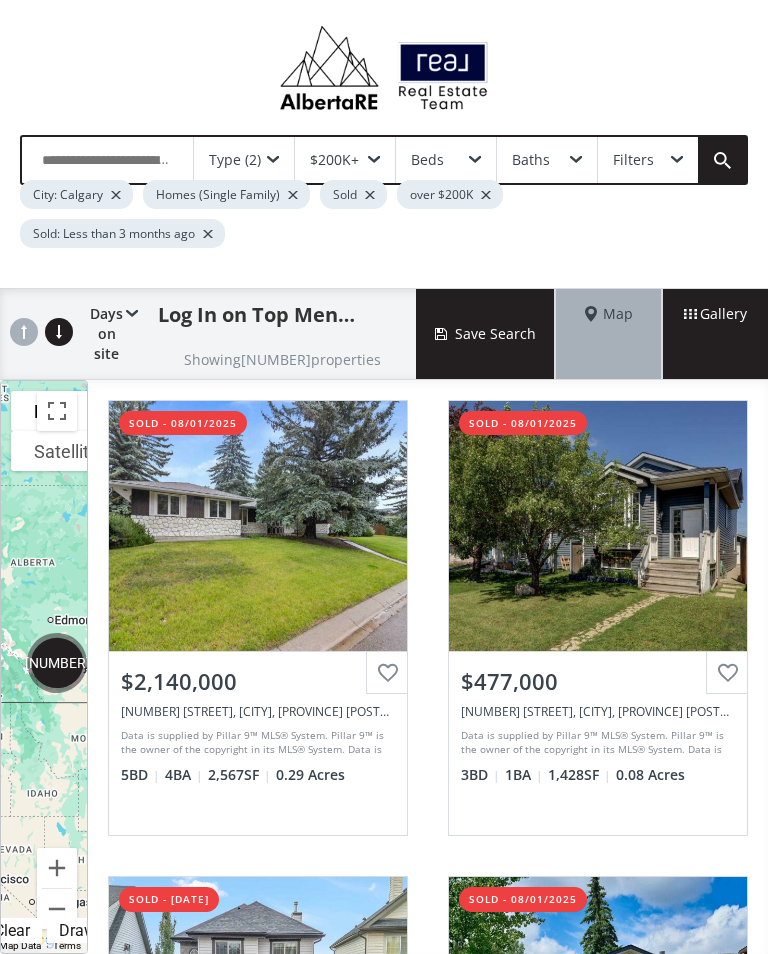 click at bounding box center (57, 411) 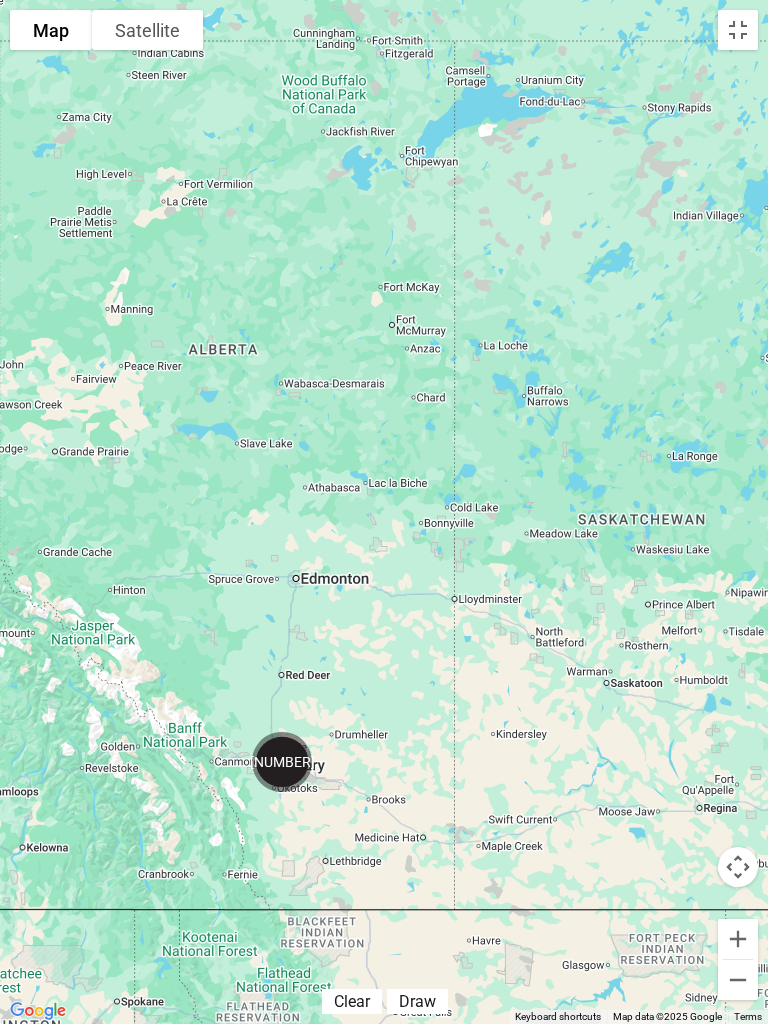 click at bounding box center (738, 30) 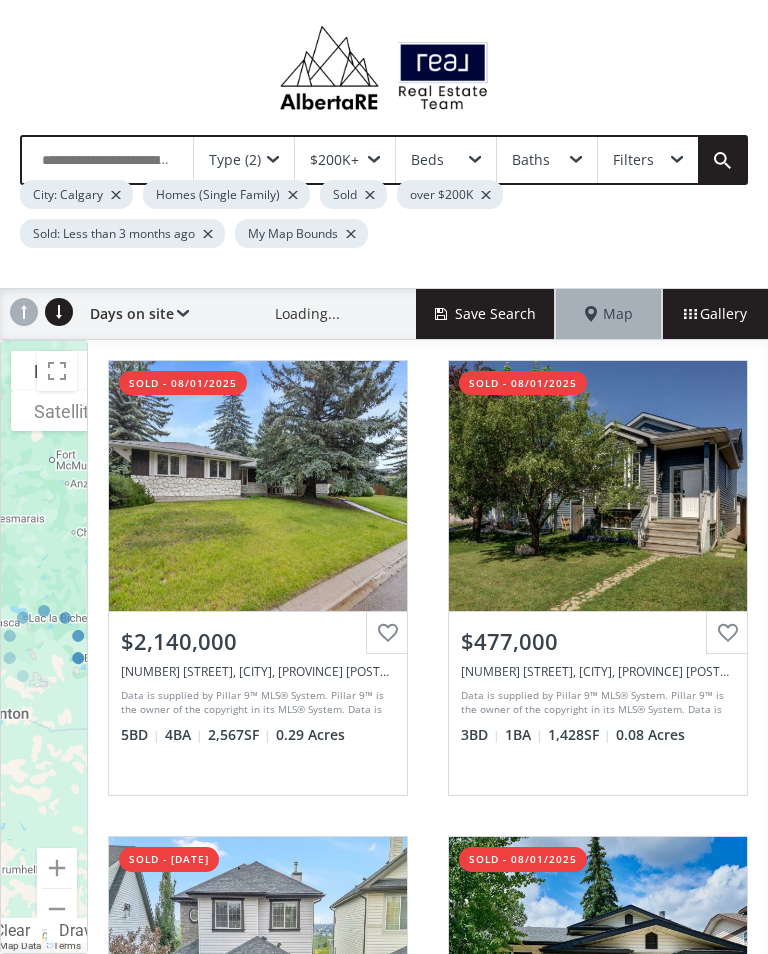 click on "Type   (2)" at bounding box center [244, 160] 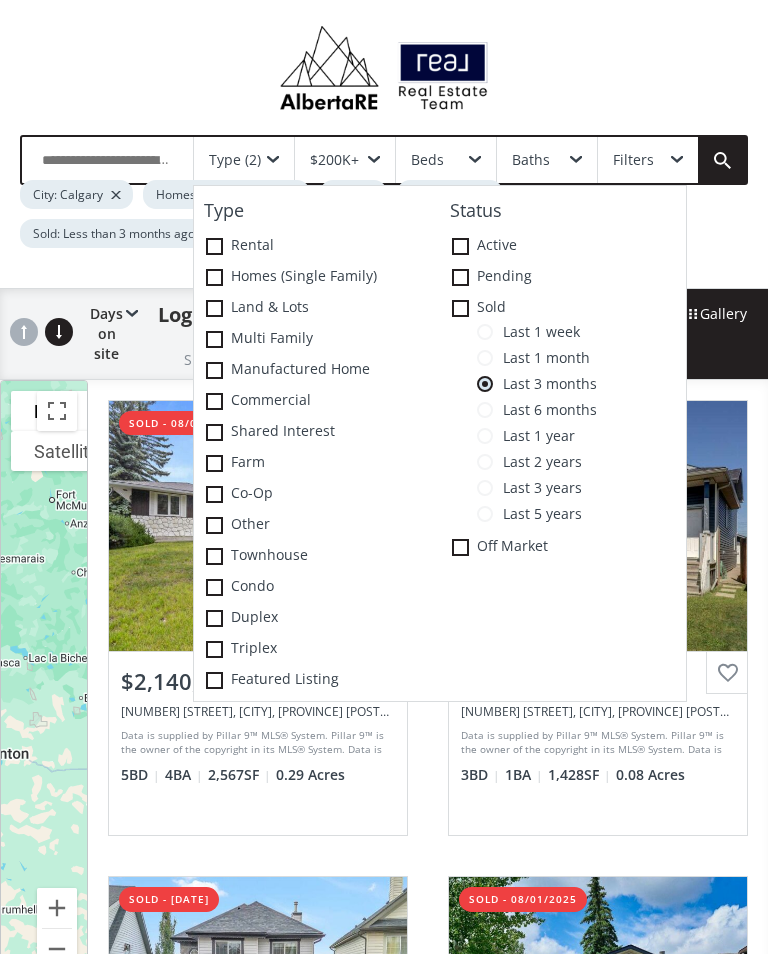 click at bounding box center (485, 332) 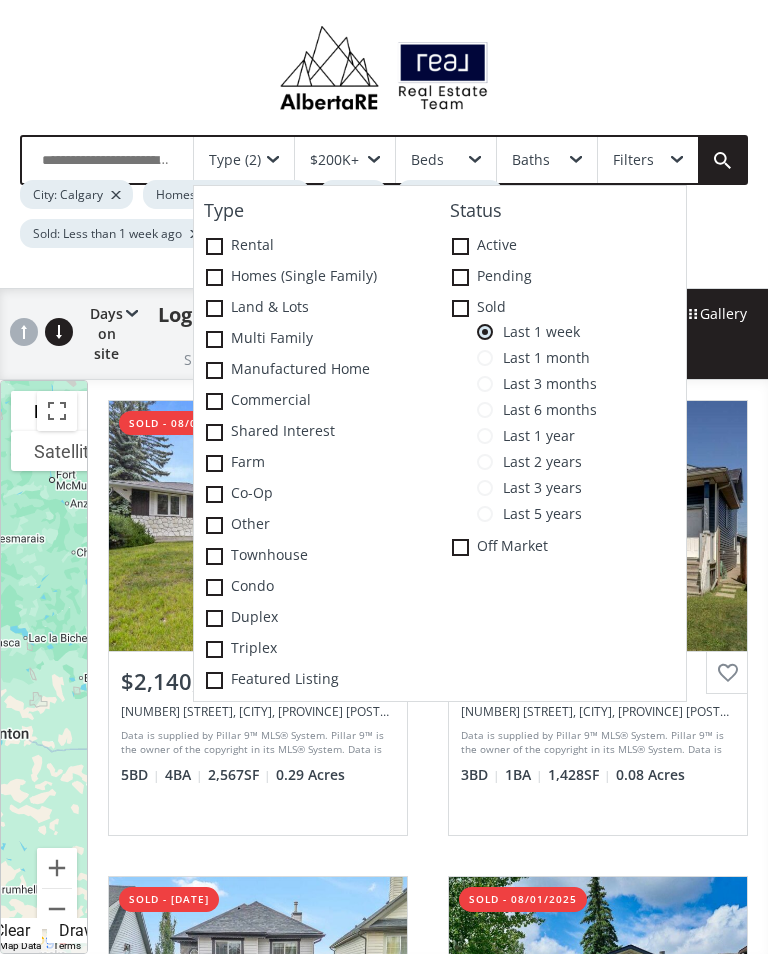 click on "Type   (2) Type Rental Homes (Single Family) Land & Lots Multi family Manufactured Home Commercial Shared Interest Farm Co-op Other Townhouse Condo Duplex Triplex Featured Listing Status Active Pending Sold Last 1 week Last 1 month Last 3 months Last 6 months Last 1 year Last 2 years Last 3 years Last 5 years Off Market $200K+ Beds Baths Filters City: [CITY] Homes (Single Family) Sold over $200K Sold: Less than 1 week ago My Map Bounds" at bounding box center (384, 201) 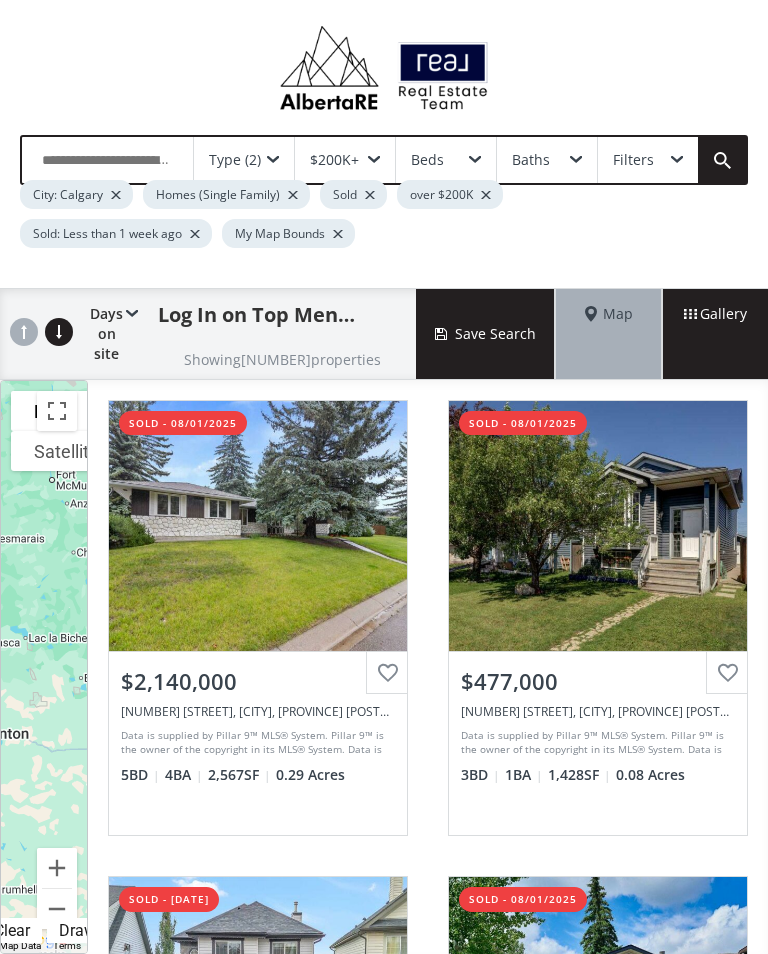 click on "Map" at bounding box center (609, 334) 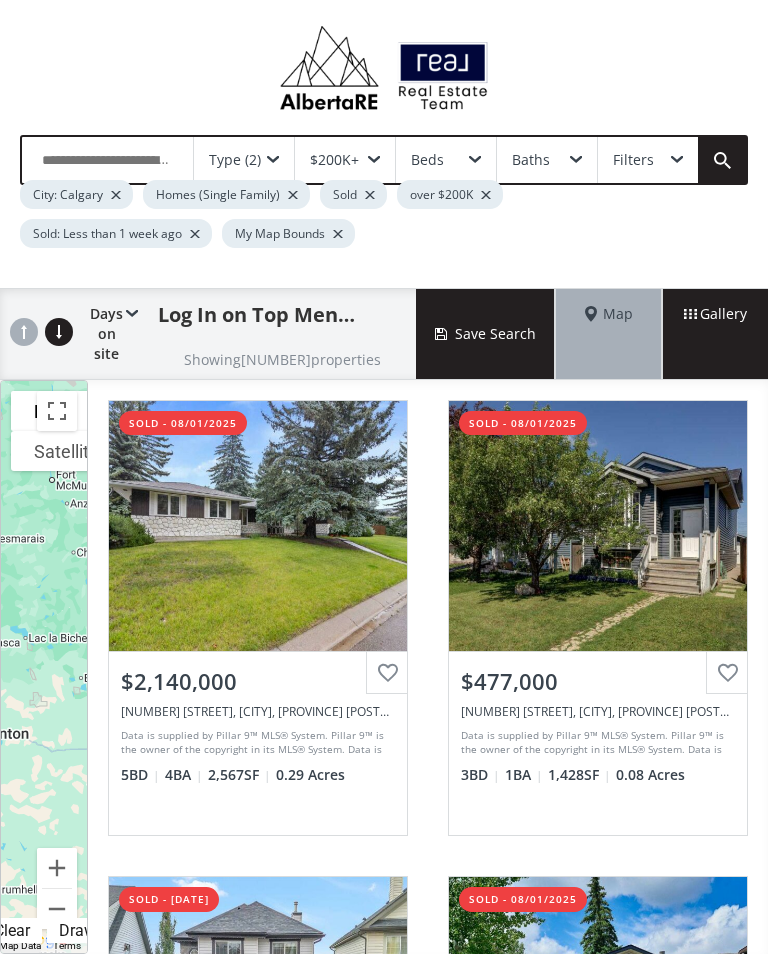 click at bounding box center (57, 411) 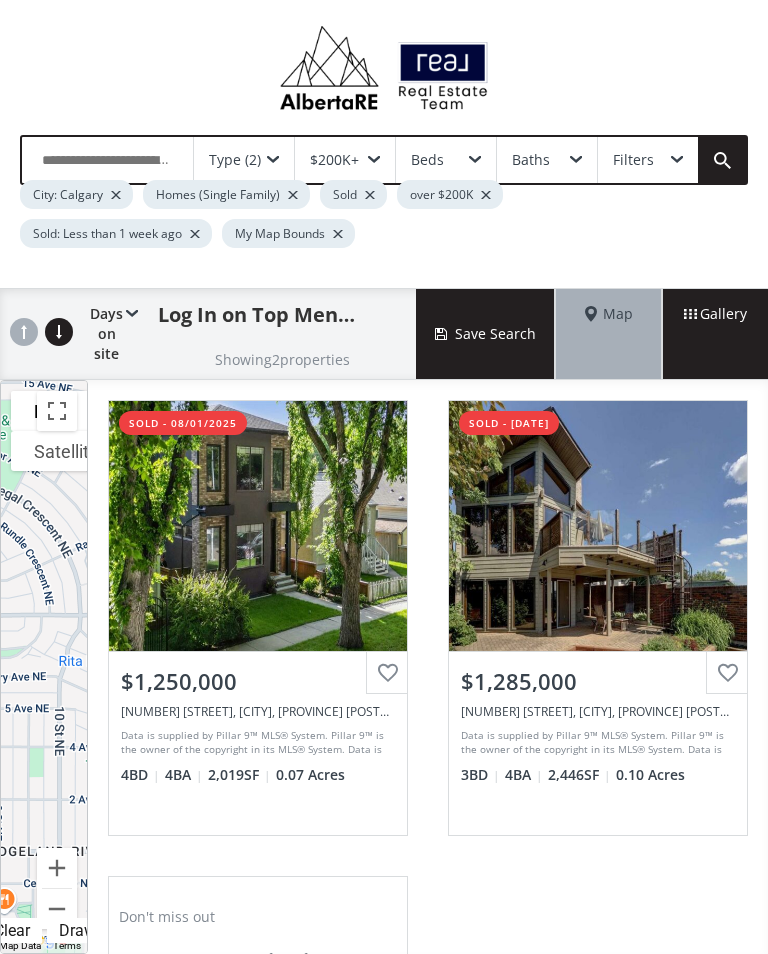 click at bounding box center (57, 411) 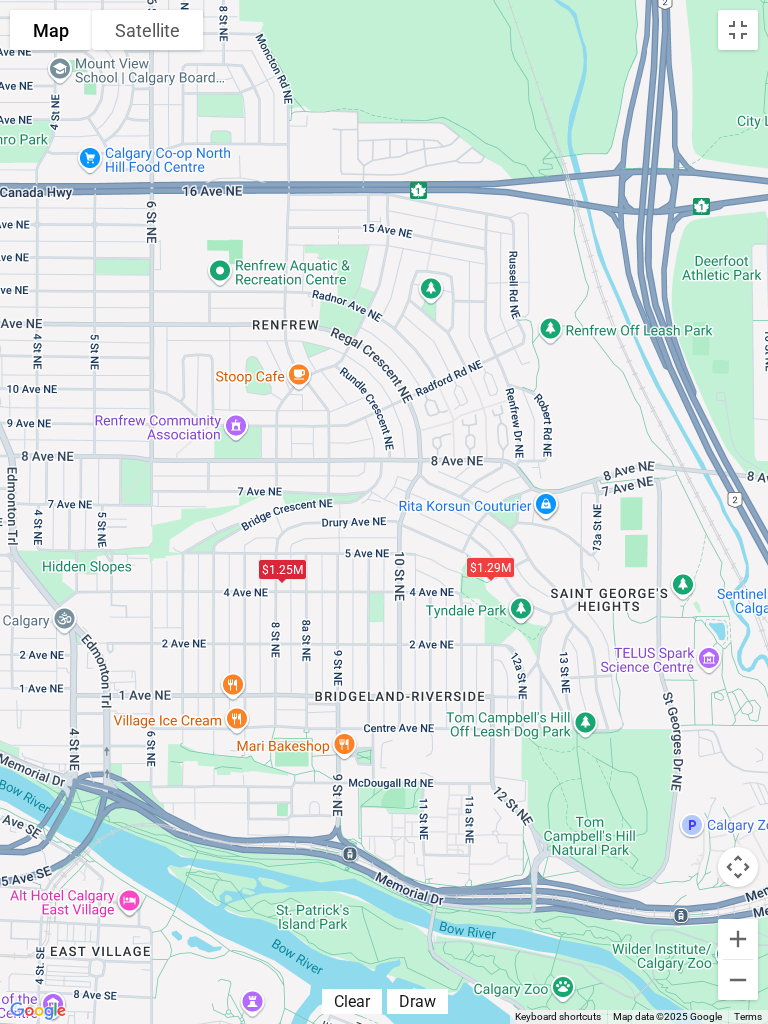 click at bounding box center (738, 30) 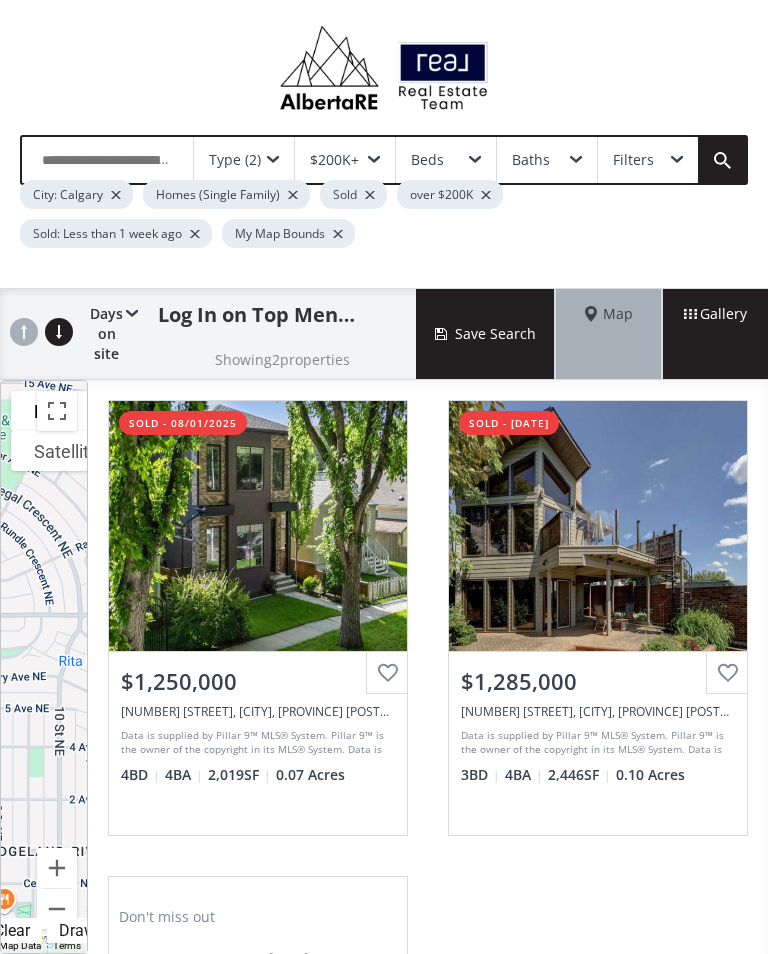 click at bounding box center (57, 411) 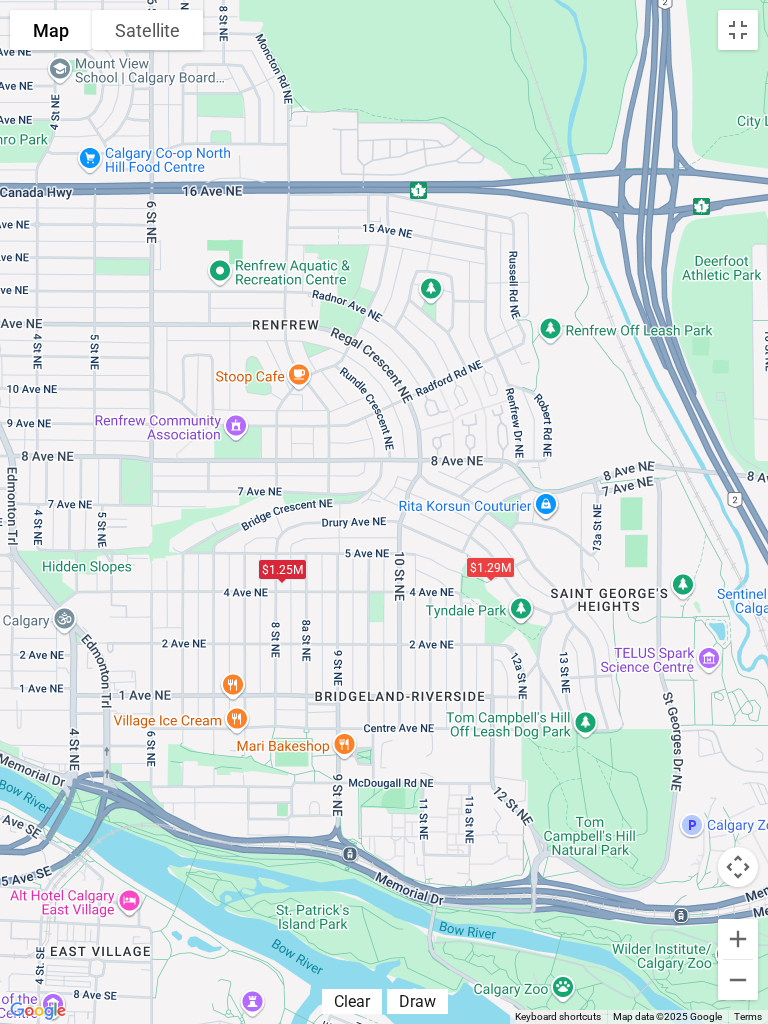 click at bounding box center [738, 30] 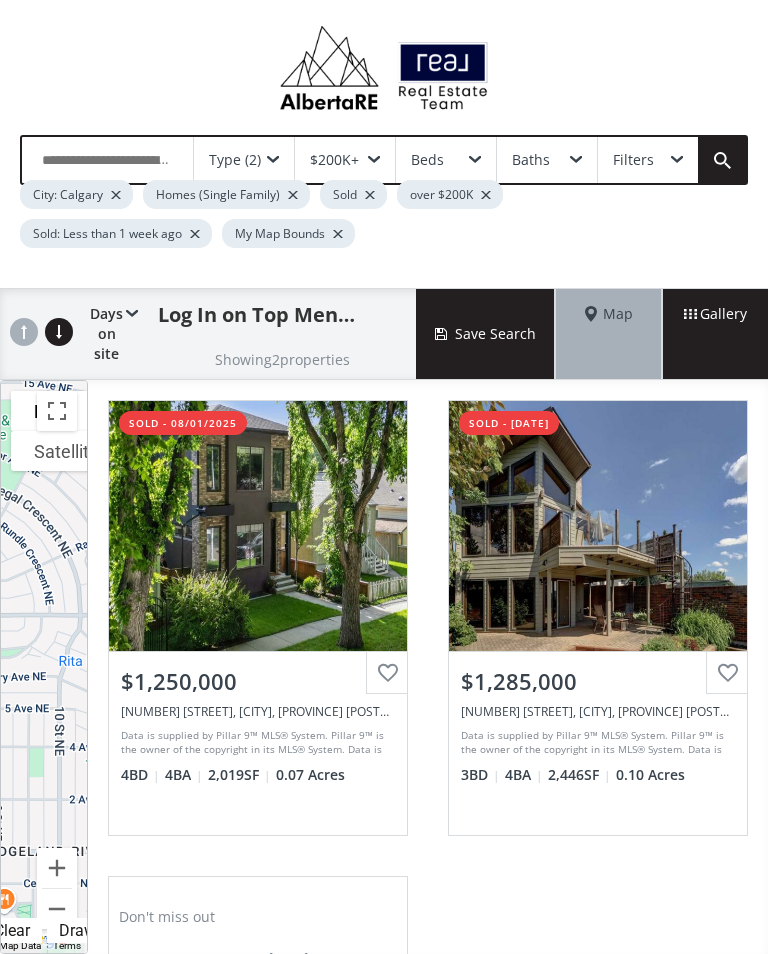 click on "Map" at bounding box center (609, 334) 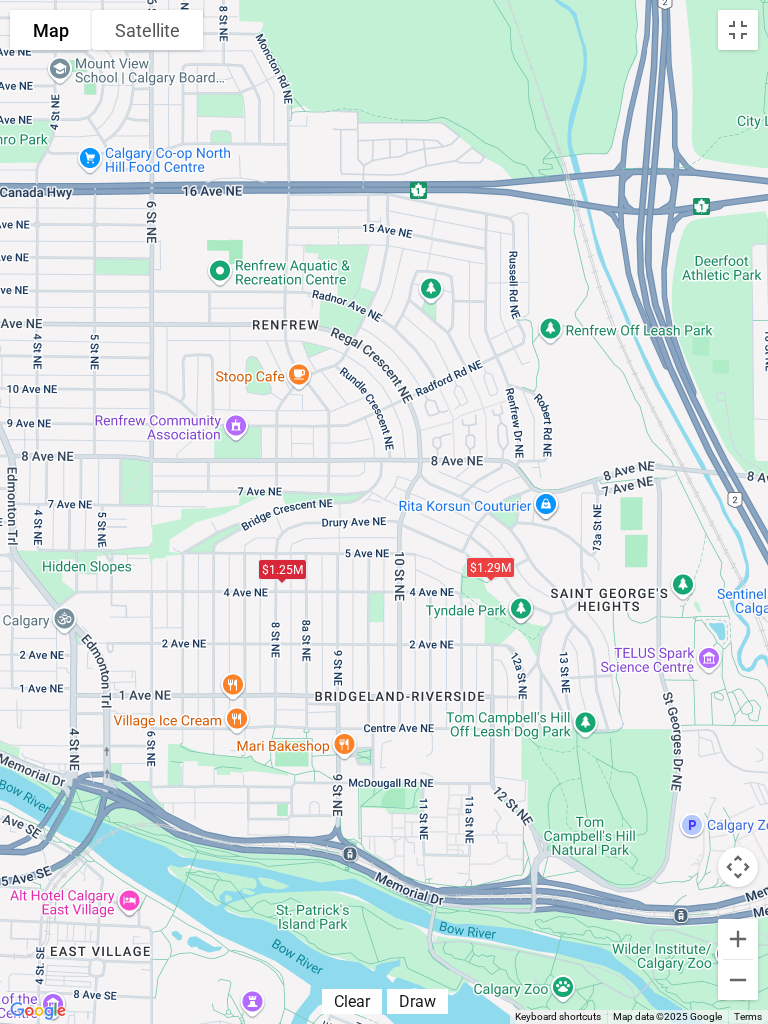 click at bounding box center (738, 30) 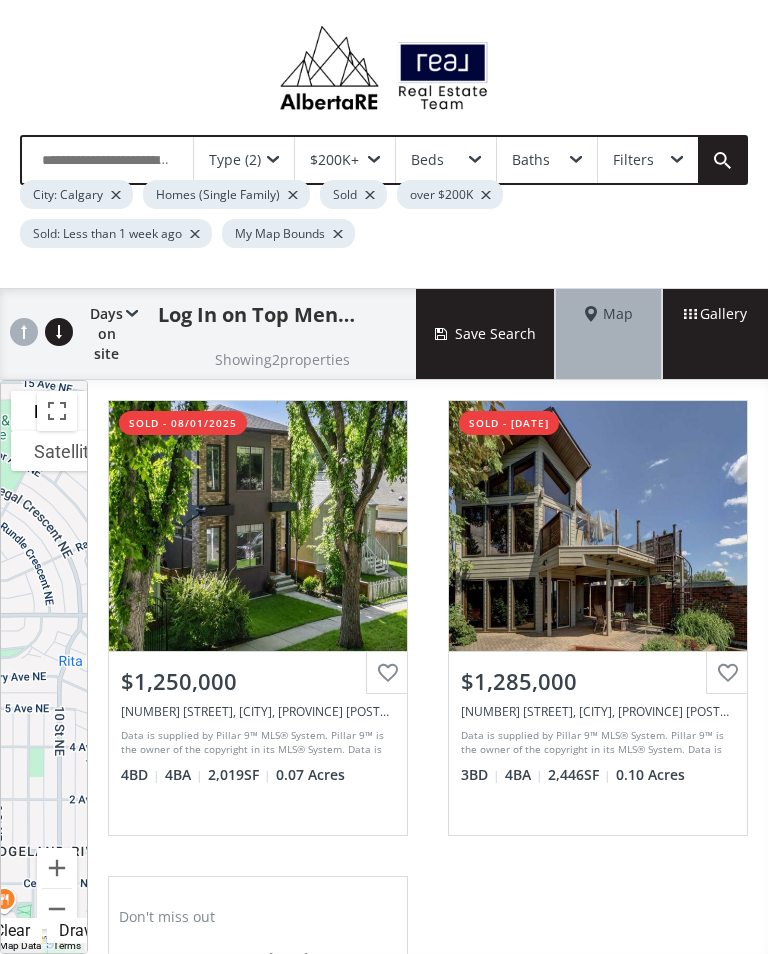 click on "Type   (2)" at bounding box center (244, 160) 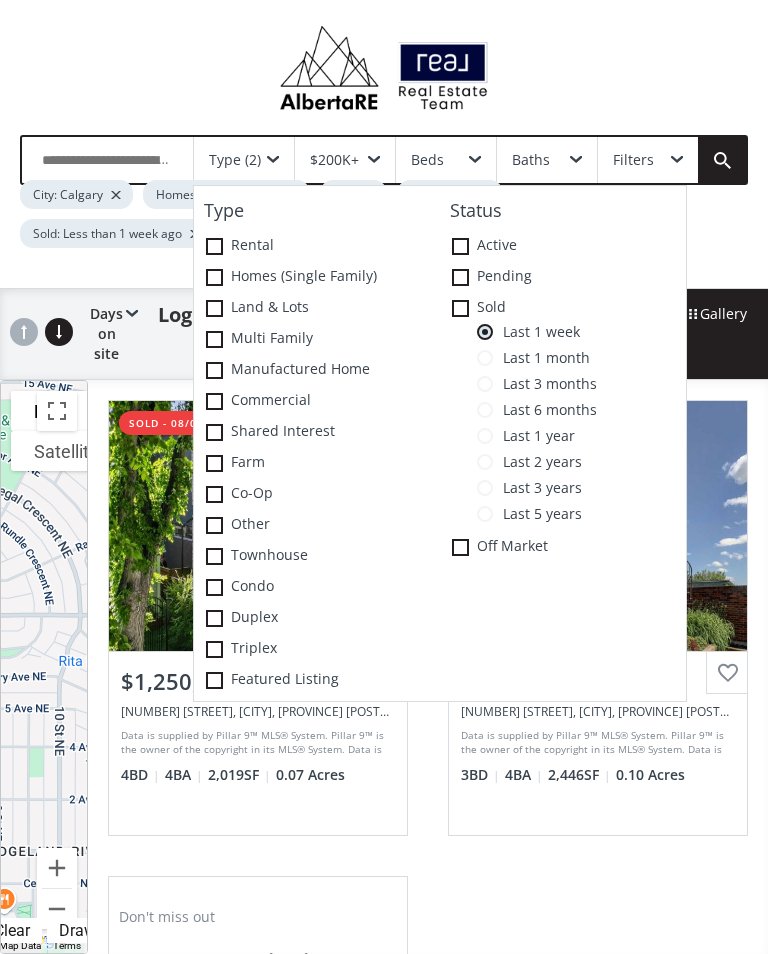 click on "Last 1 month" at bounding box center [581, 363] 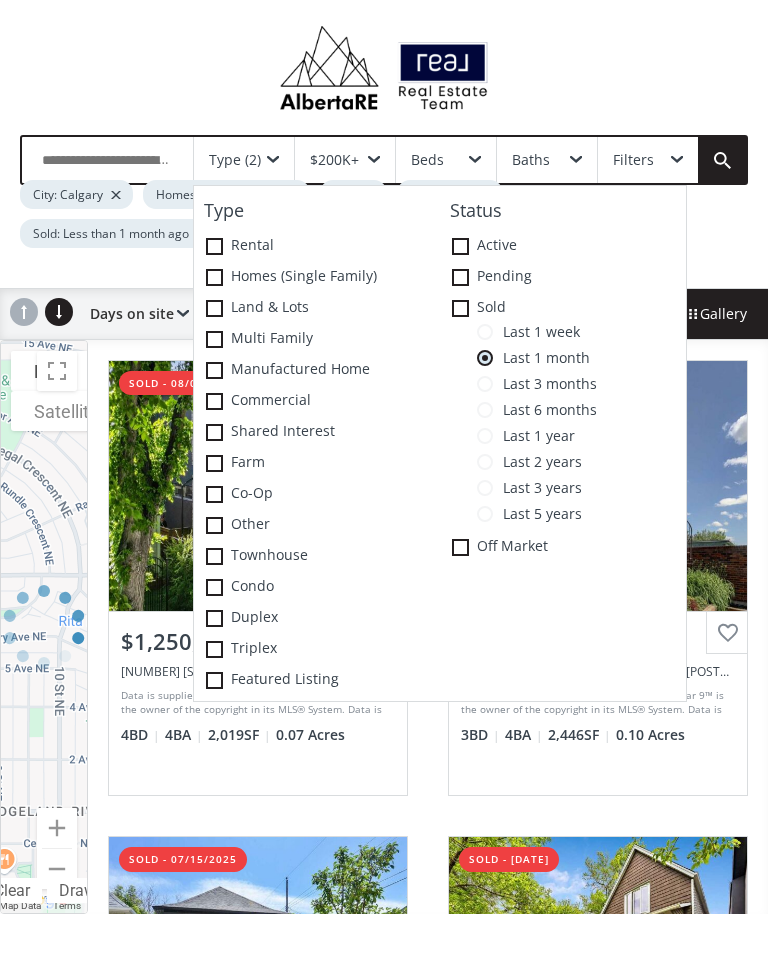 click at bounding box center (44, 627) 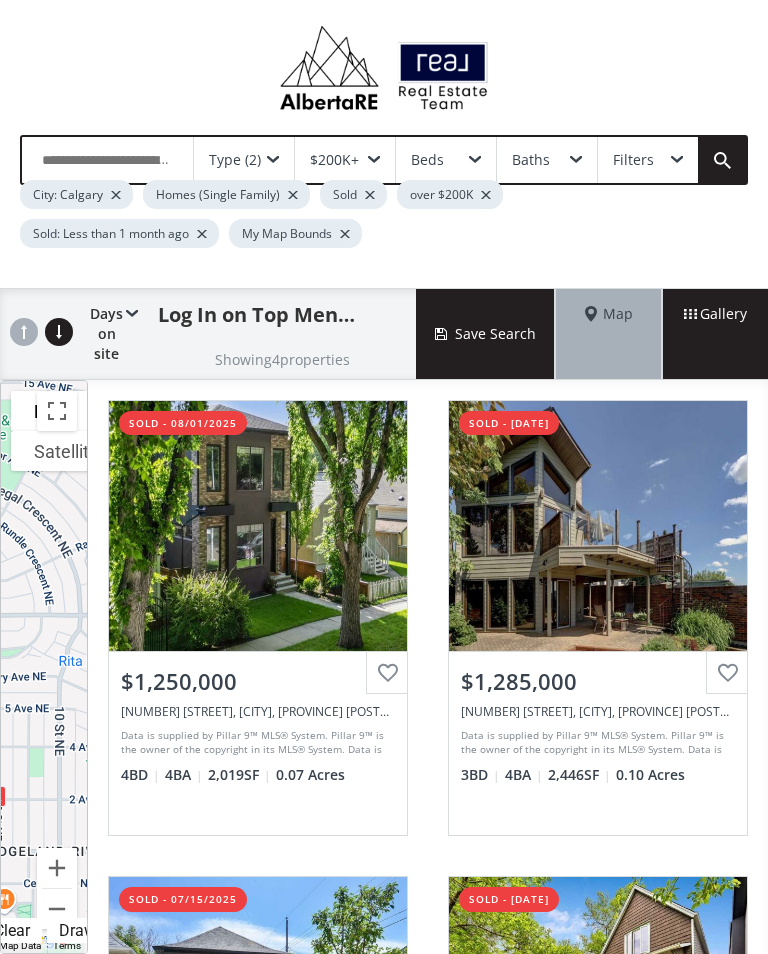 click at bounding box center (57, 411) 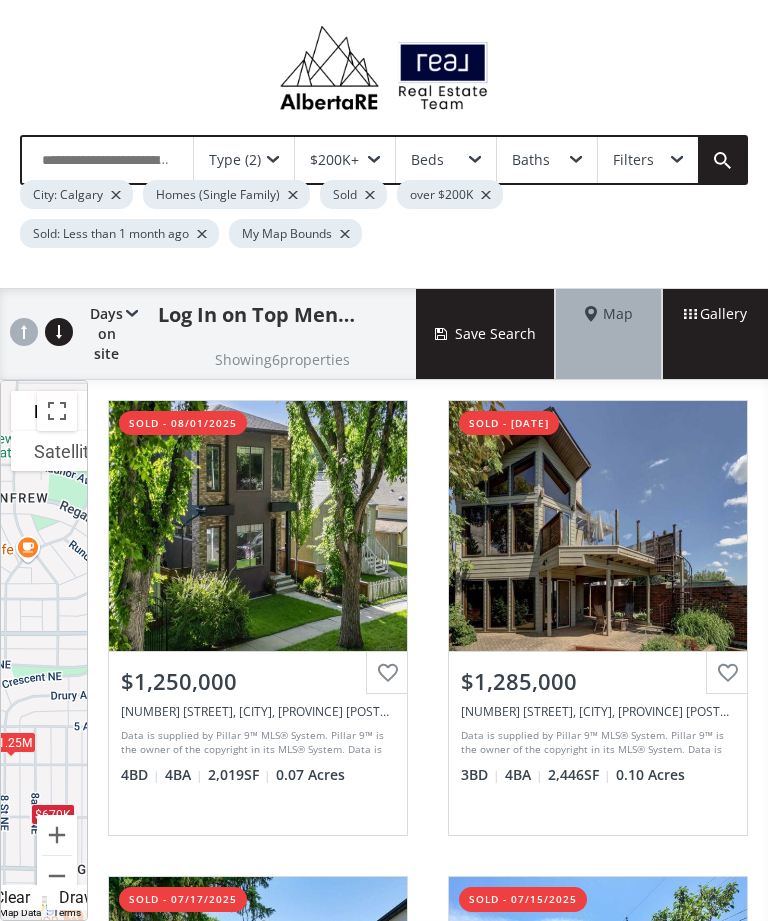 click at bounding box center [57, 411] 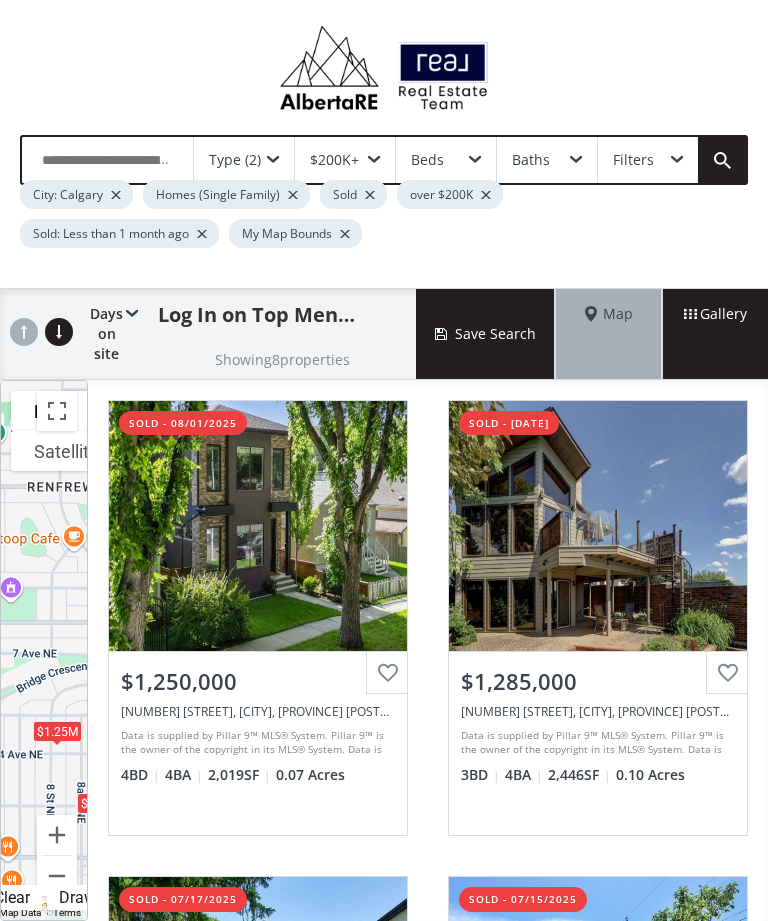 click at bounding box center (57, 411) 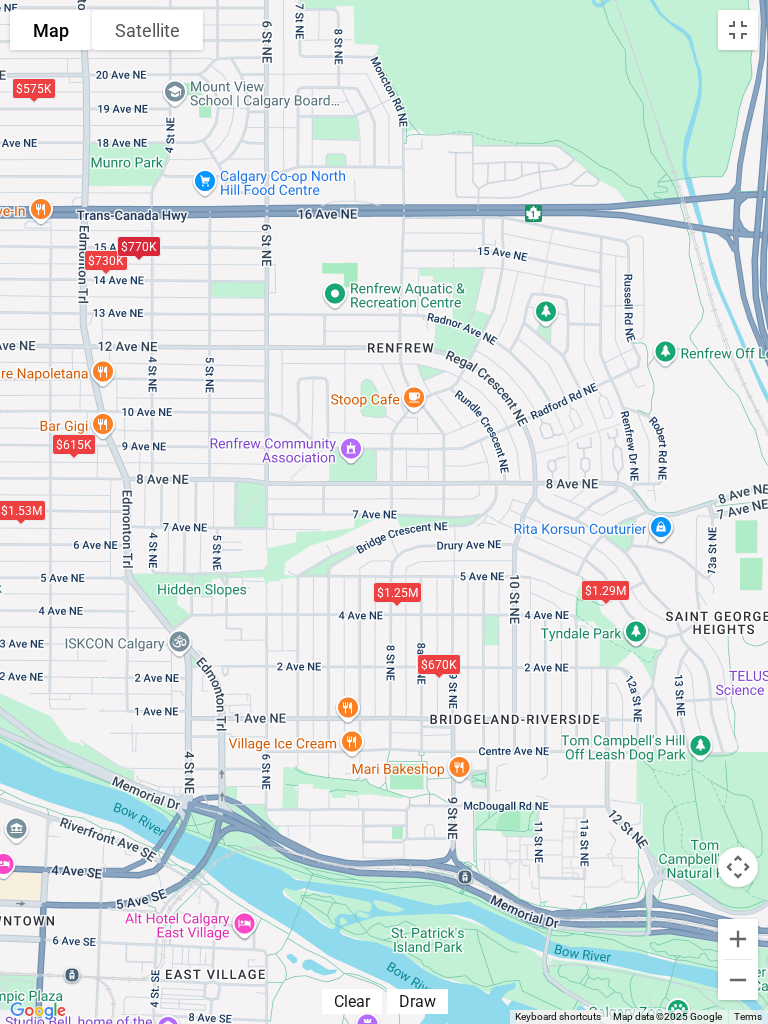 click at bounding box center (738, 30) 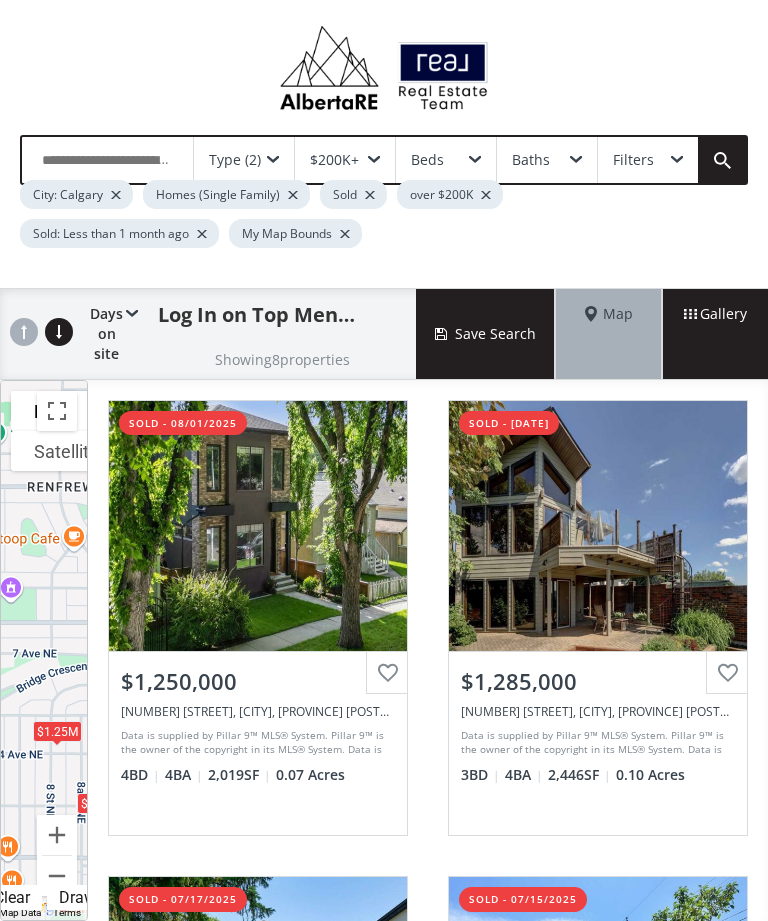 click at bounding box center [57, 411] 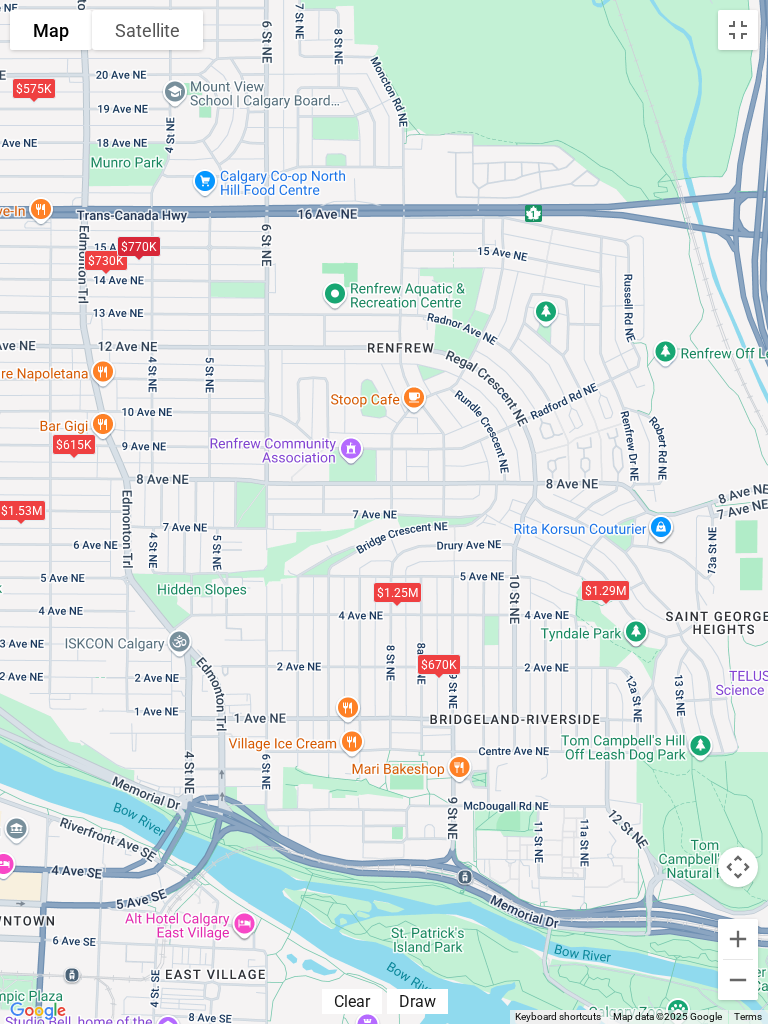 click at bounding box center (738, 30) 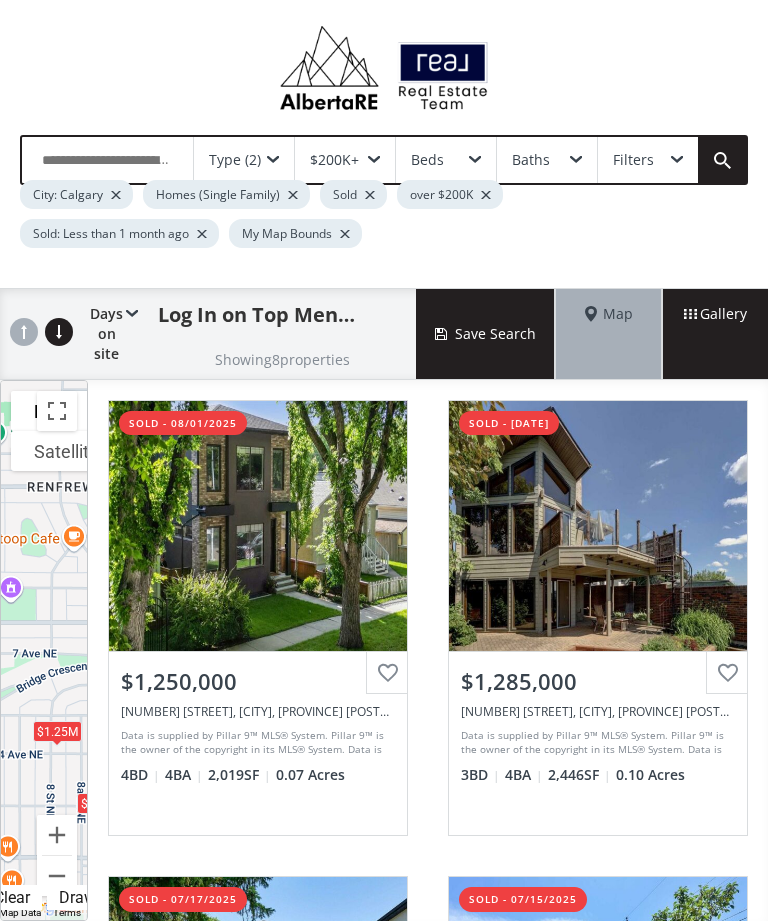 click on "Type   (2)" at bounding box center (244, 160) 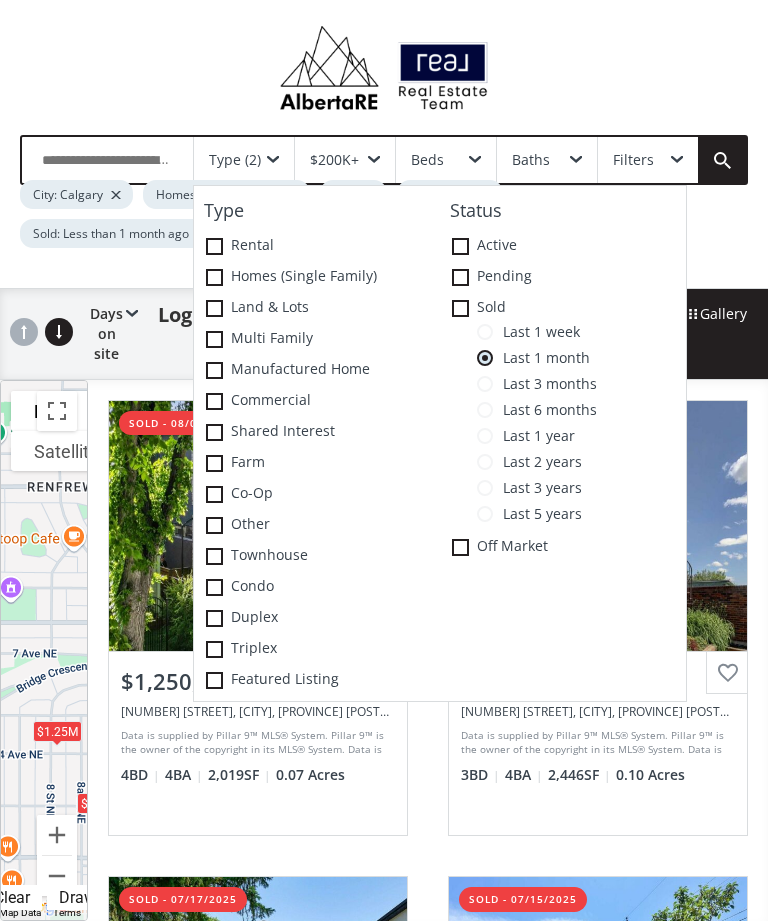 click on "Last 1 week" at bounding box center [536, 332] 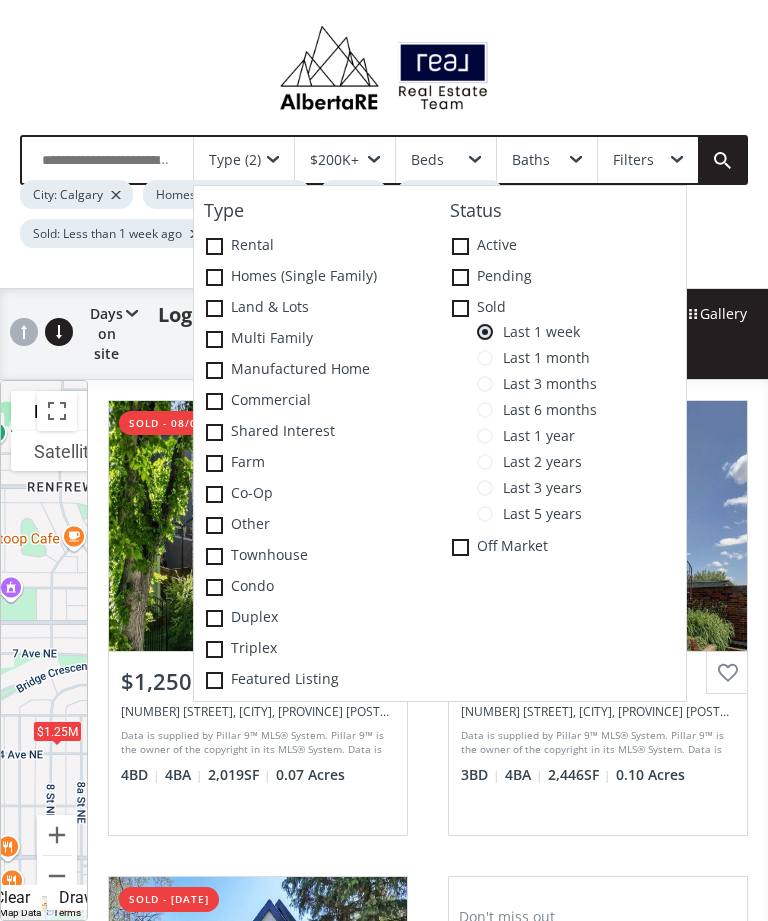 click on "Last 3 months" at bounding box center [545, 384] 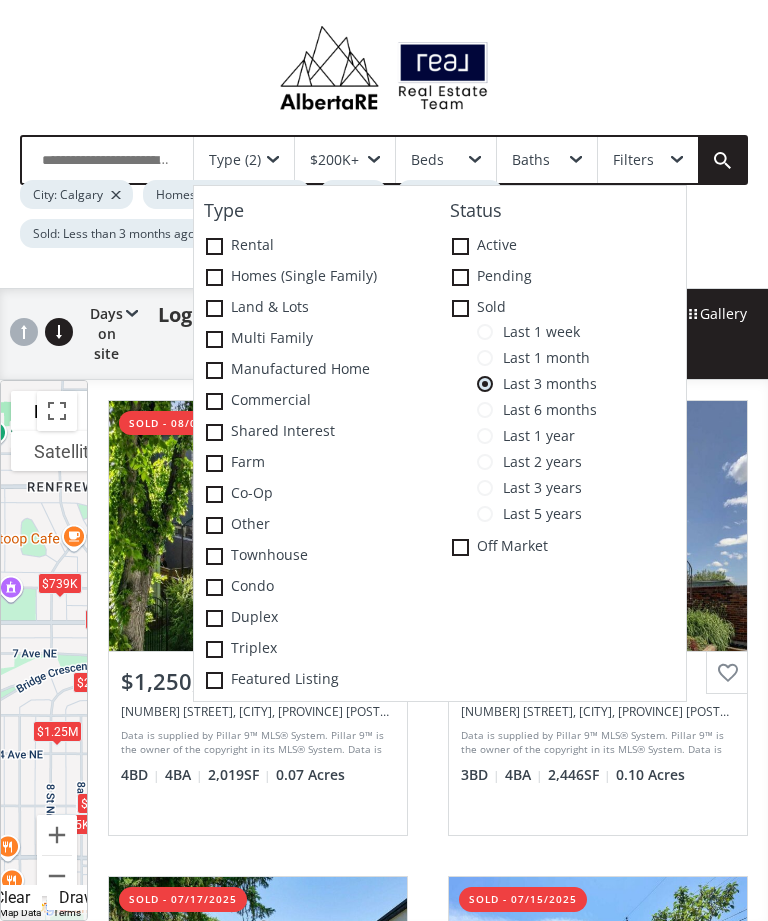 click at bounding box center [57, 411] 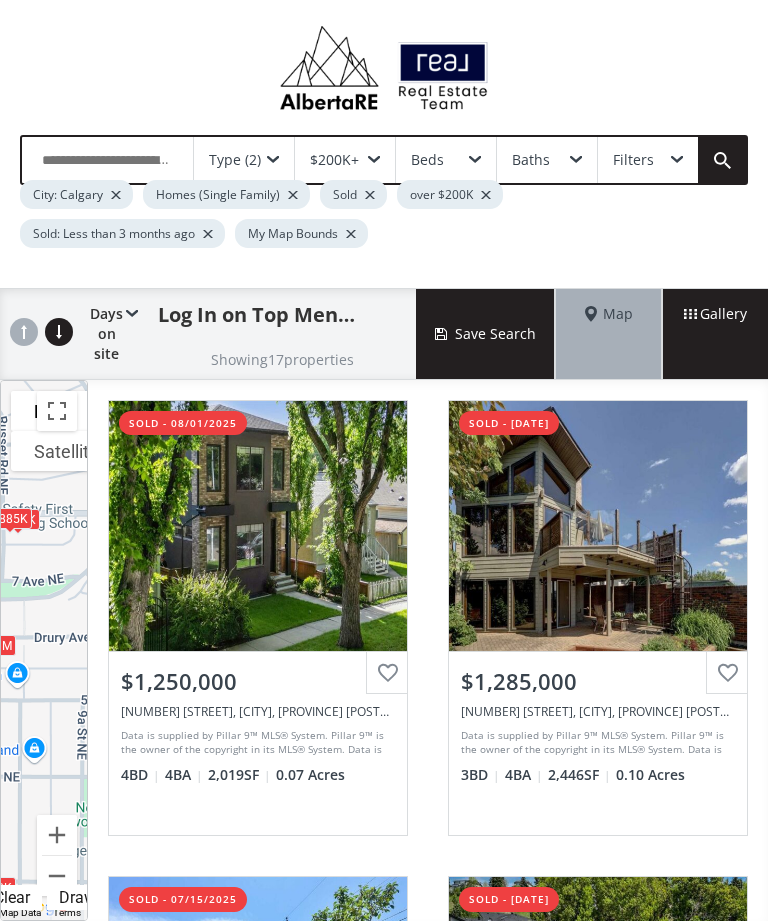 click at bounding box center [57, 411] 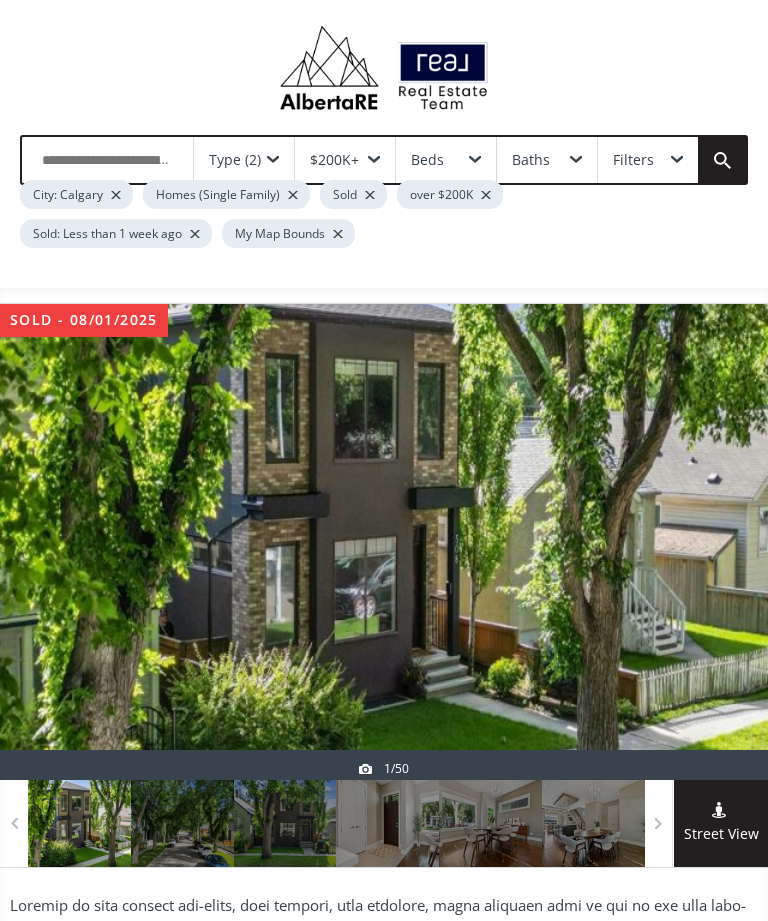 scroll, scrollTop: 0, scrollLeft: 0, axis: both 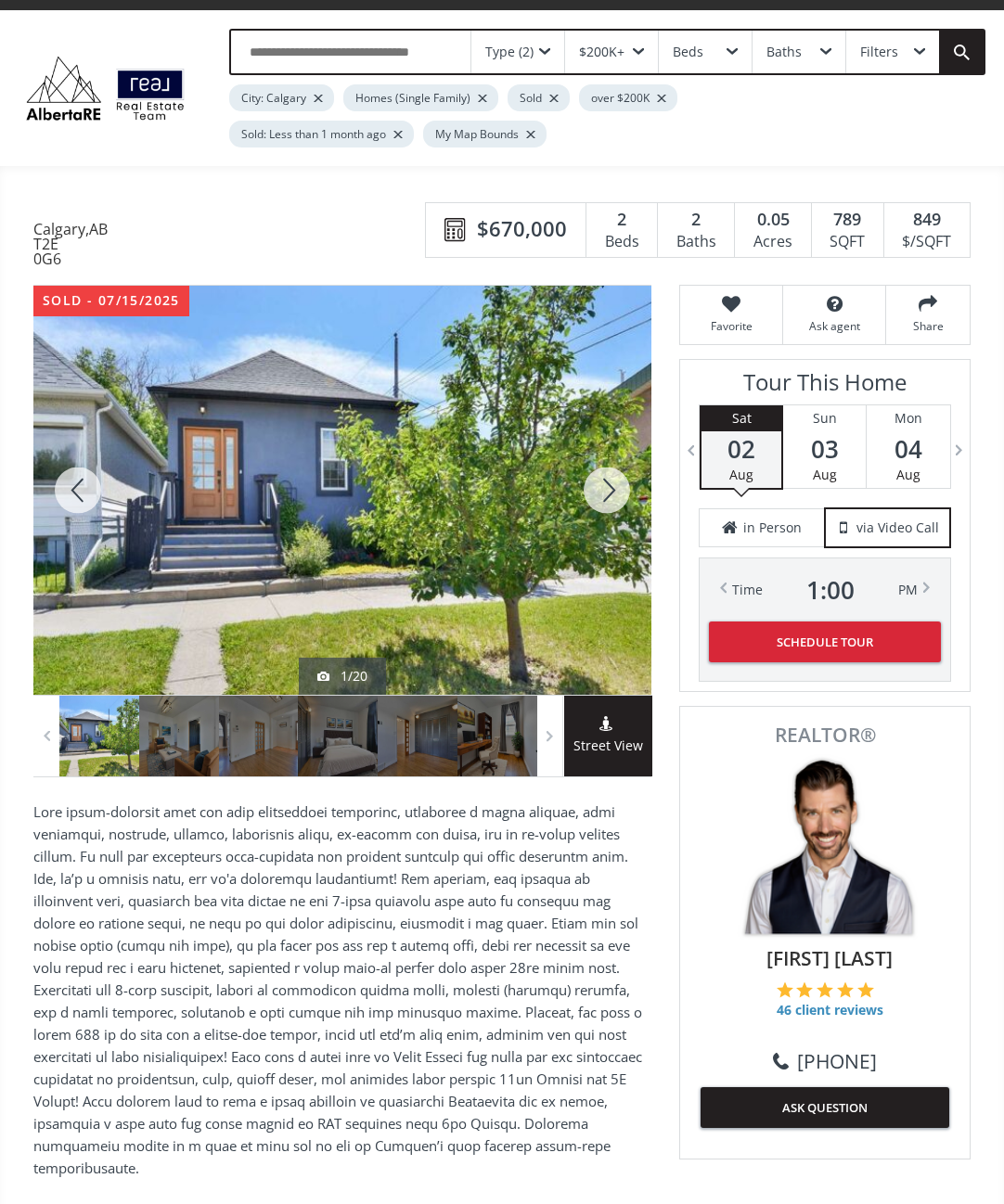 click at bounding box center (338, 736) 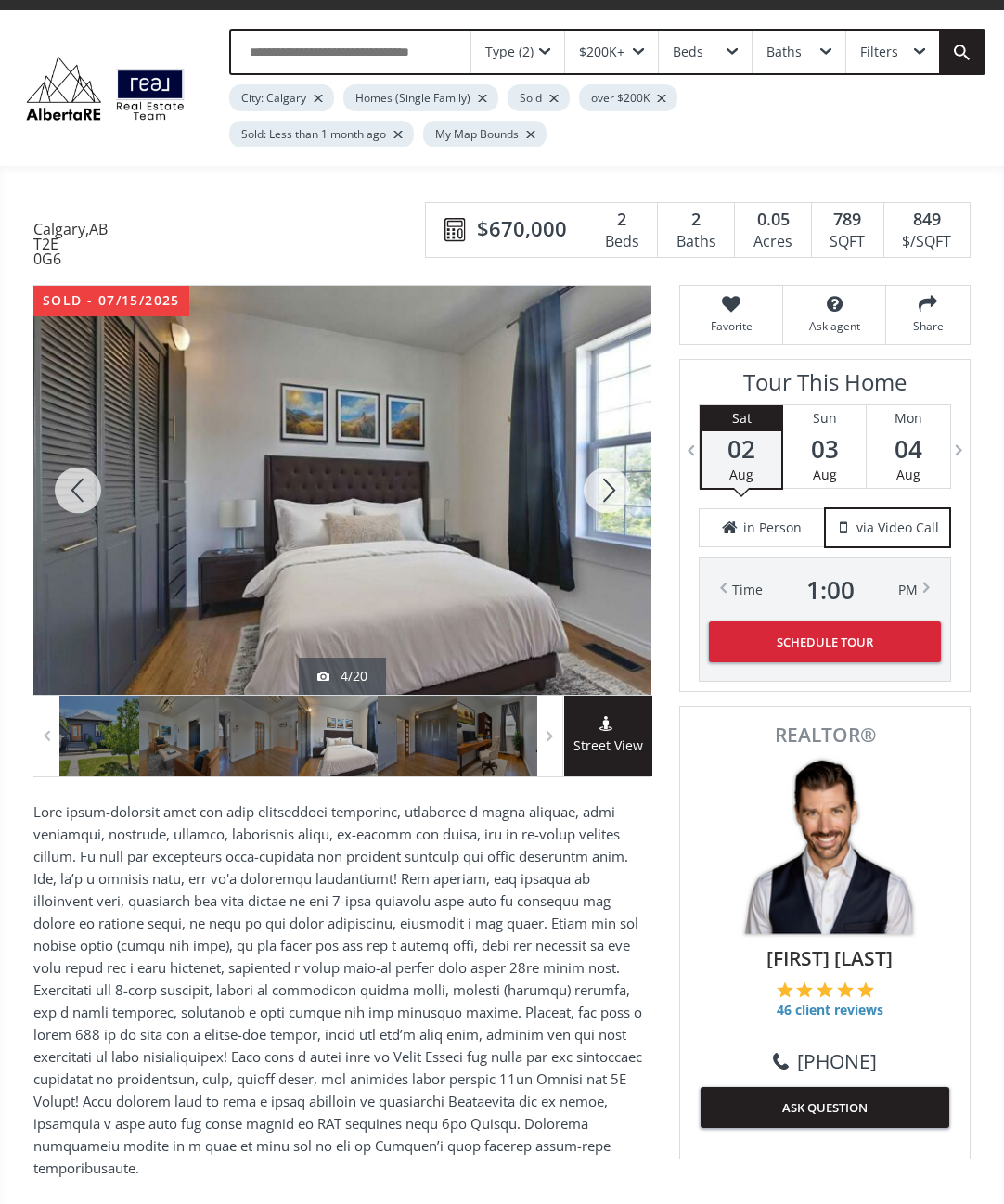 scroll, scrollTop: 27, scrollLeft: 0, axis: vertical 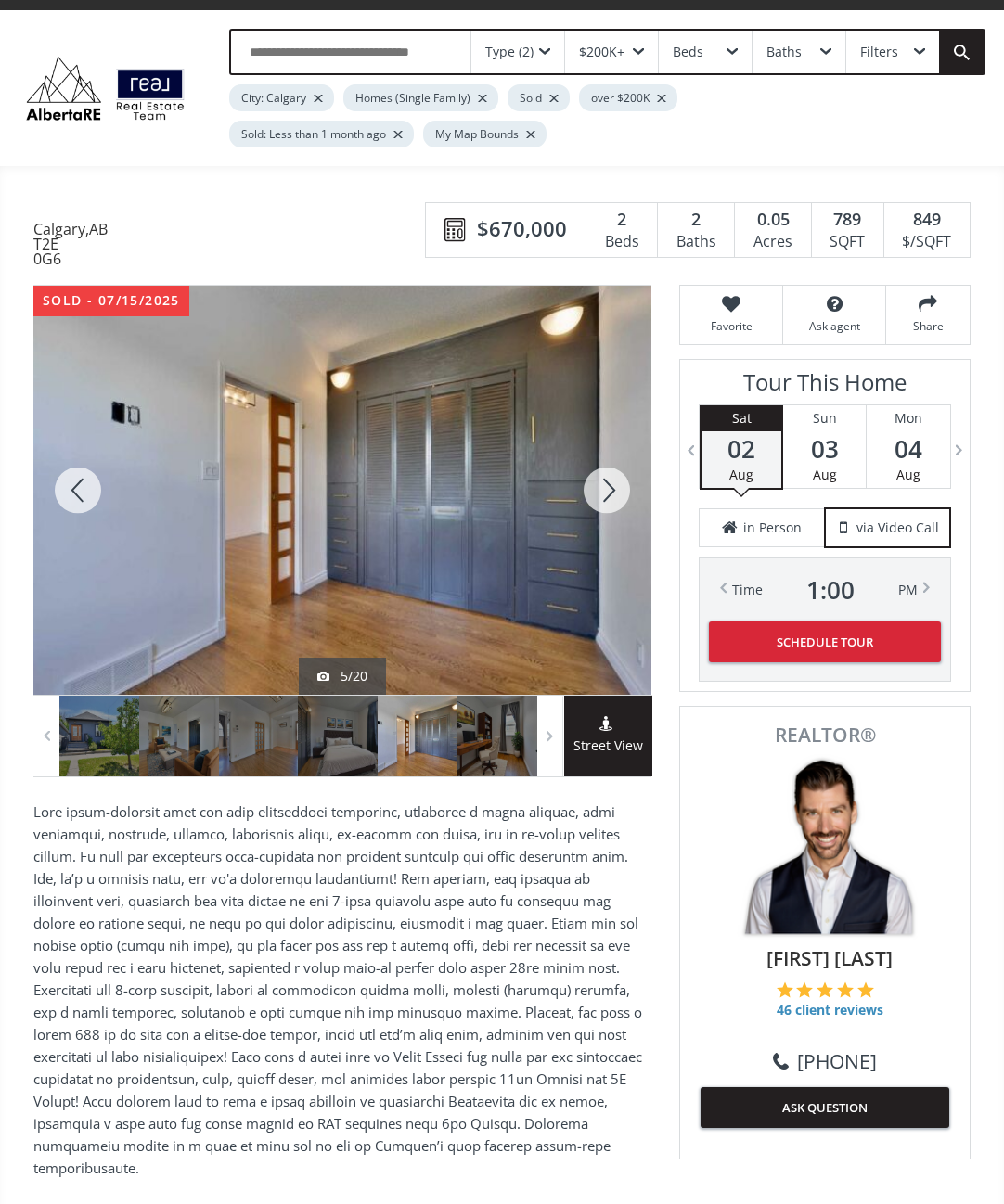 click at bounding box center [179, 736] 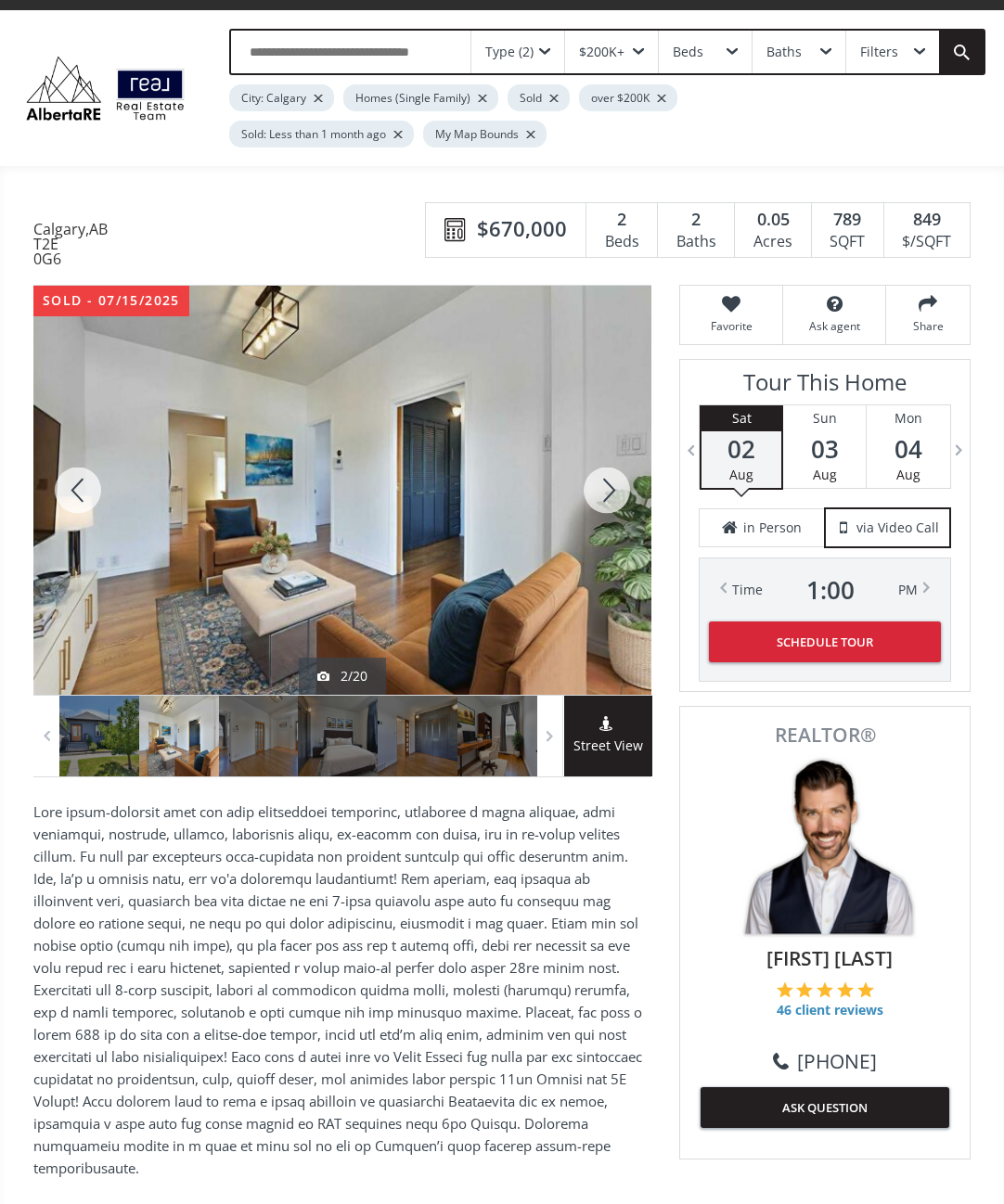 click at bounding box center [497, 736] 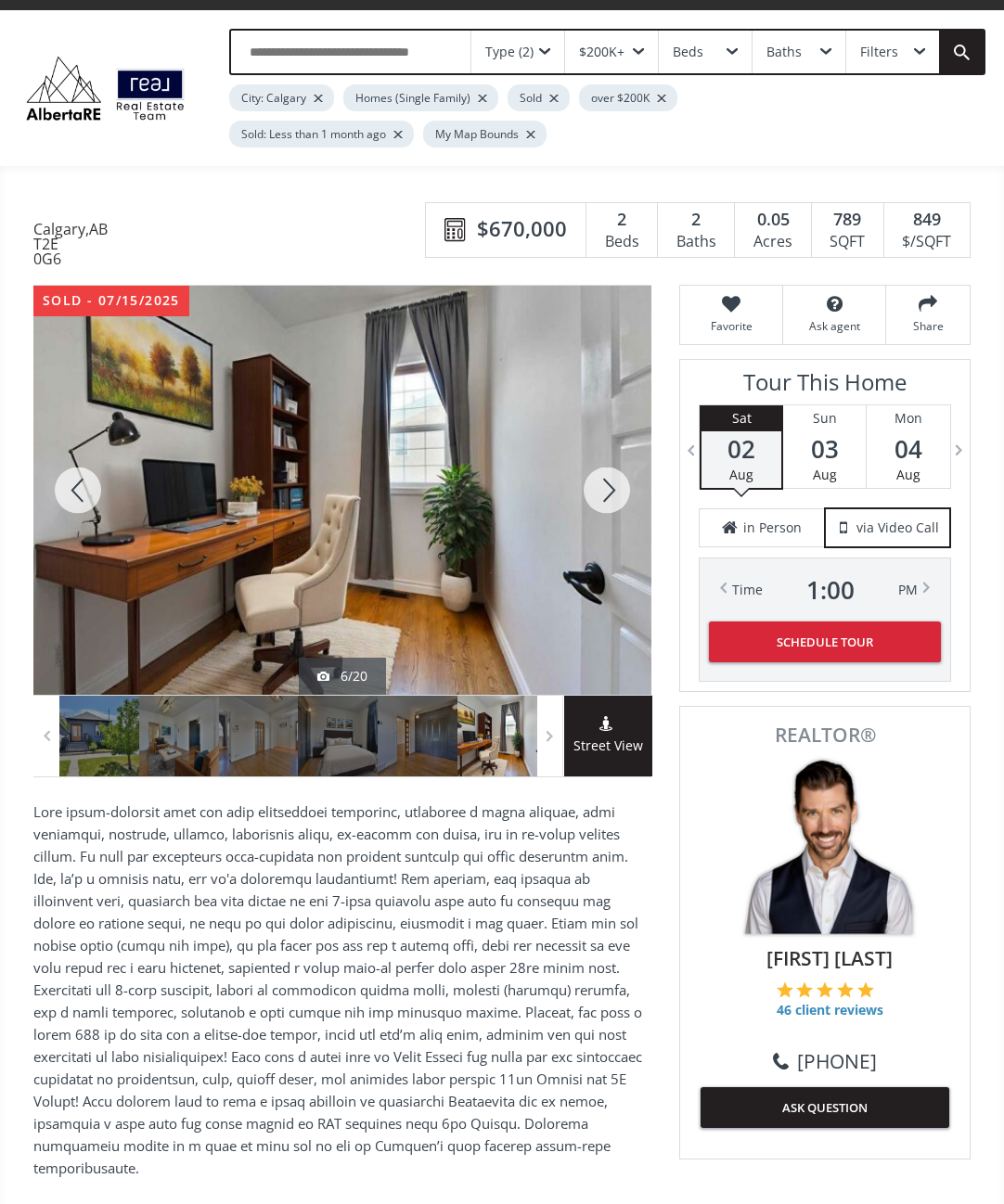 click at bounding box center (607, 490) 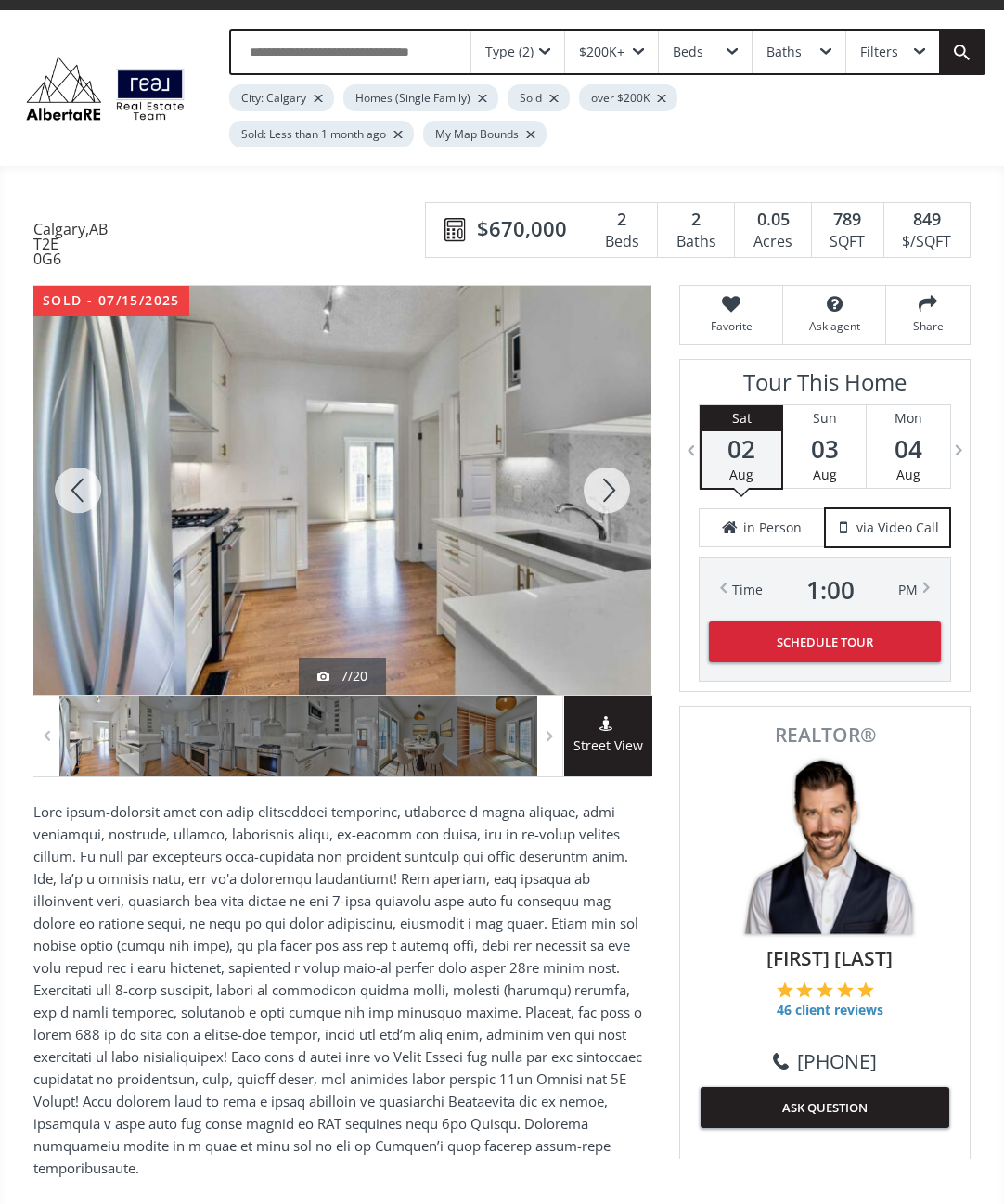 click at bounding box center [607, 490] 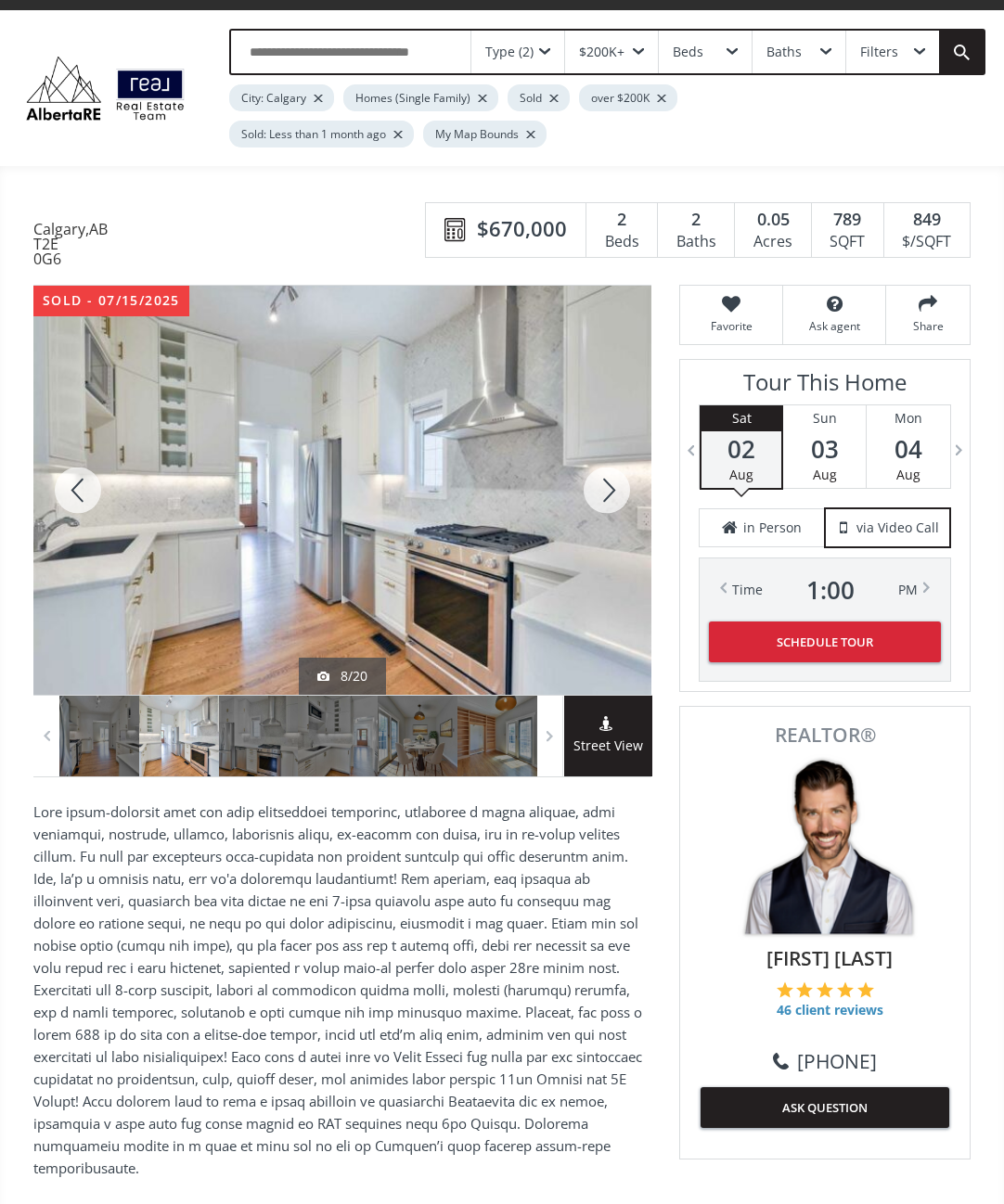 click at bounding box center (78, 490) 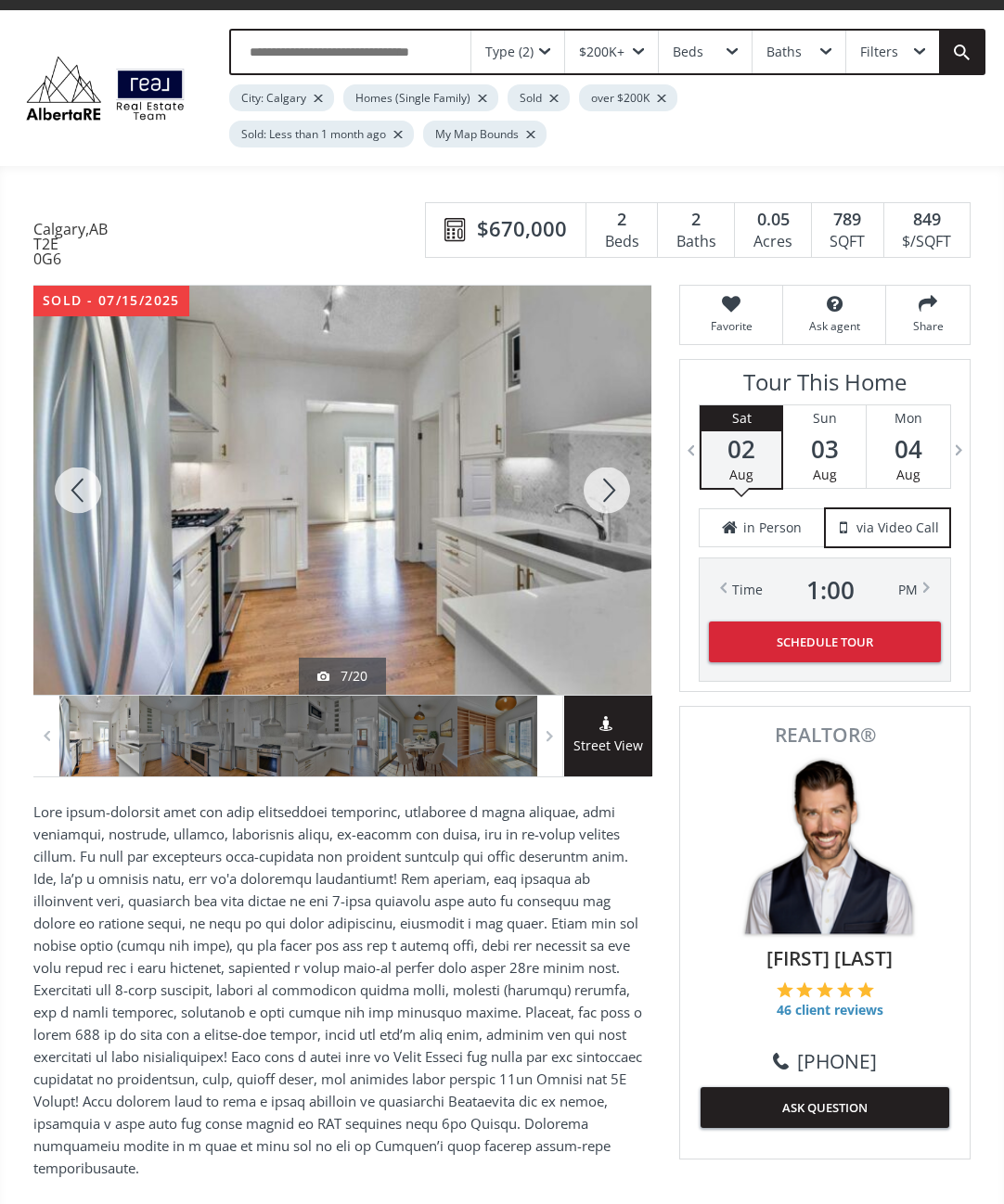 click at bounding box center [78, 490] 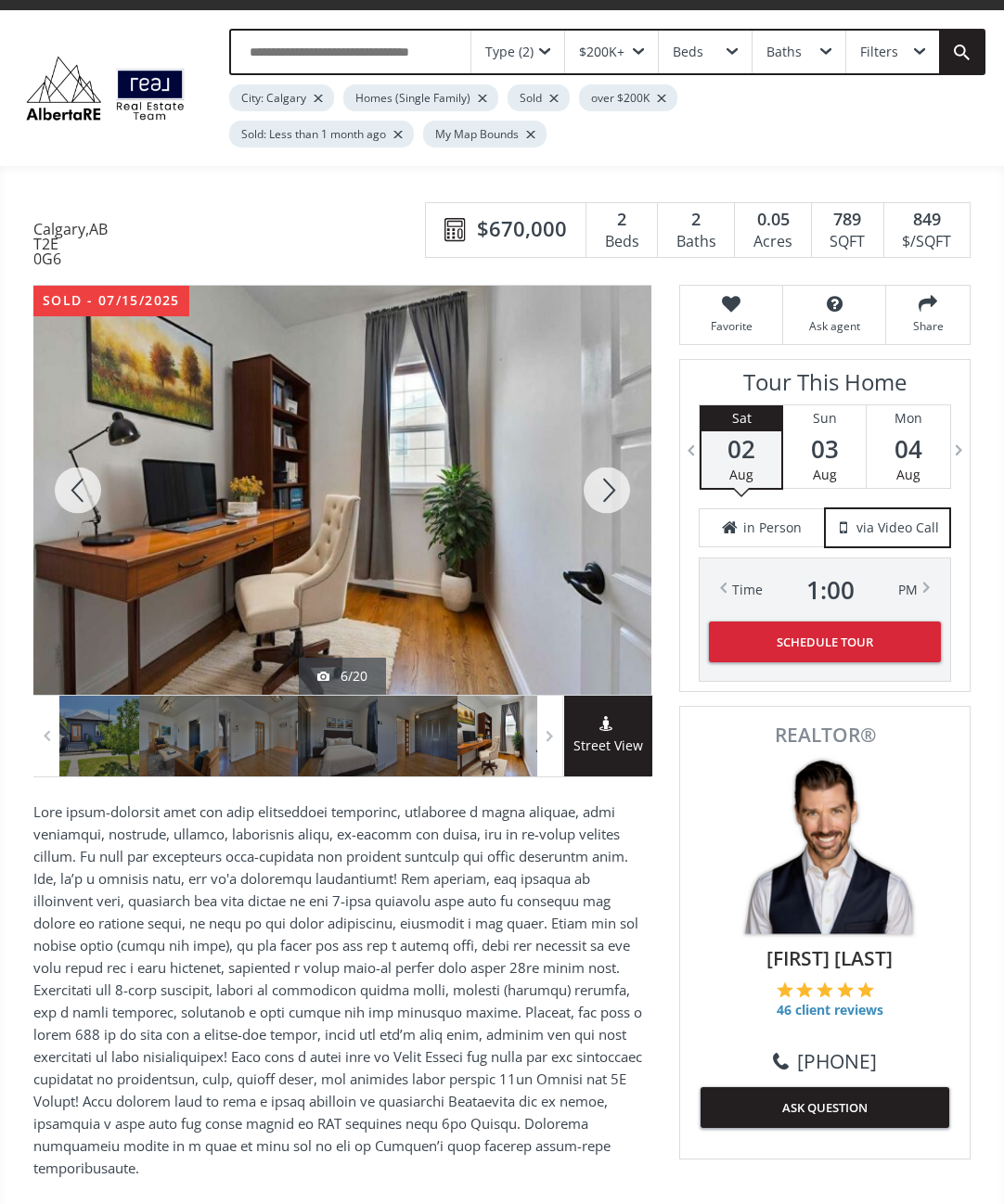 click at bounding box center (78, 490) 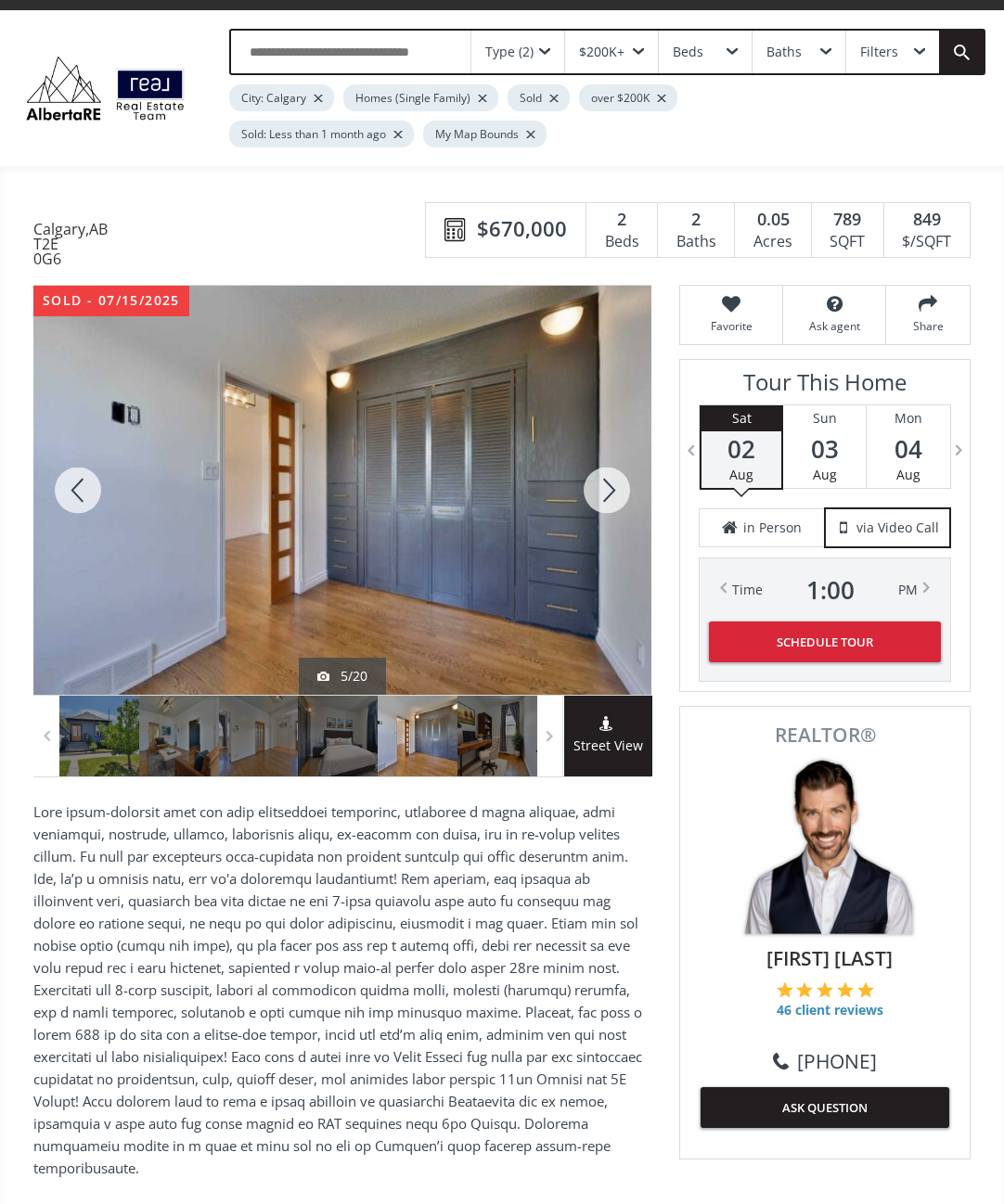 click at bounding box center [99, 736] 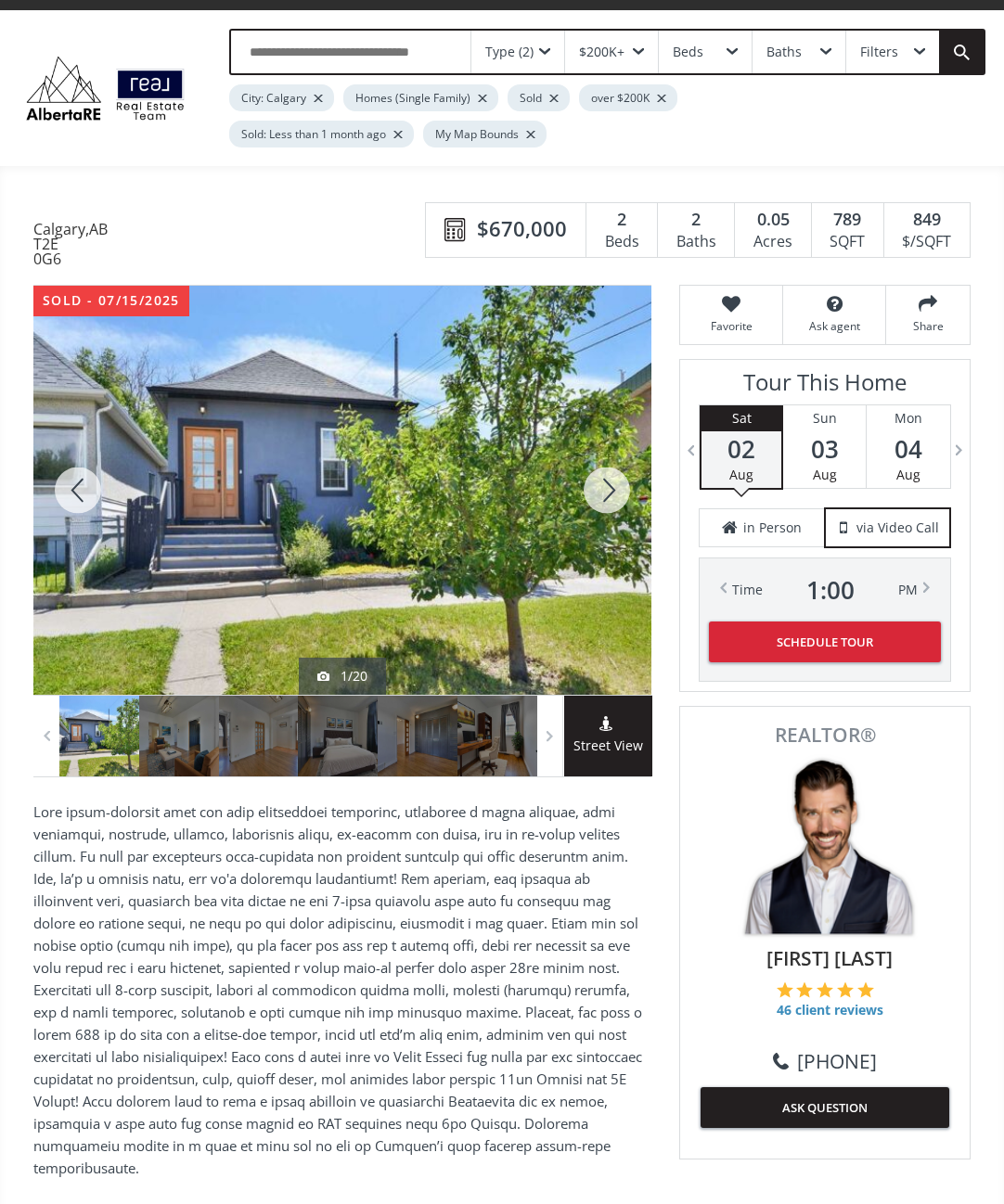 click at bounding box center [418, 736] 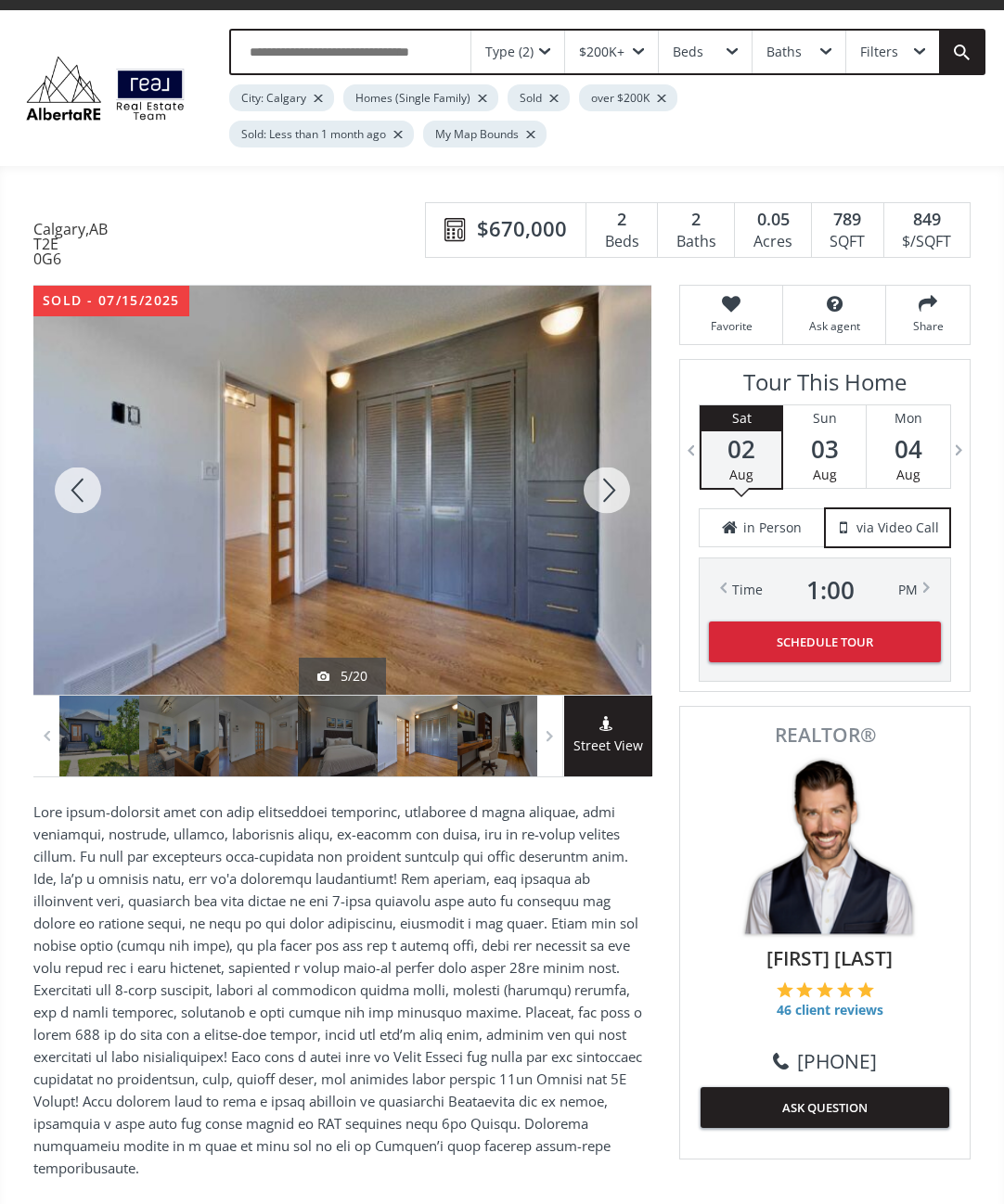 click at bounding box center (607, 490) 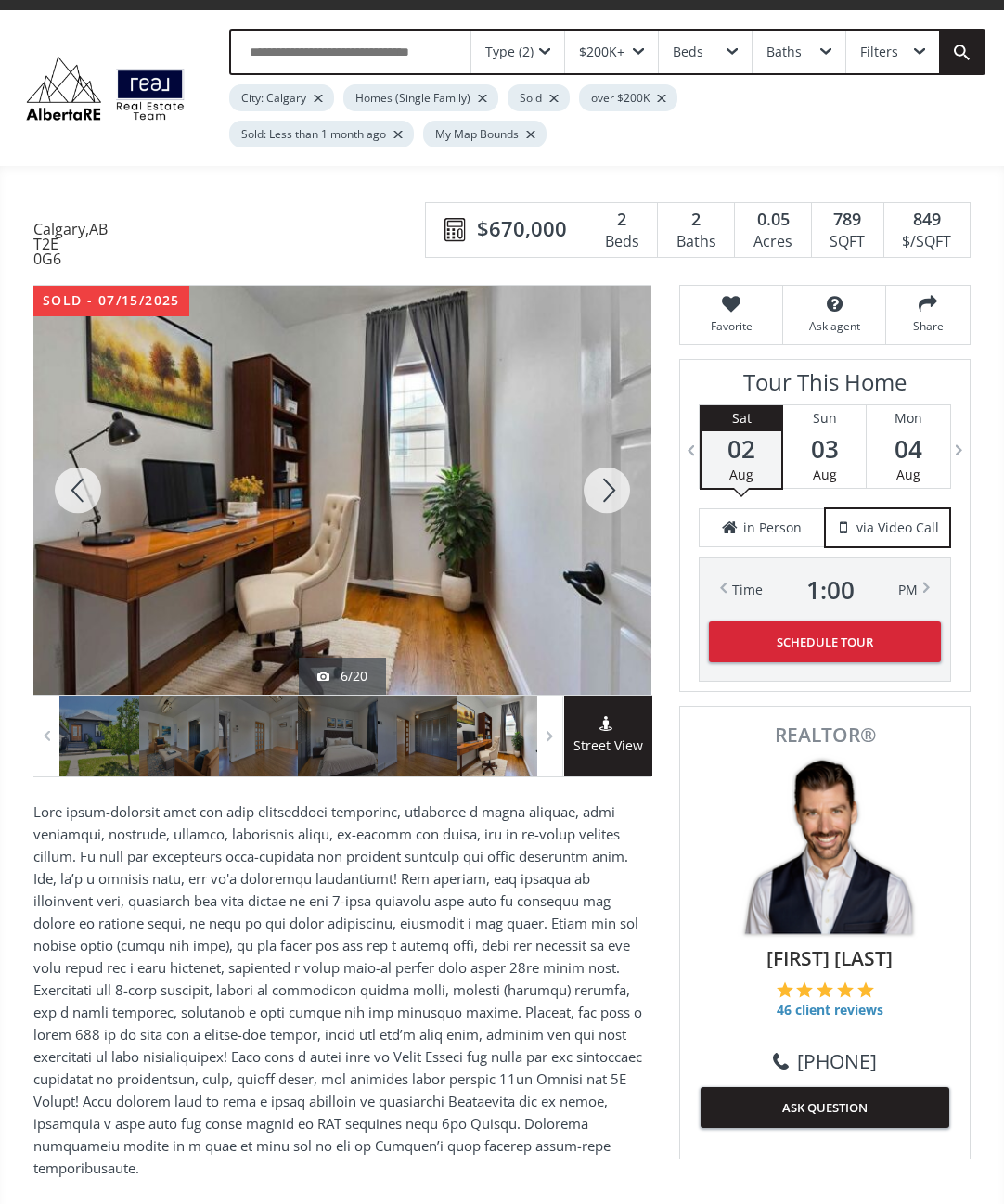 click at bounding box center [607, 490] 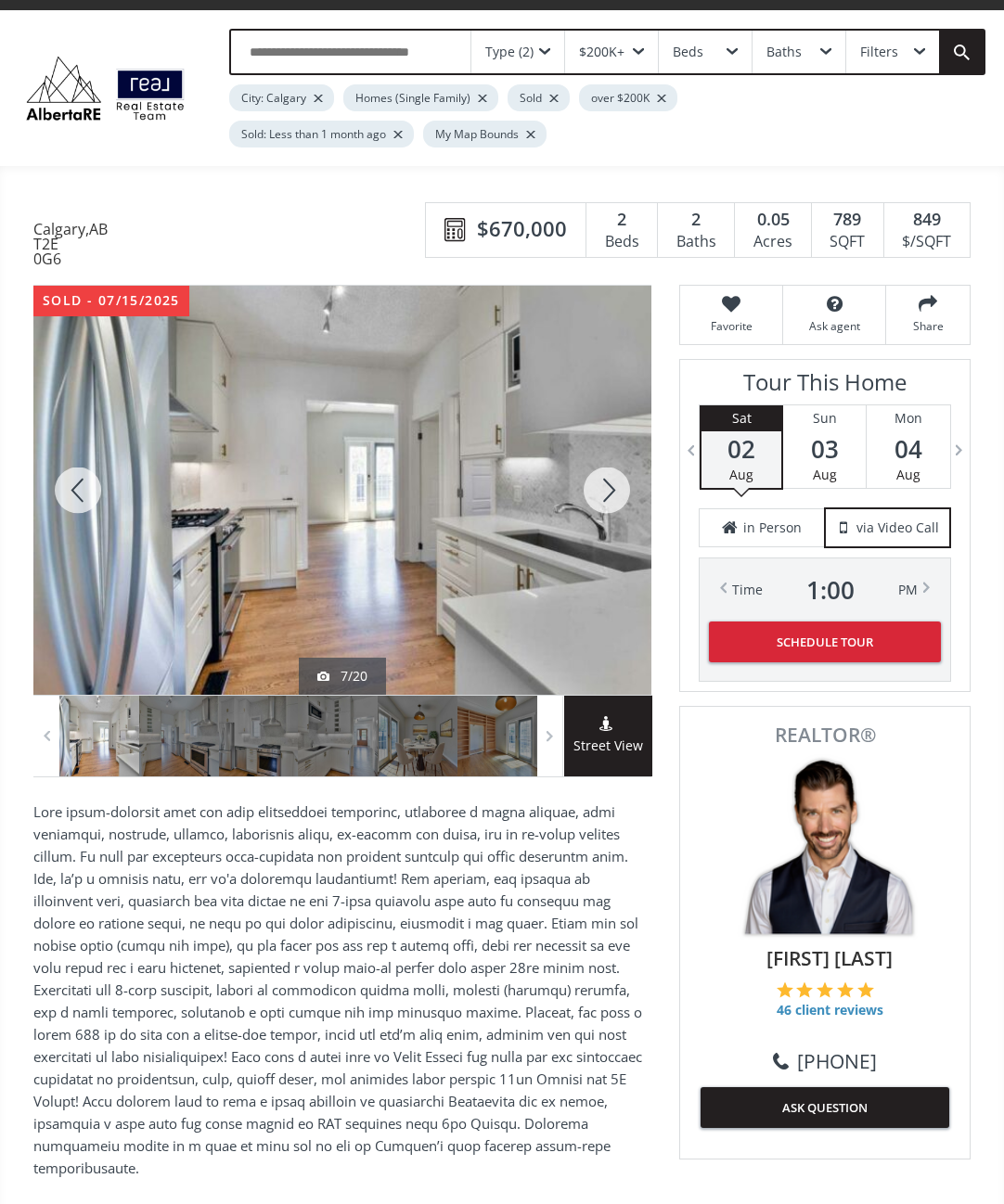 click at bounding box center (607, 490) 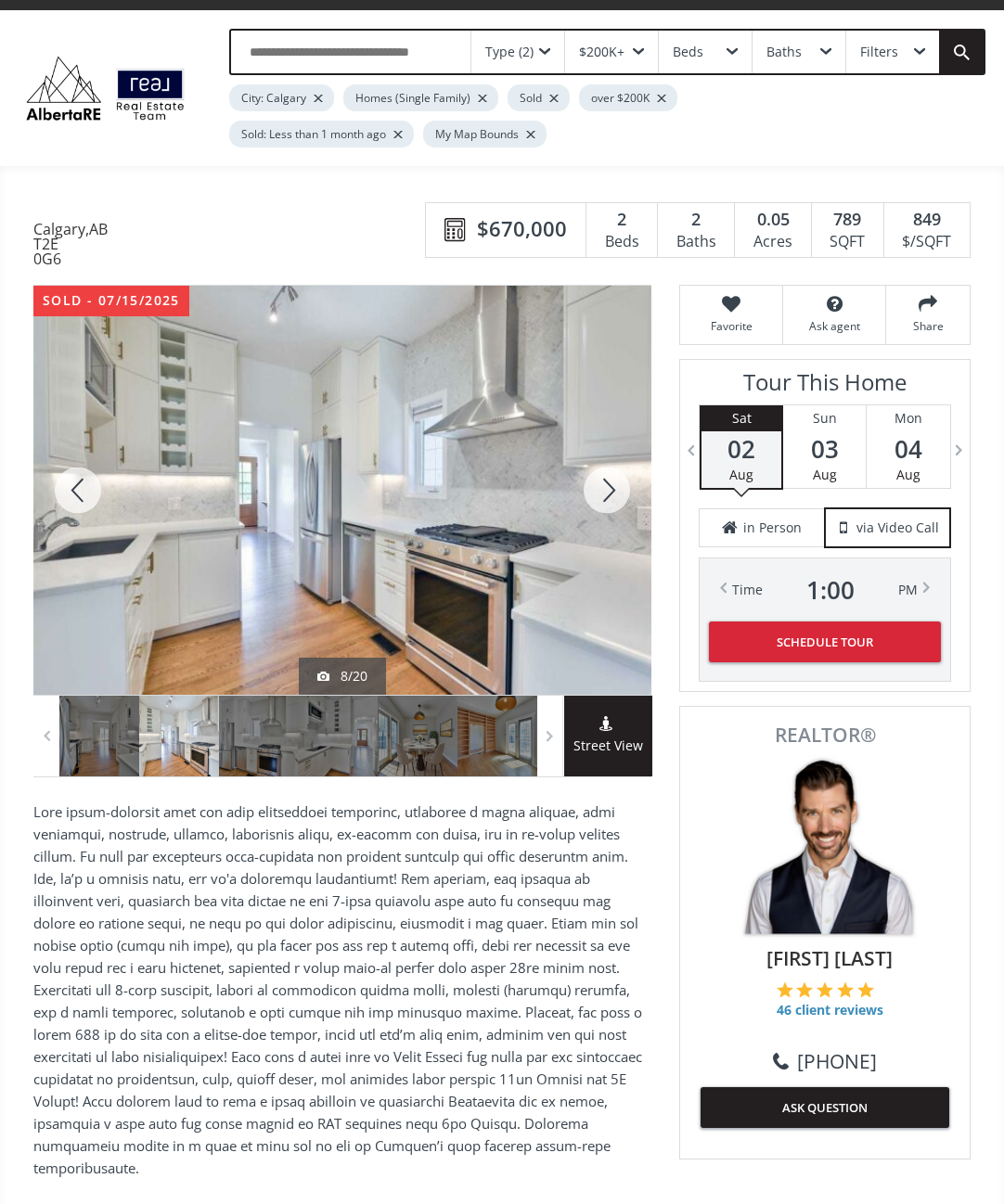 click at bounding box center (607, 490) 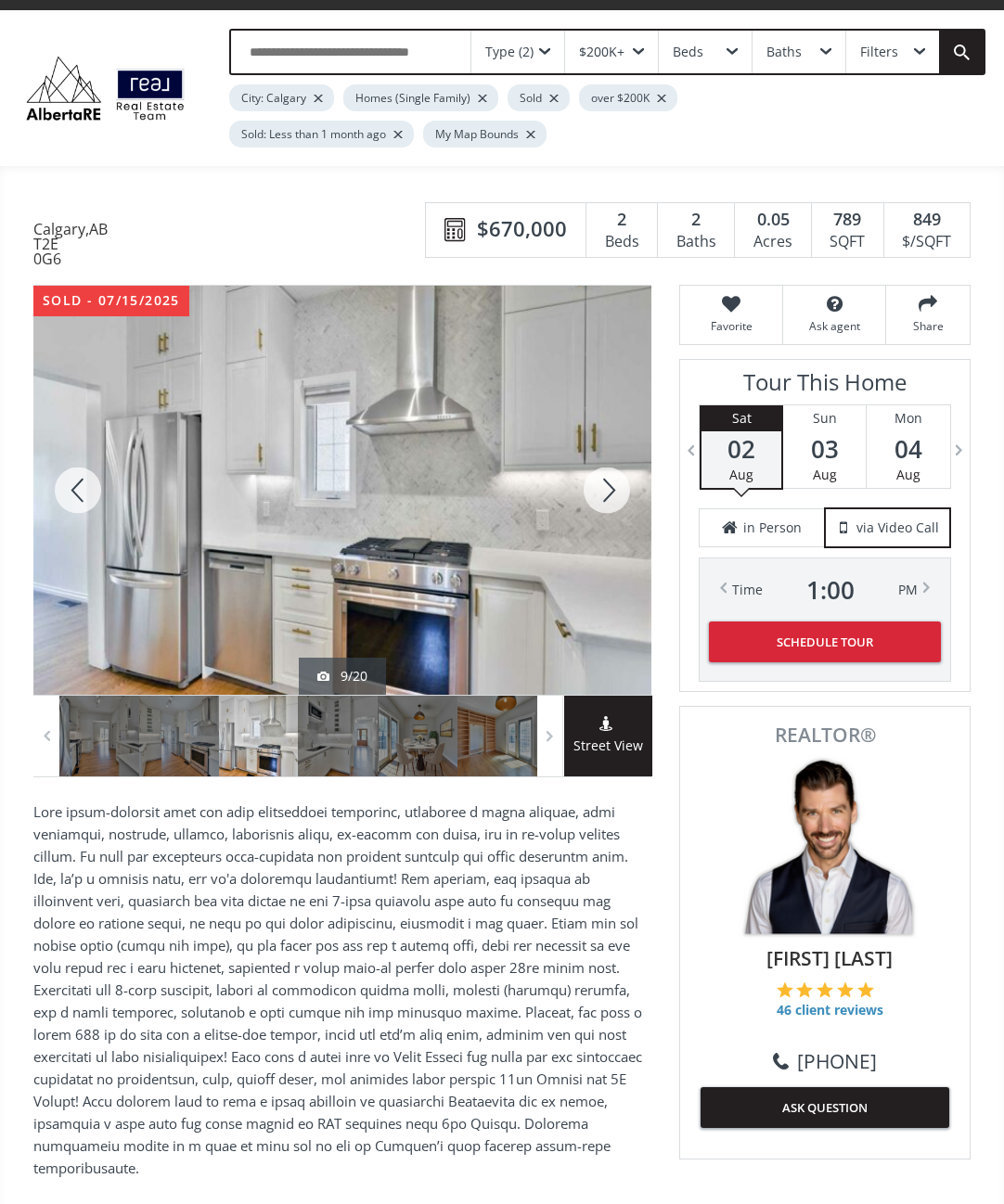 click at bounding box center [607, 490] 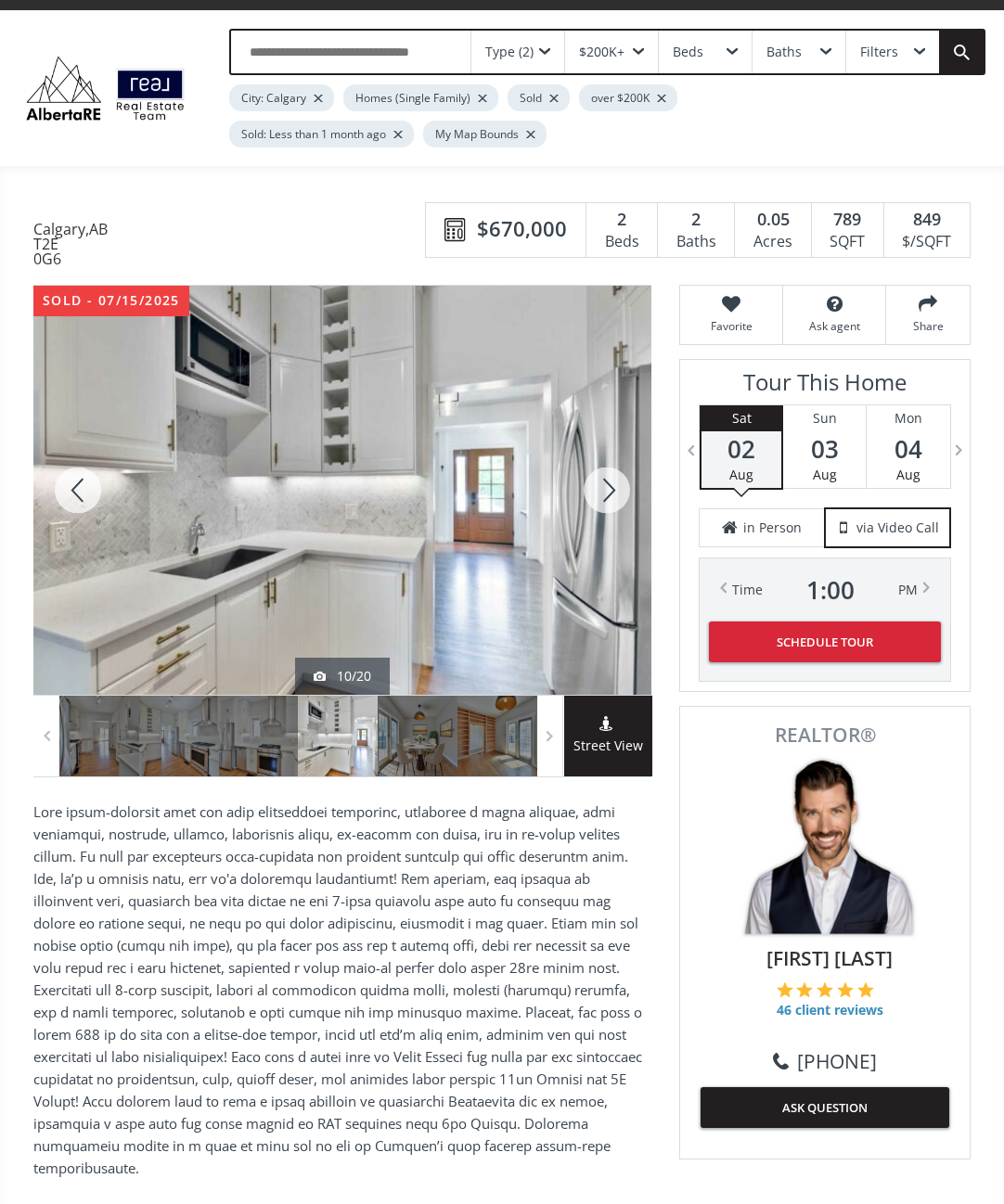 click at bounding box center [607, 490] 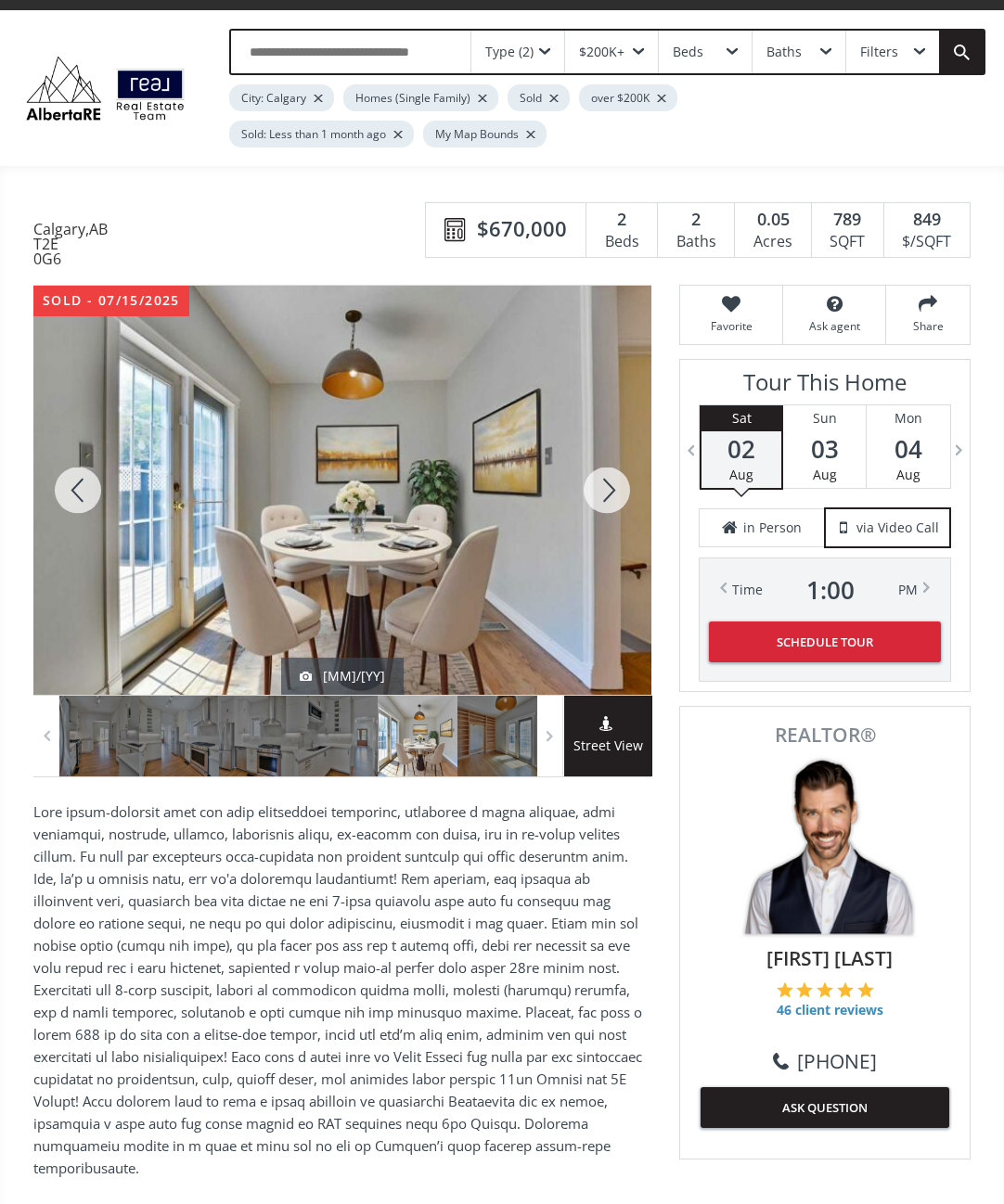 click at bounding box center (607, 490) 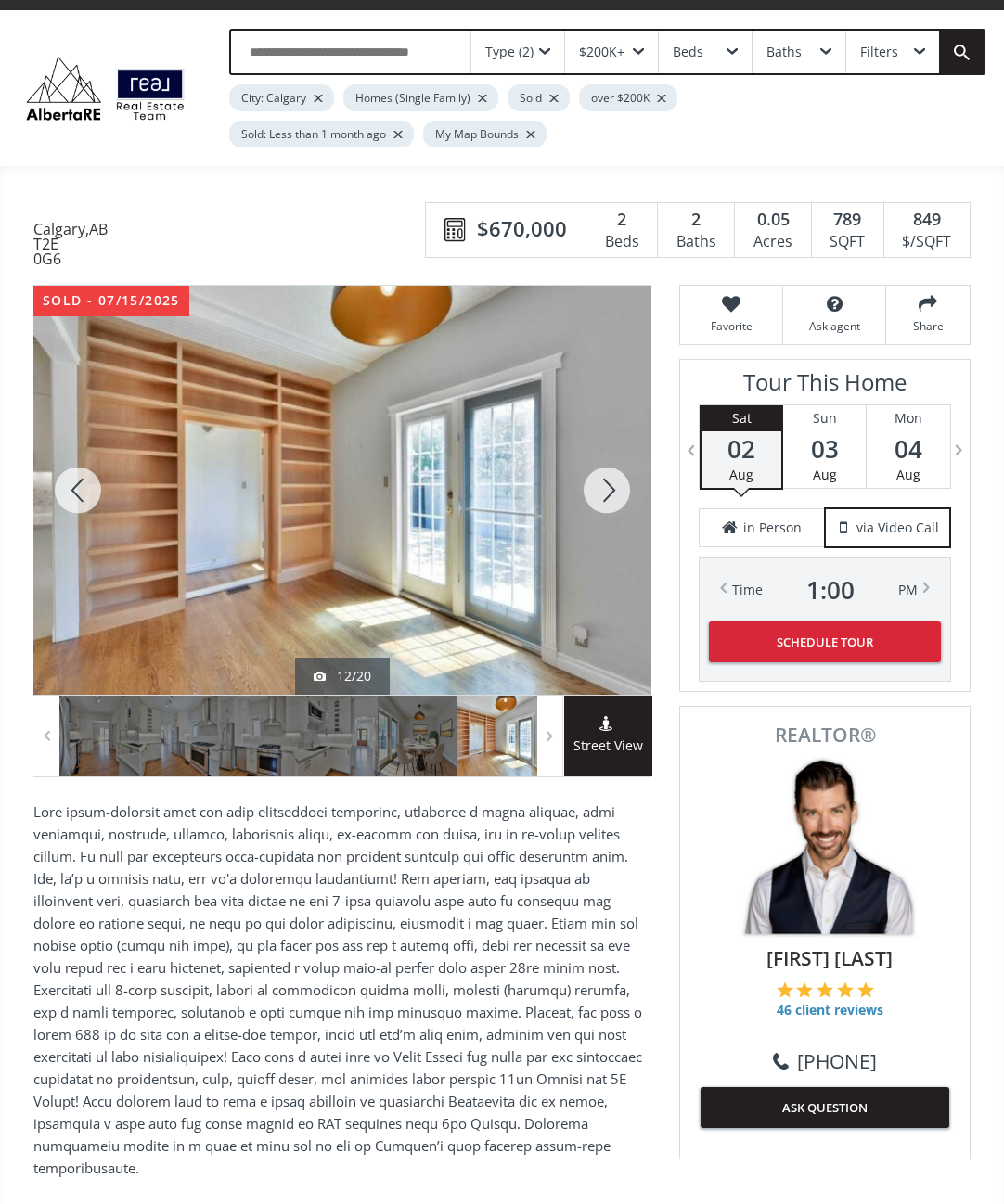click at bounding box center (607, 490) 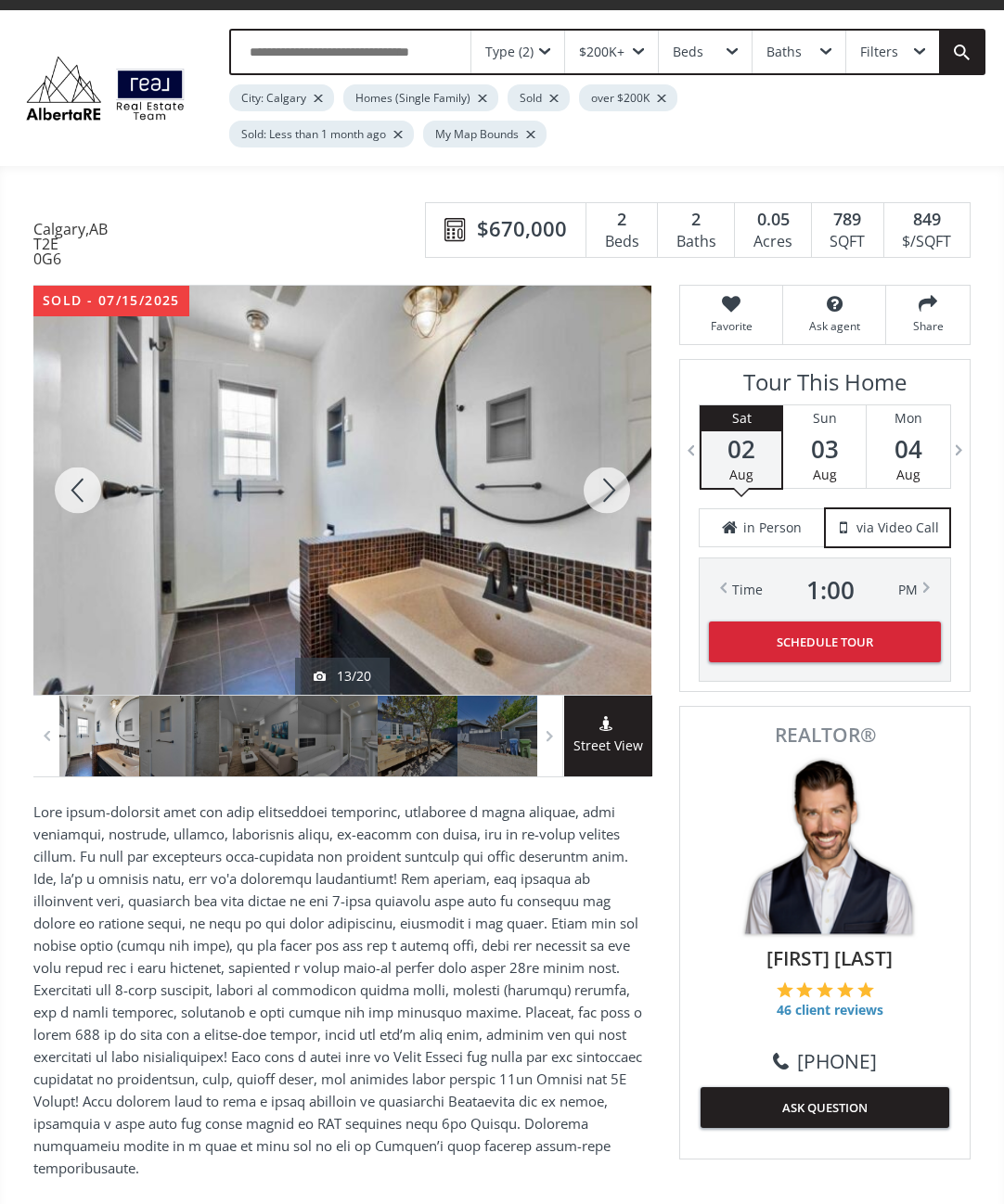 click at bounding box center [607, 490] 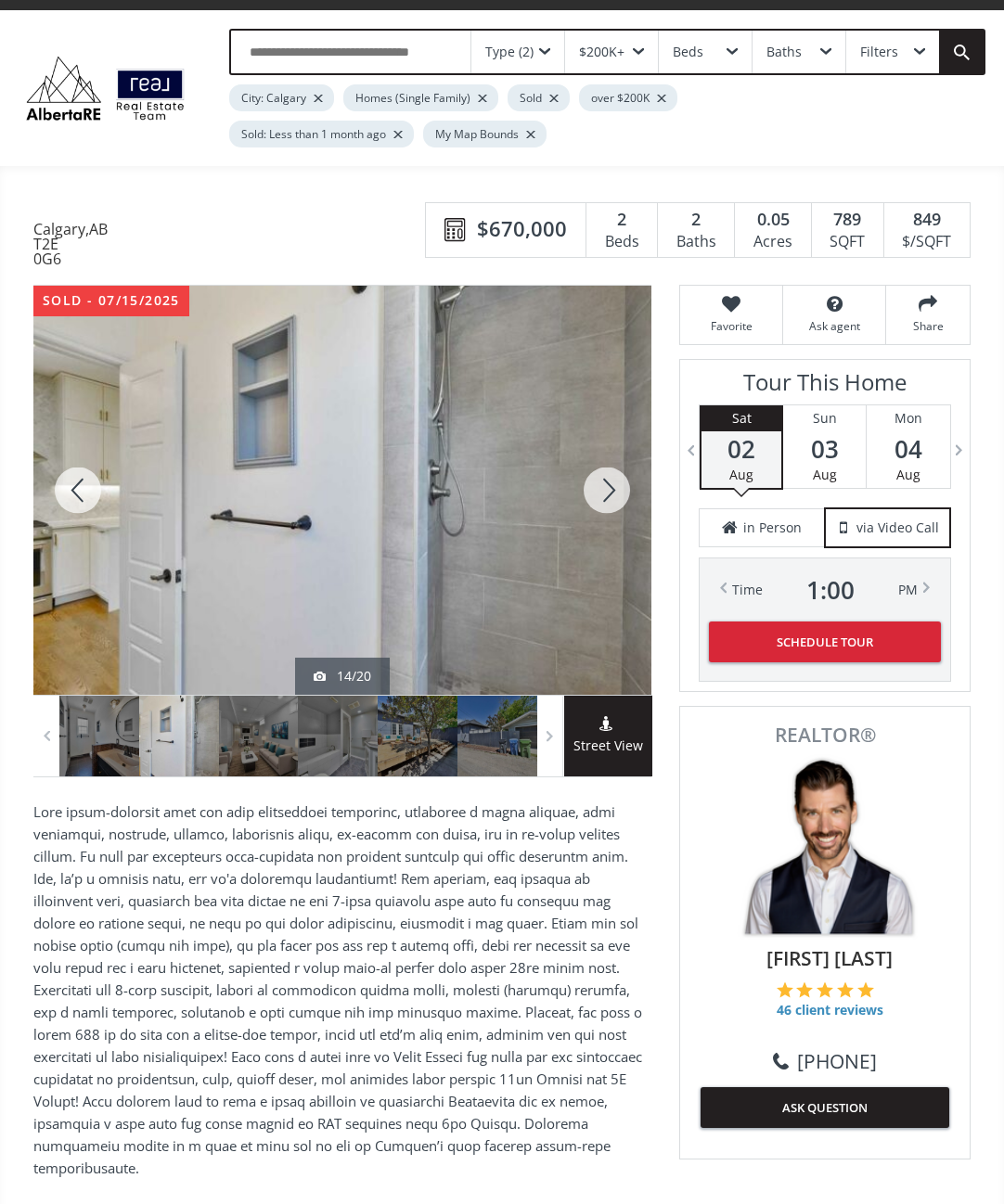 click at bounding box center (607, 490) 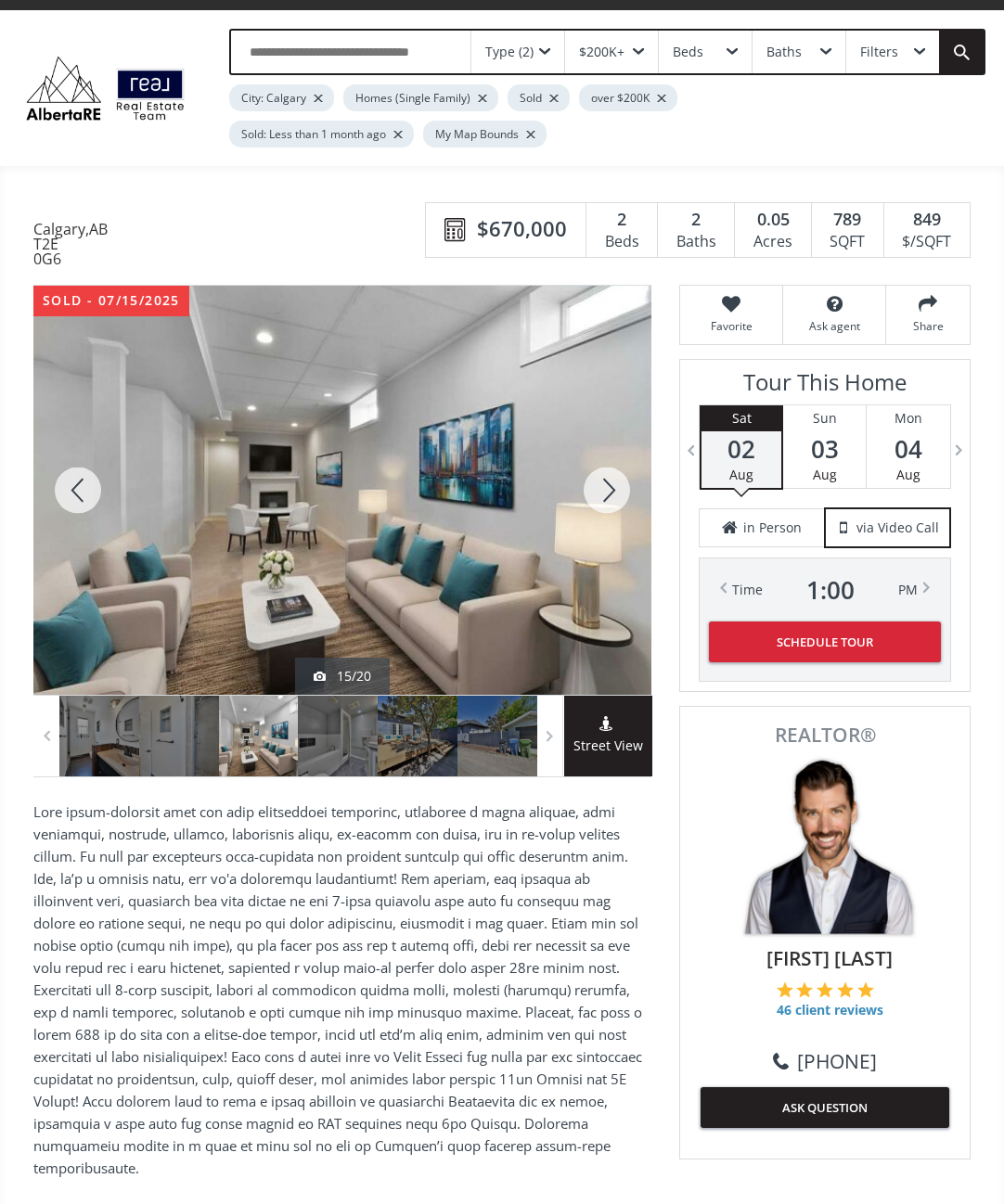 click at bounding box center [607, 490] 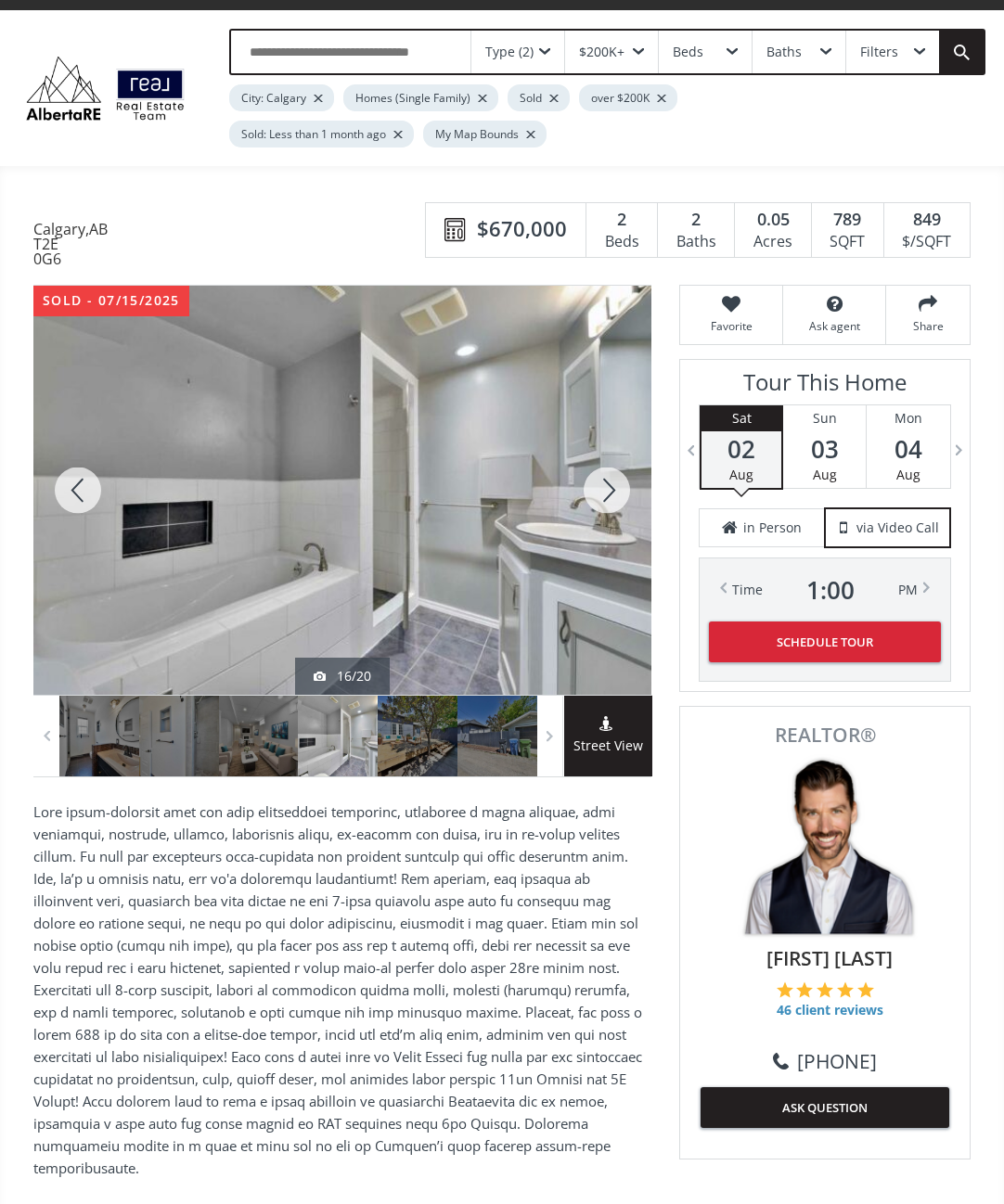 click at bounding box center [607, 490] 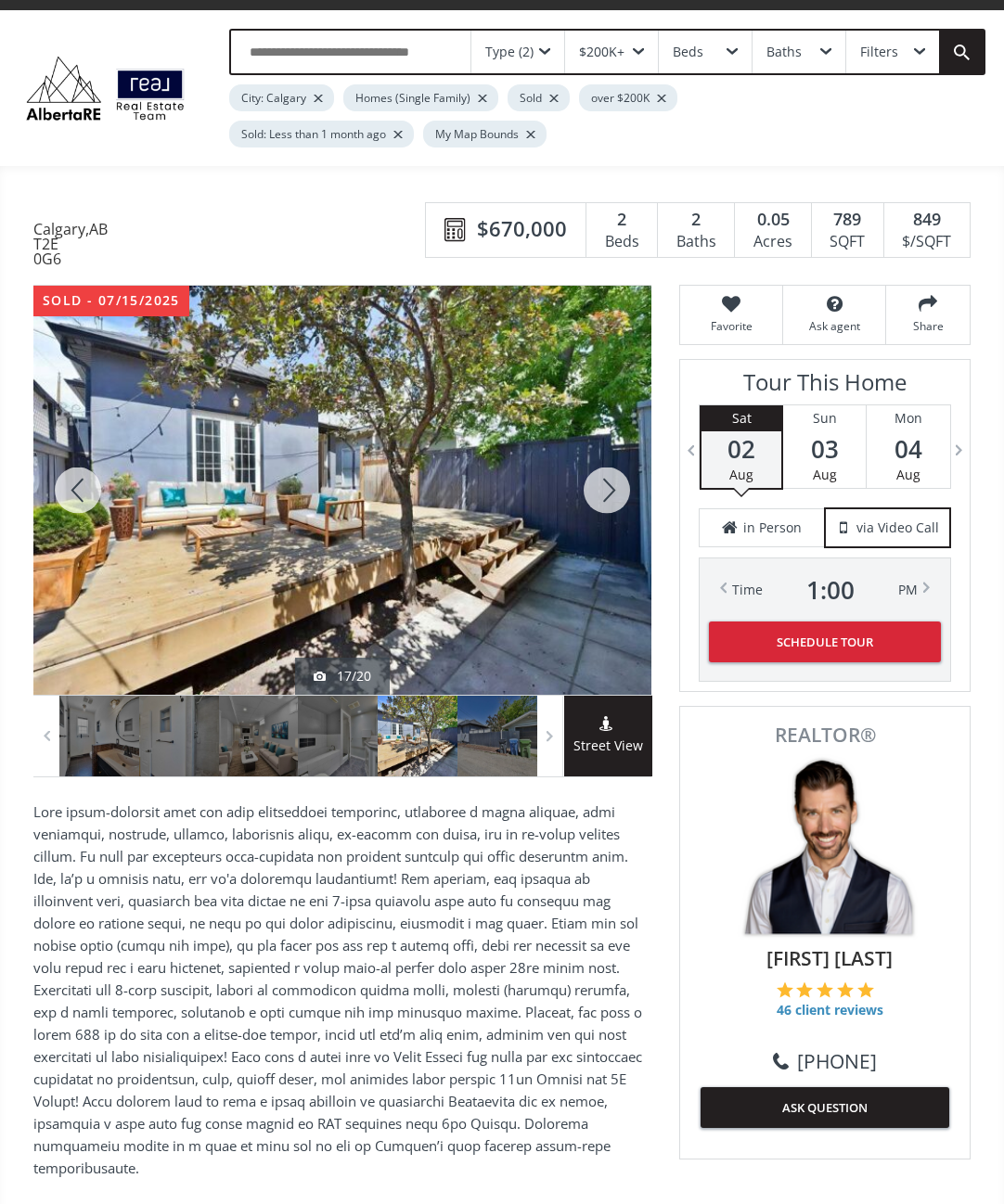 click at bounding box center (607, 490) 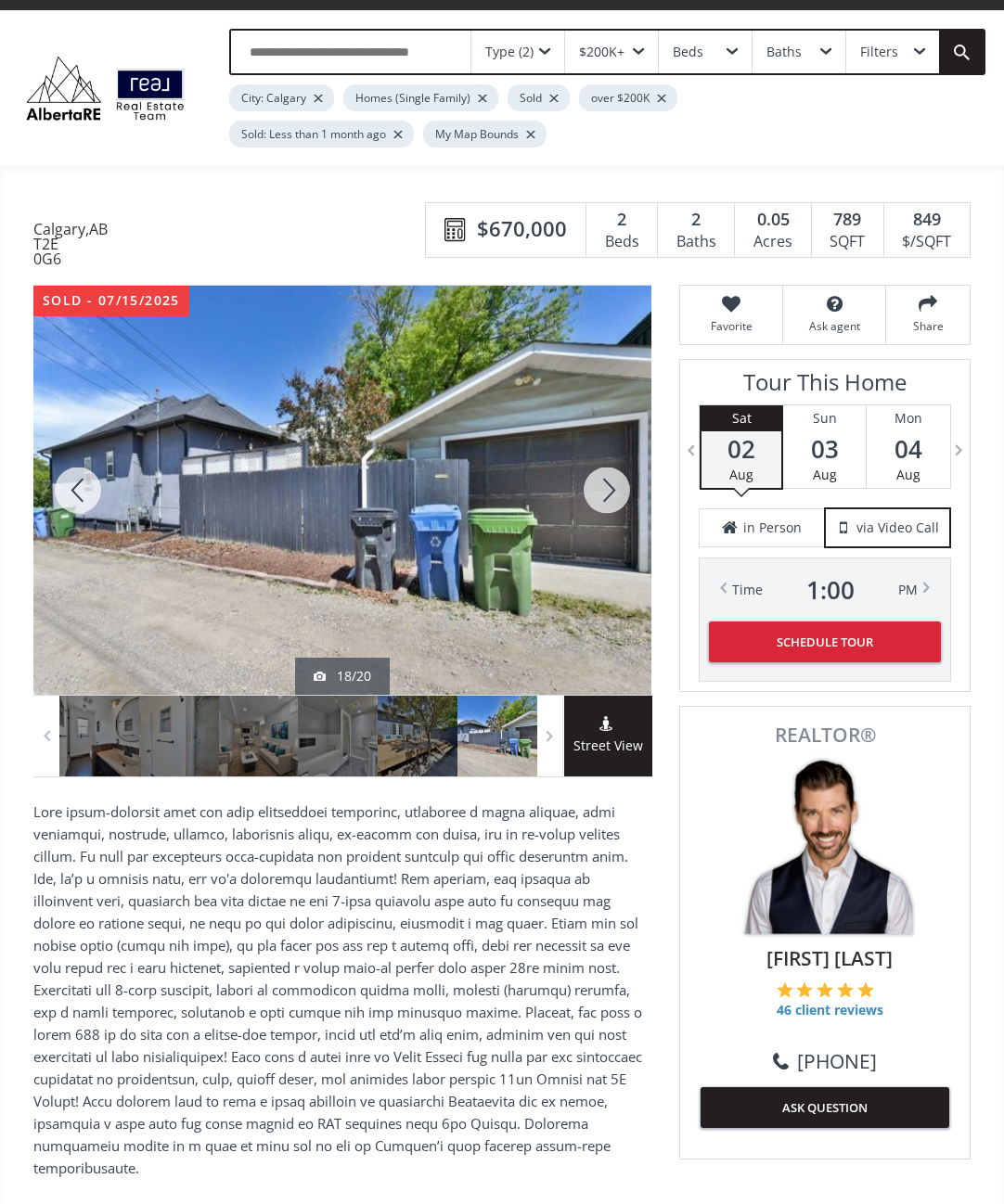 click at bounding box center [607, 490] 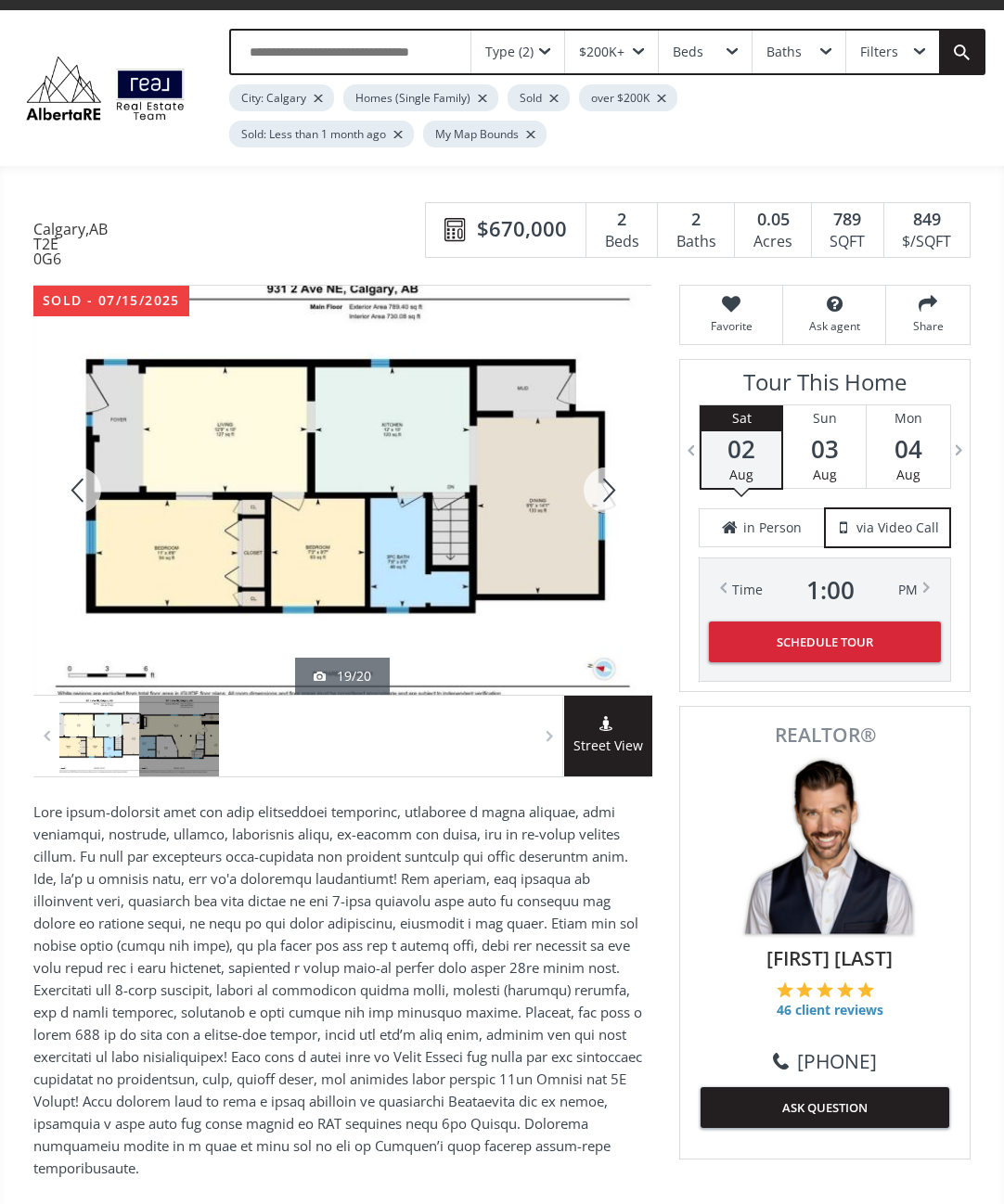 click at bounding box center [78, 490] 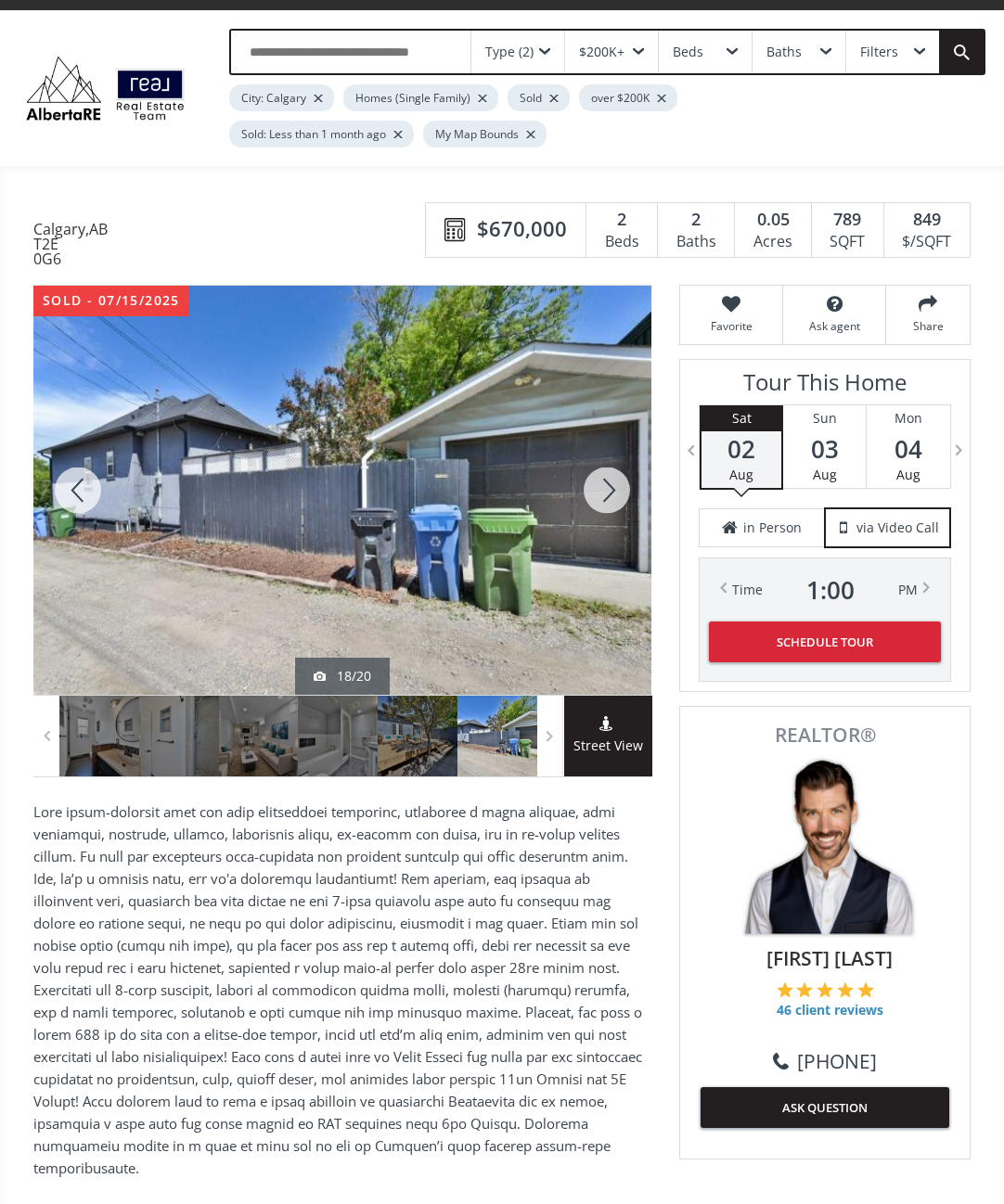 click at bounding box center [78, 490] 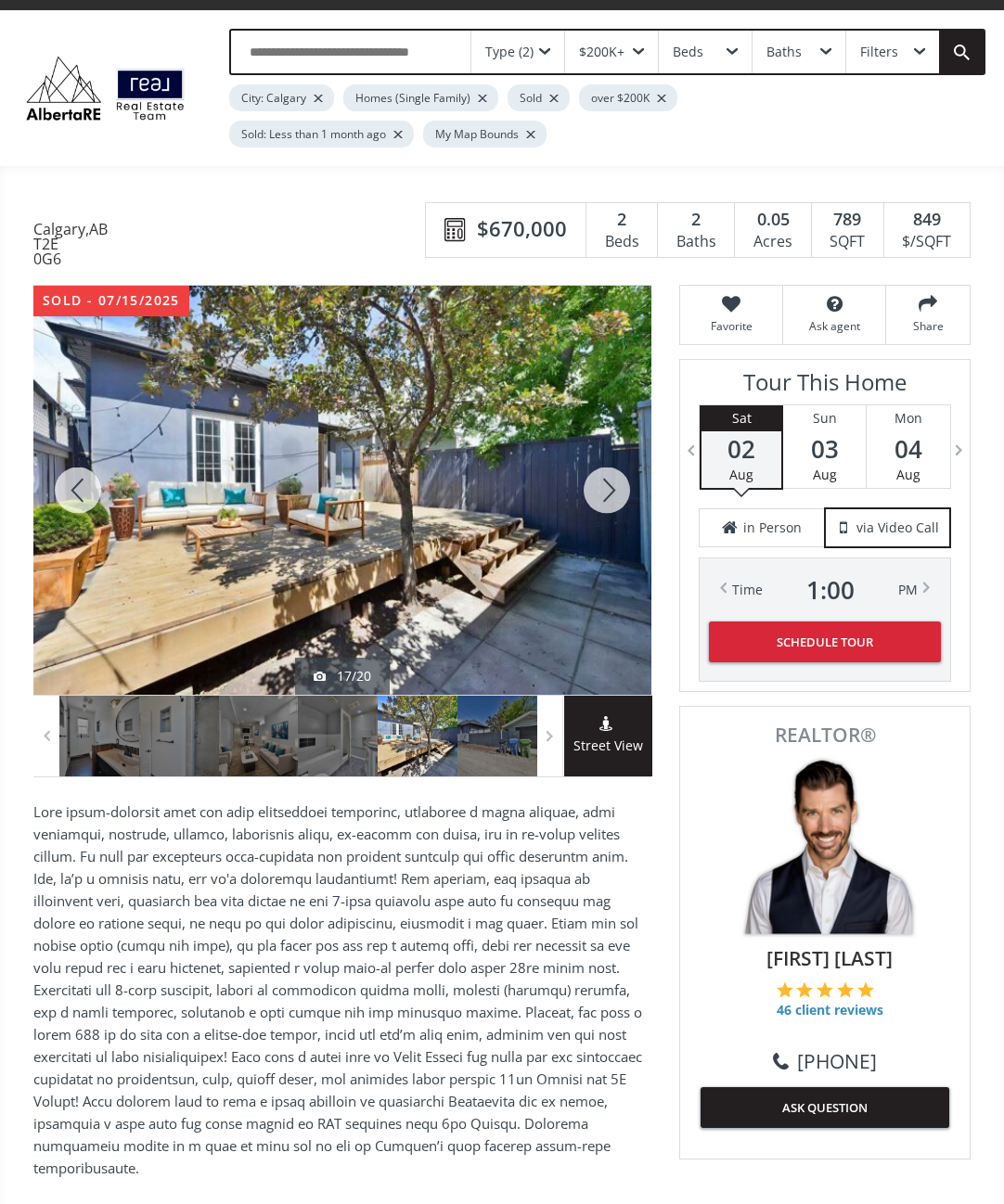 click at bounding box center (78, 490) 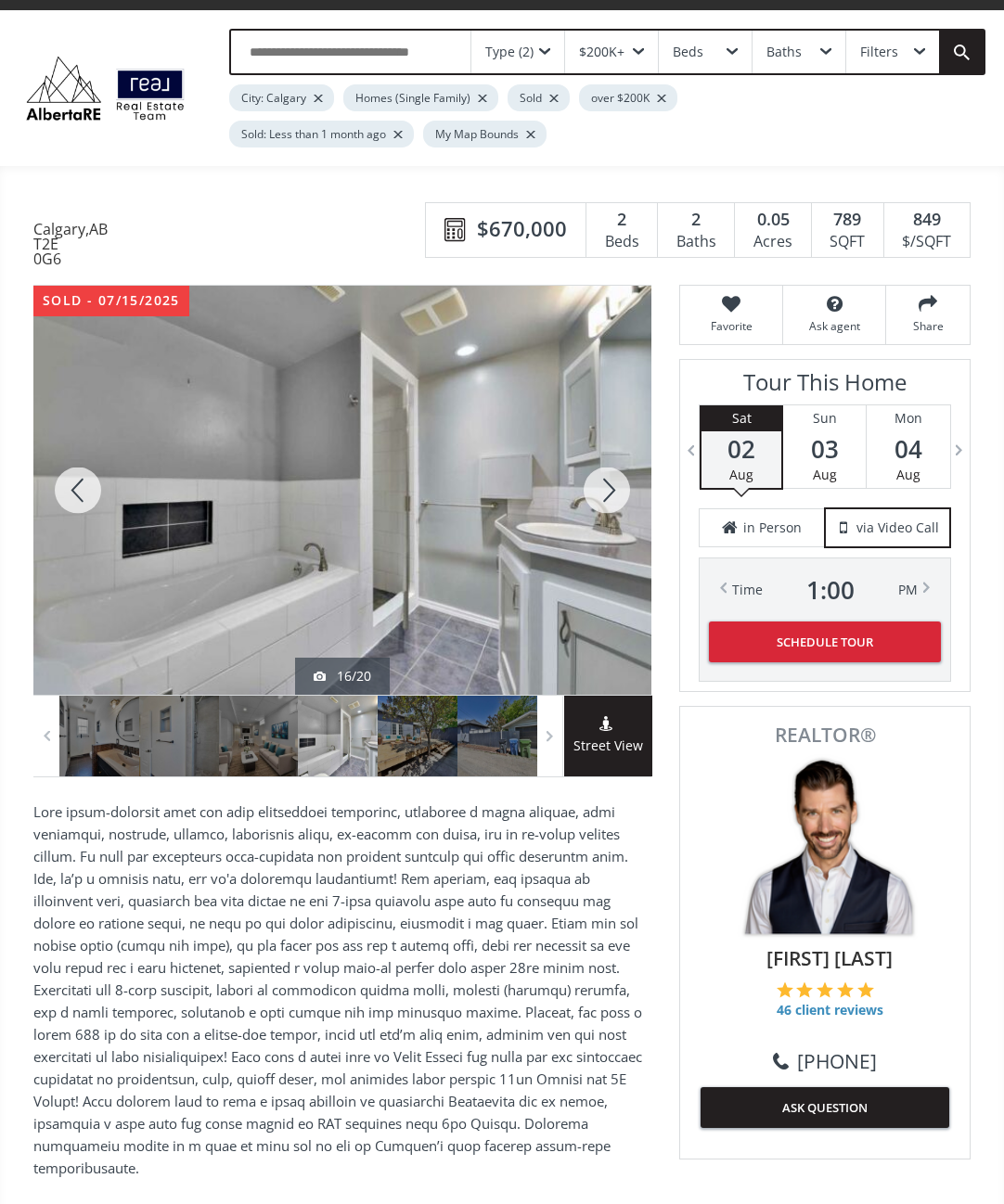 click at bounding box center (78, 490) 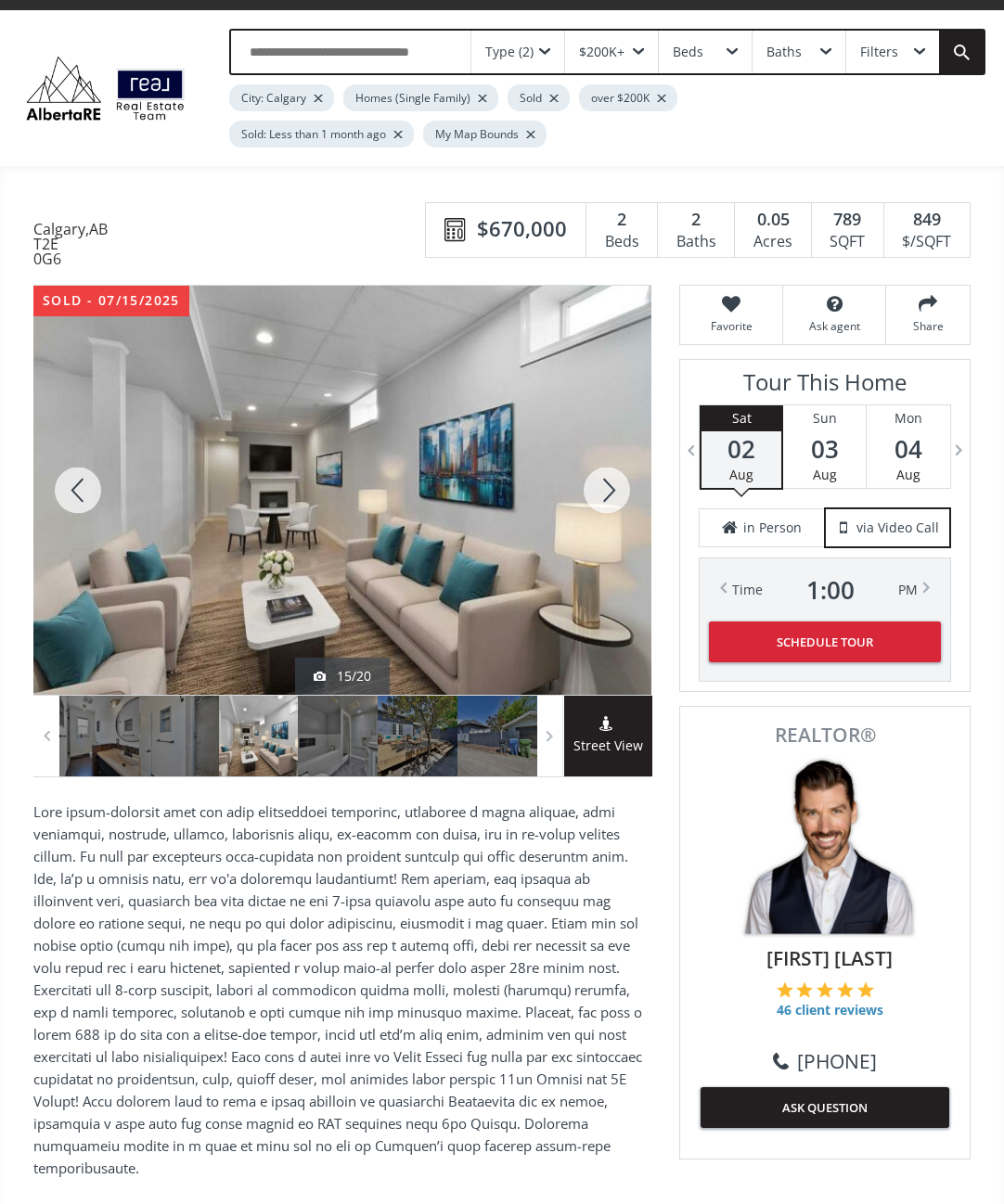 click at bounding box center [78, 490] 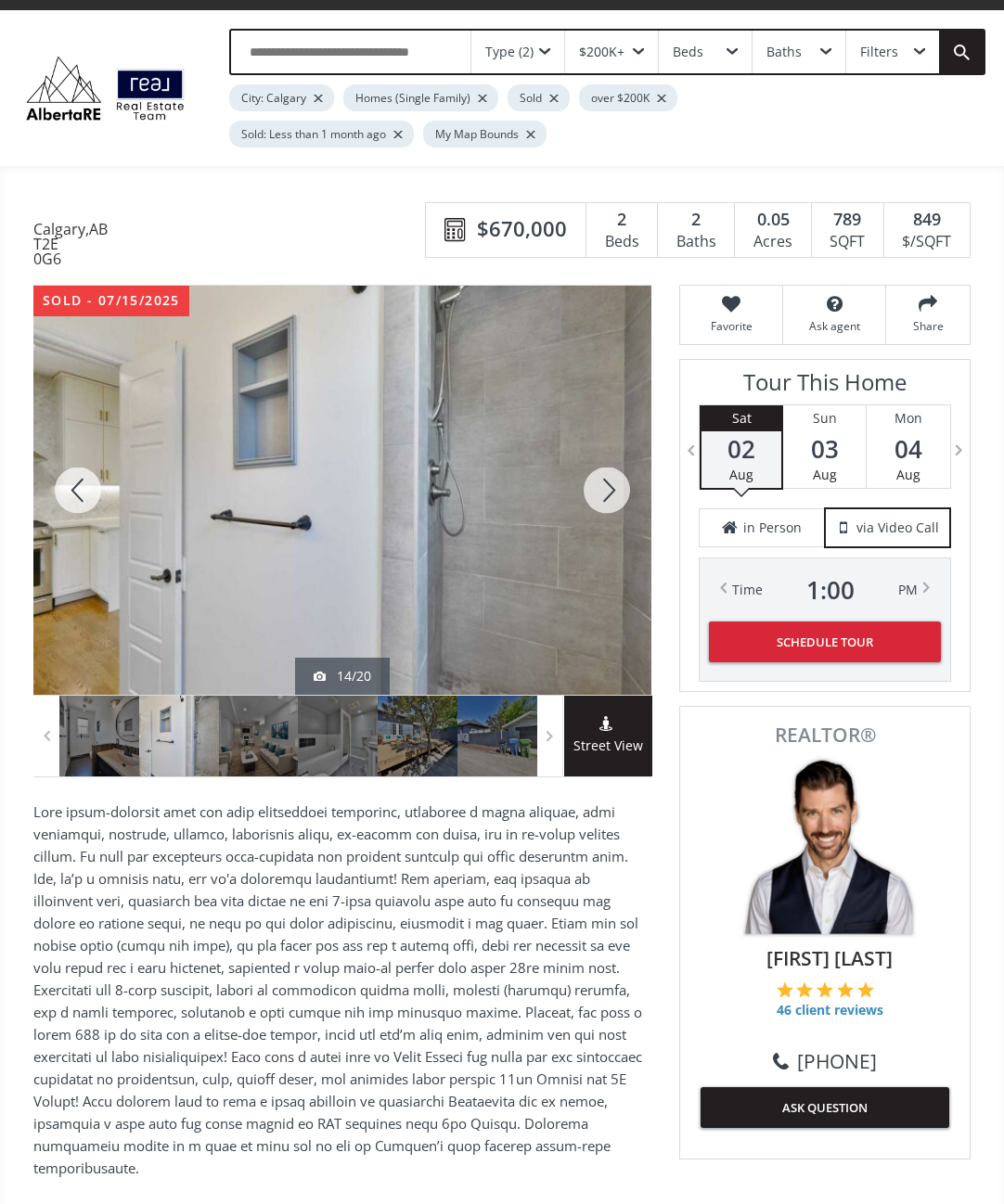 click at bounding box center [607, 490] 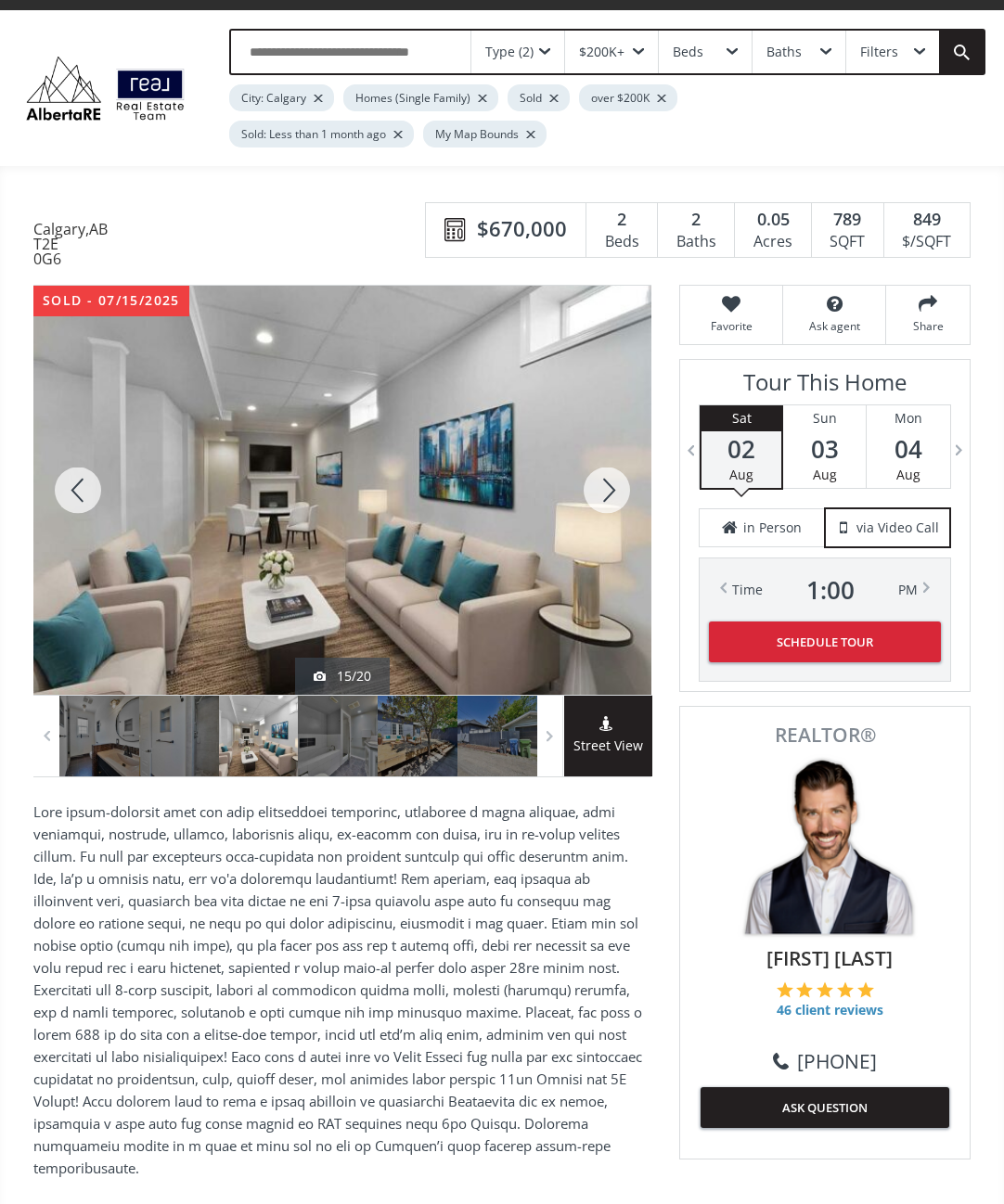 click at bounding box center [607, 490] 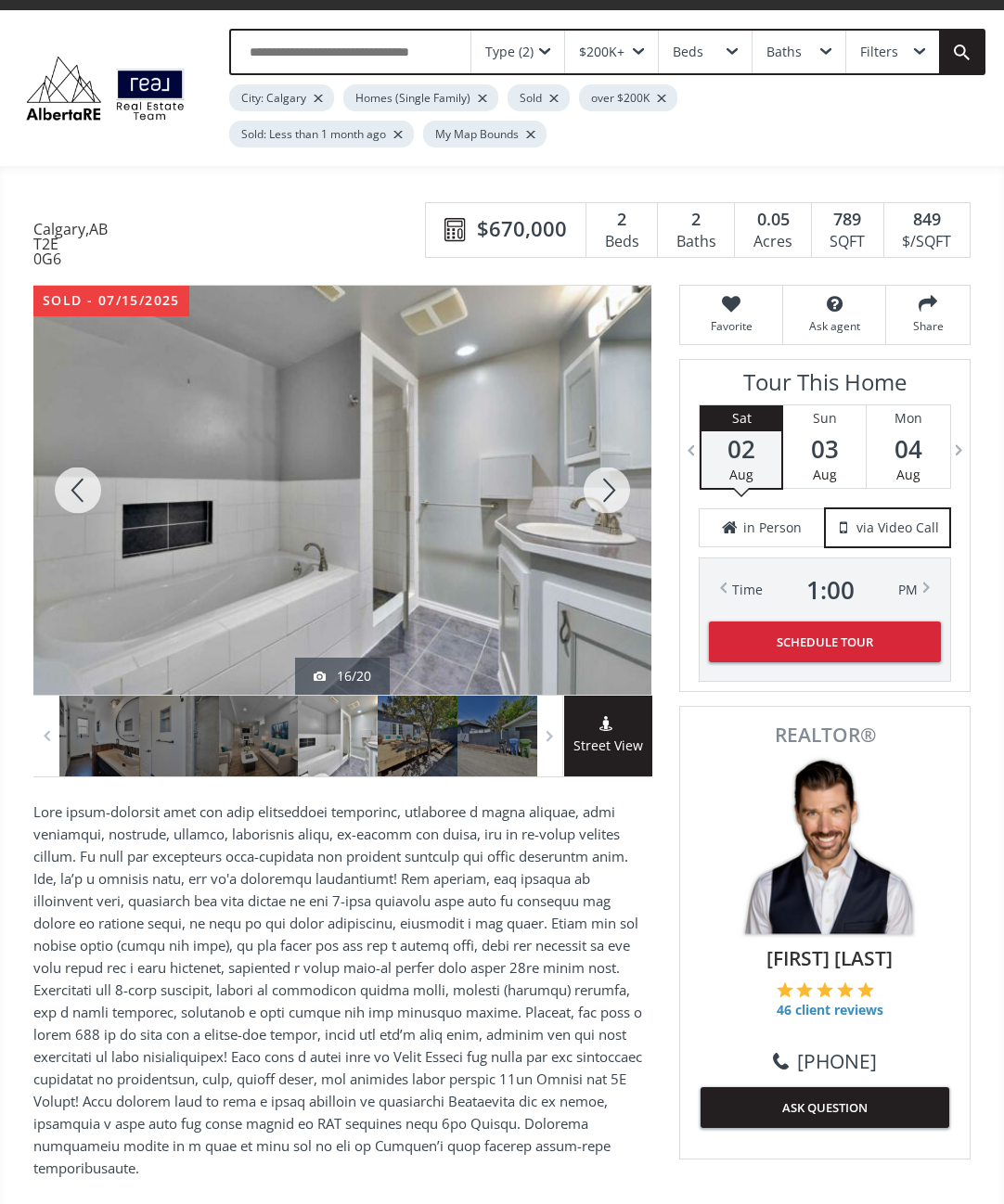 click at bounding box center [78, 490] 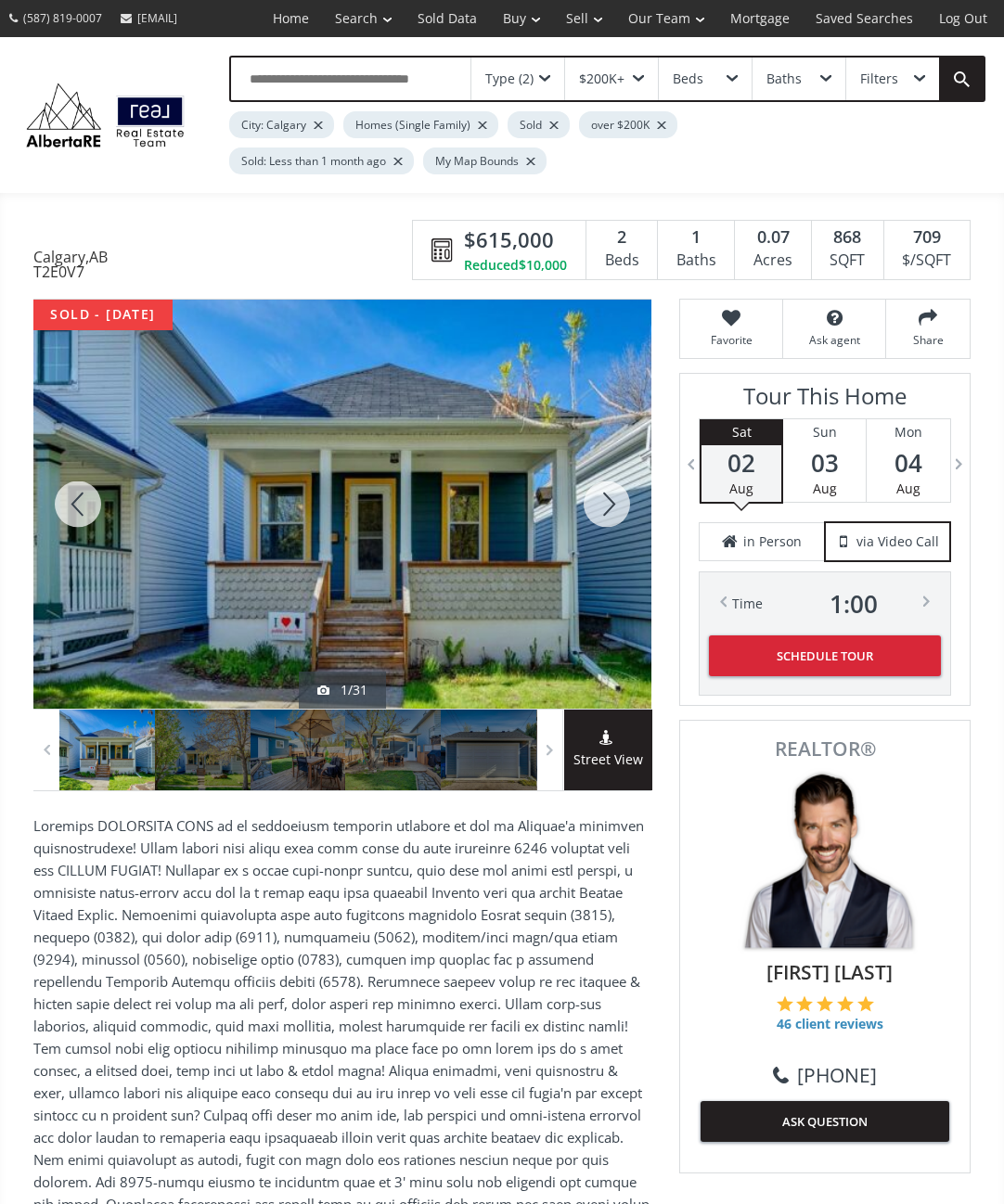 scroll, scrollTop: 0, scrollLeft: 0, axis: both 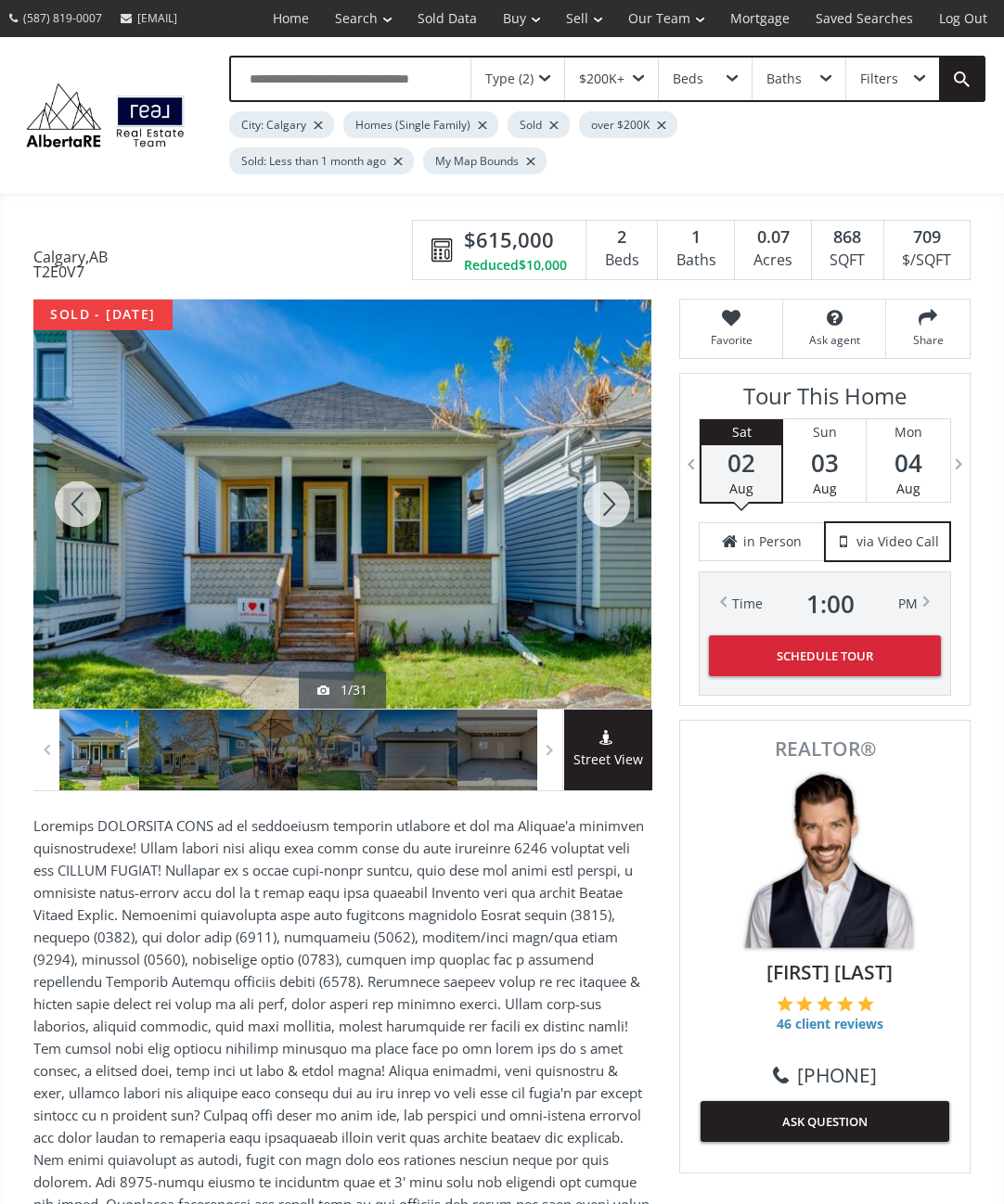 click at bounding box center (607, 504) 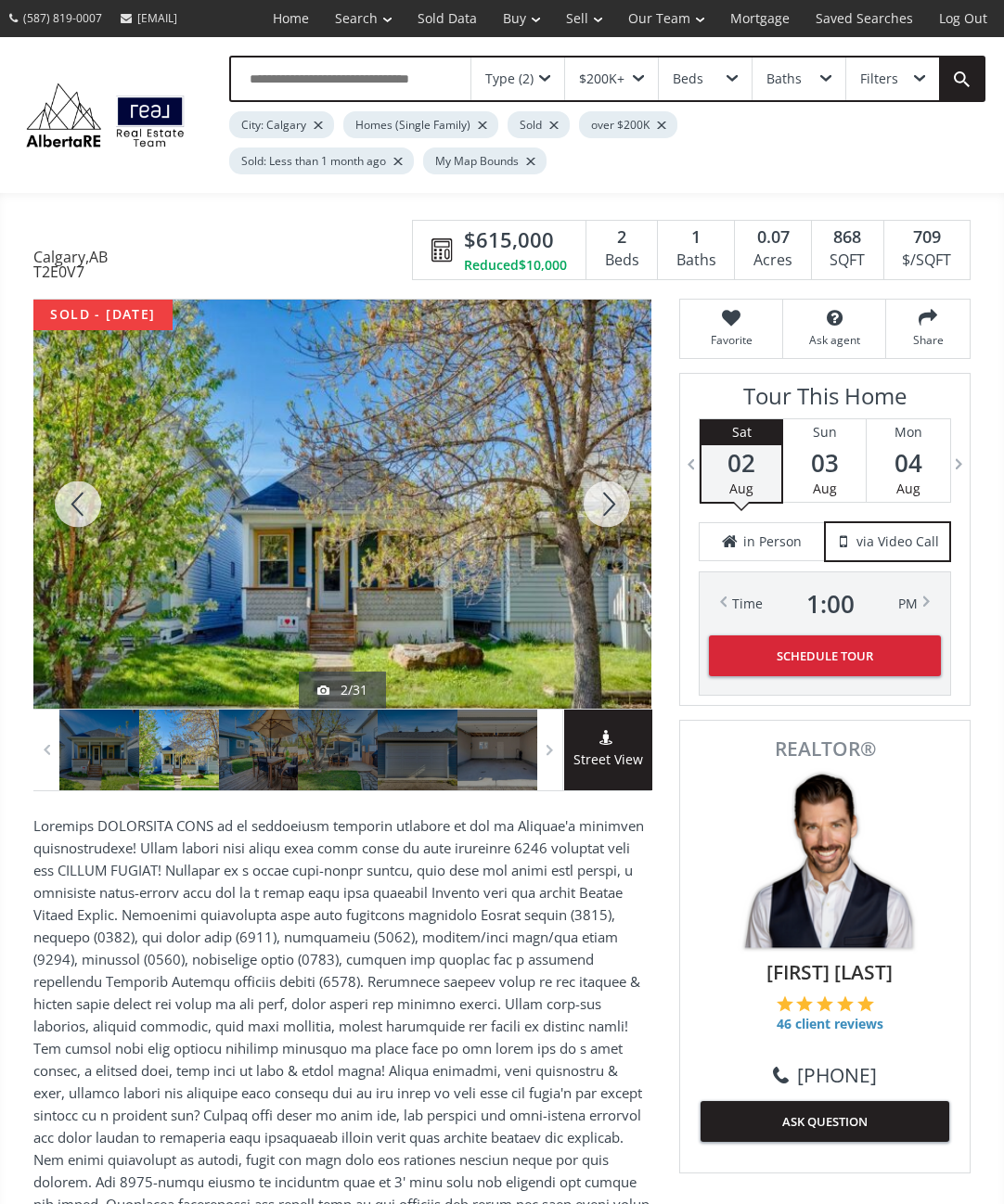 click at bounding box center (607, 504) 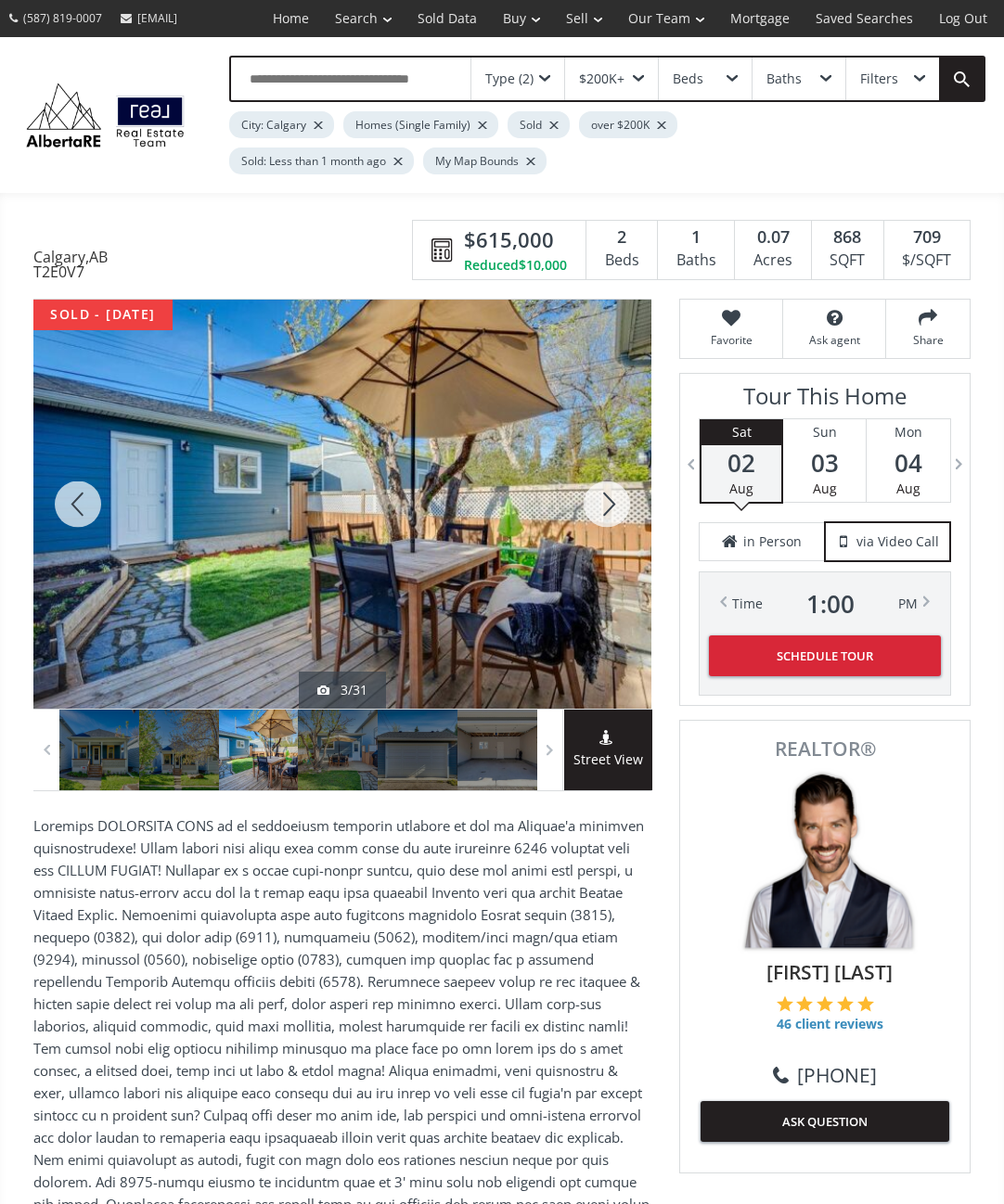 click at bounding box center [607, 504] 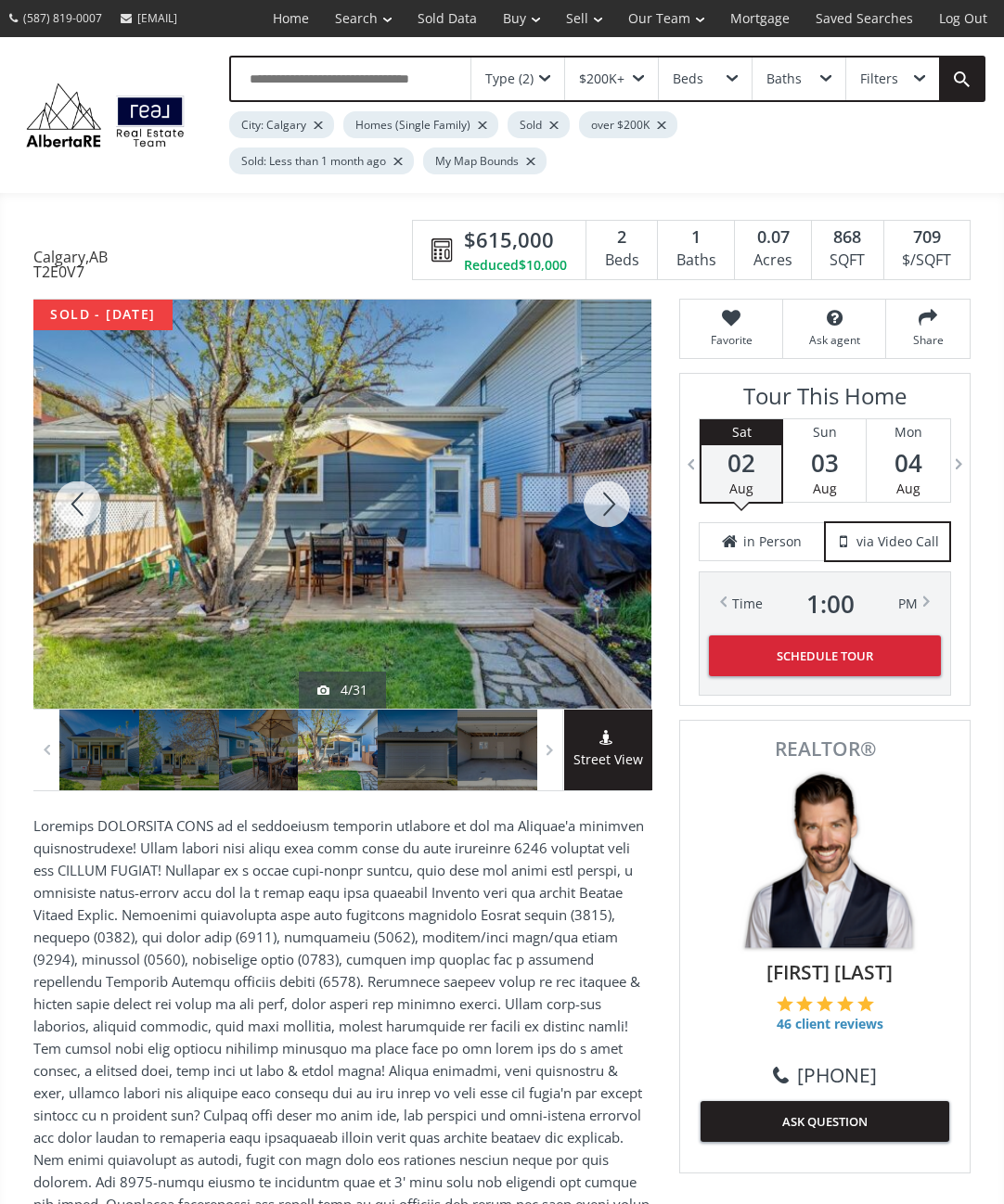 click at bounding box center (607, 504) 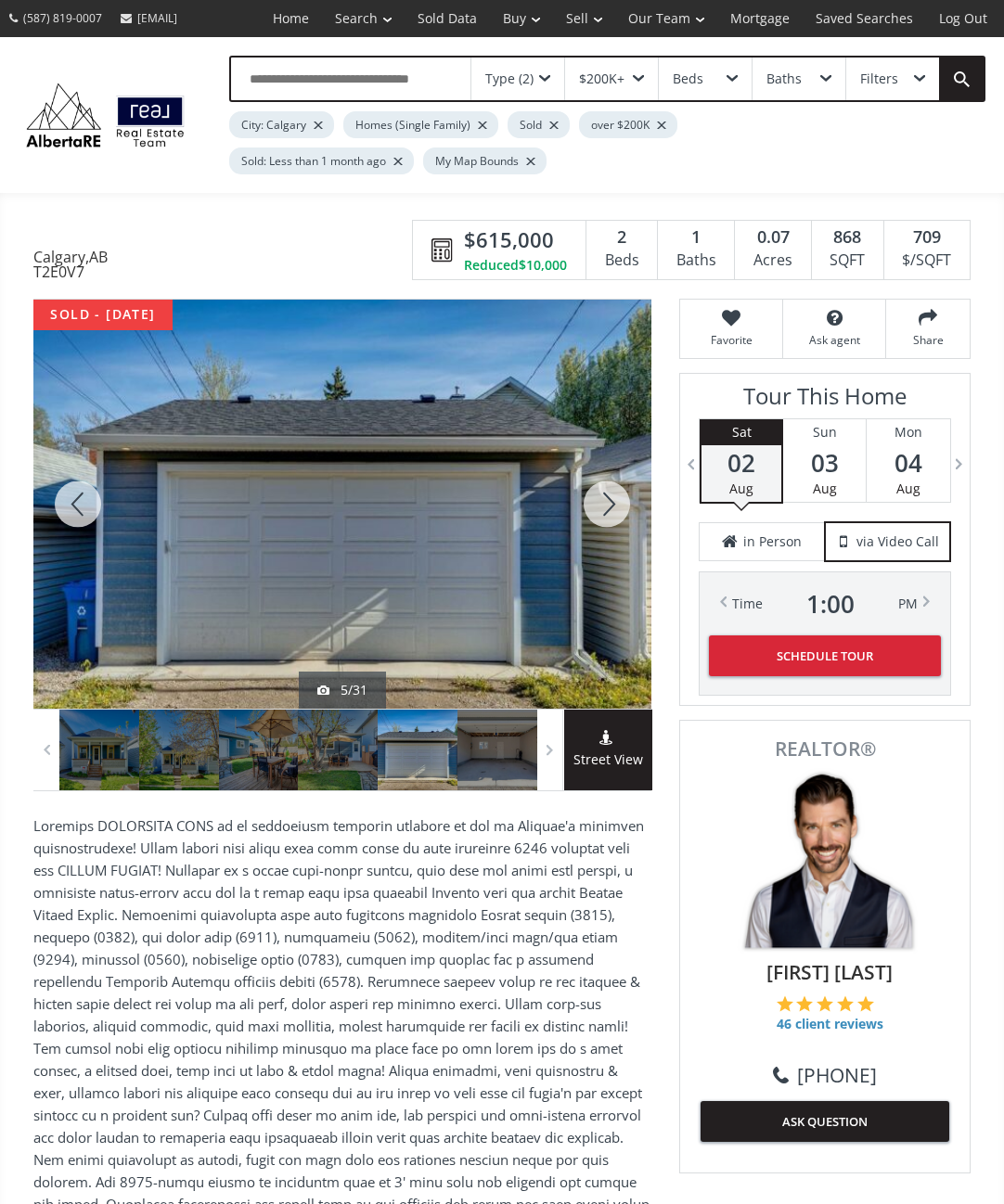 click at bounding box center (607, 504) 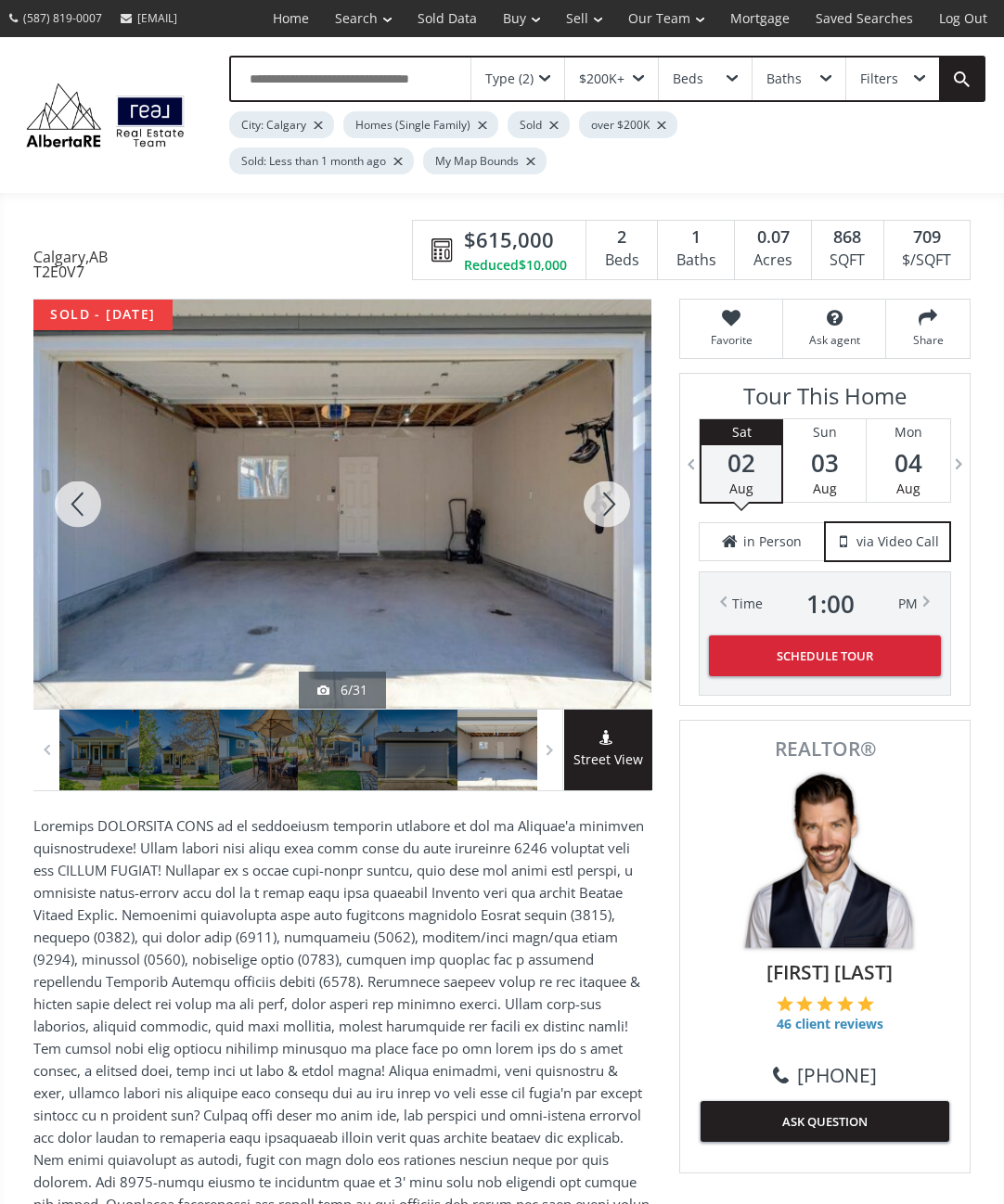 click at bounding box center (607, 504) 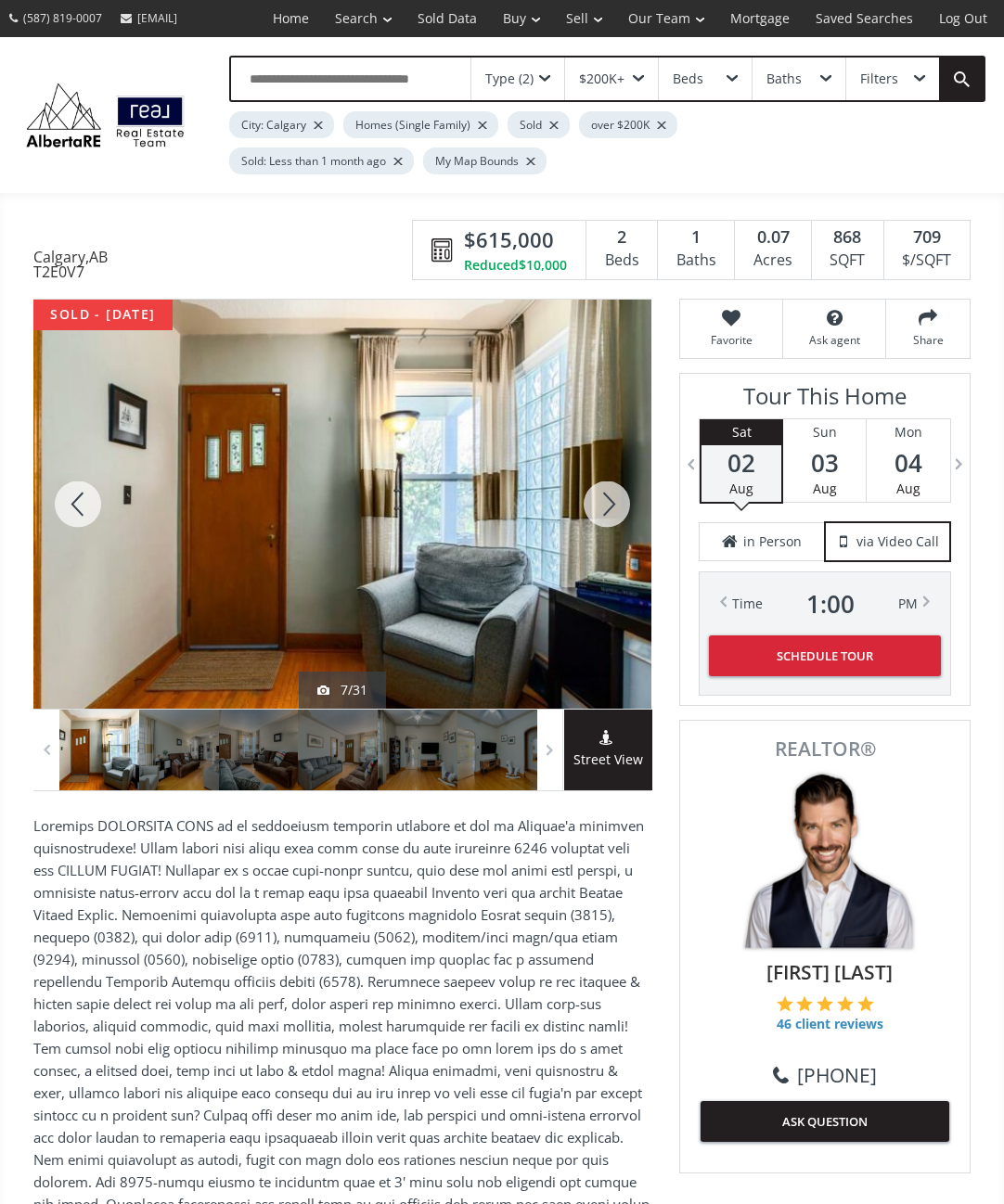 click at bounding box center [607, 504] 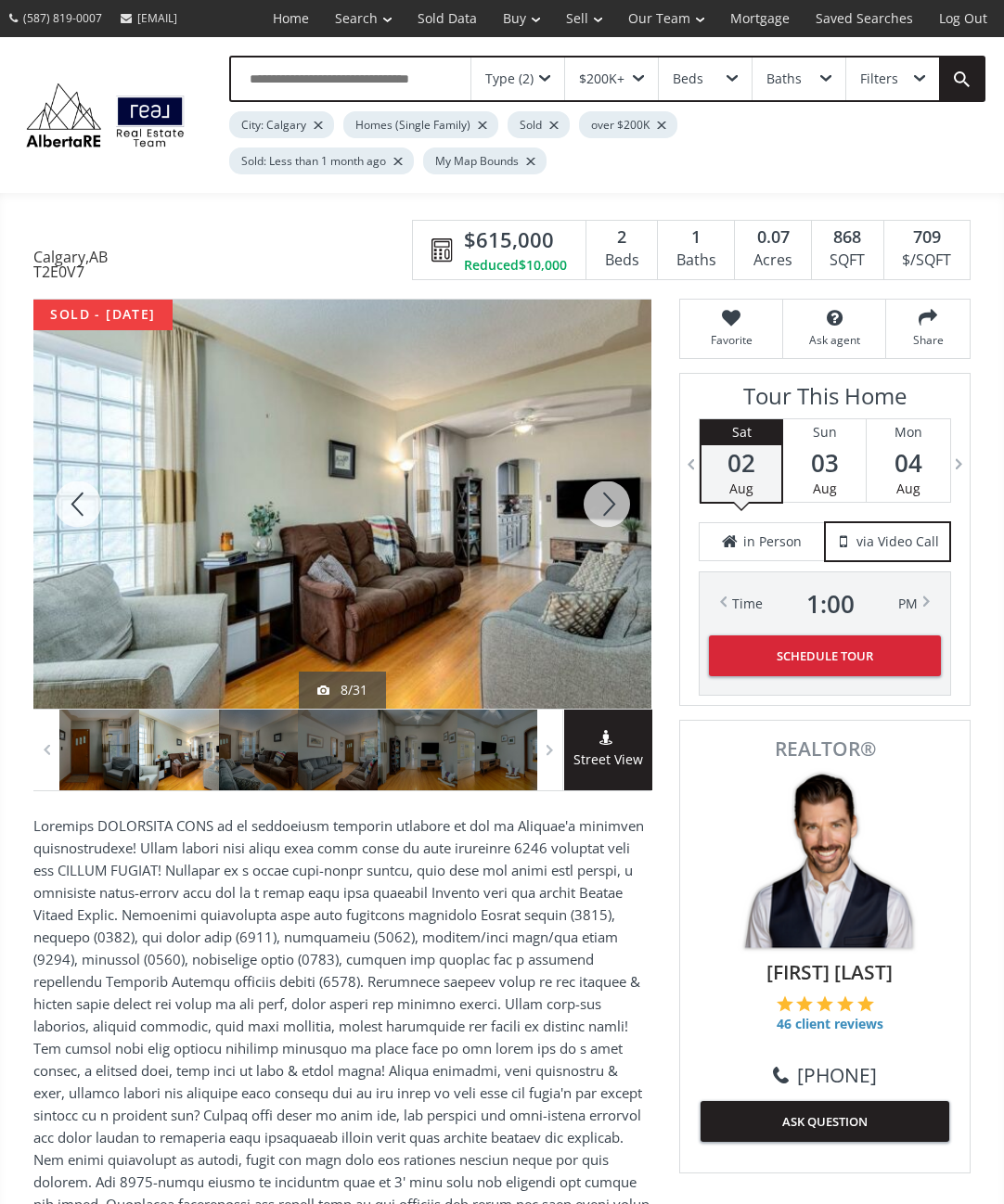 click at bounding box center (607, 504) 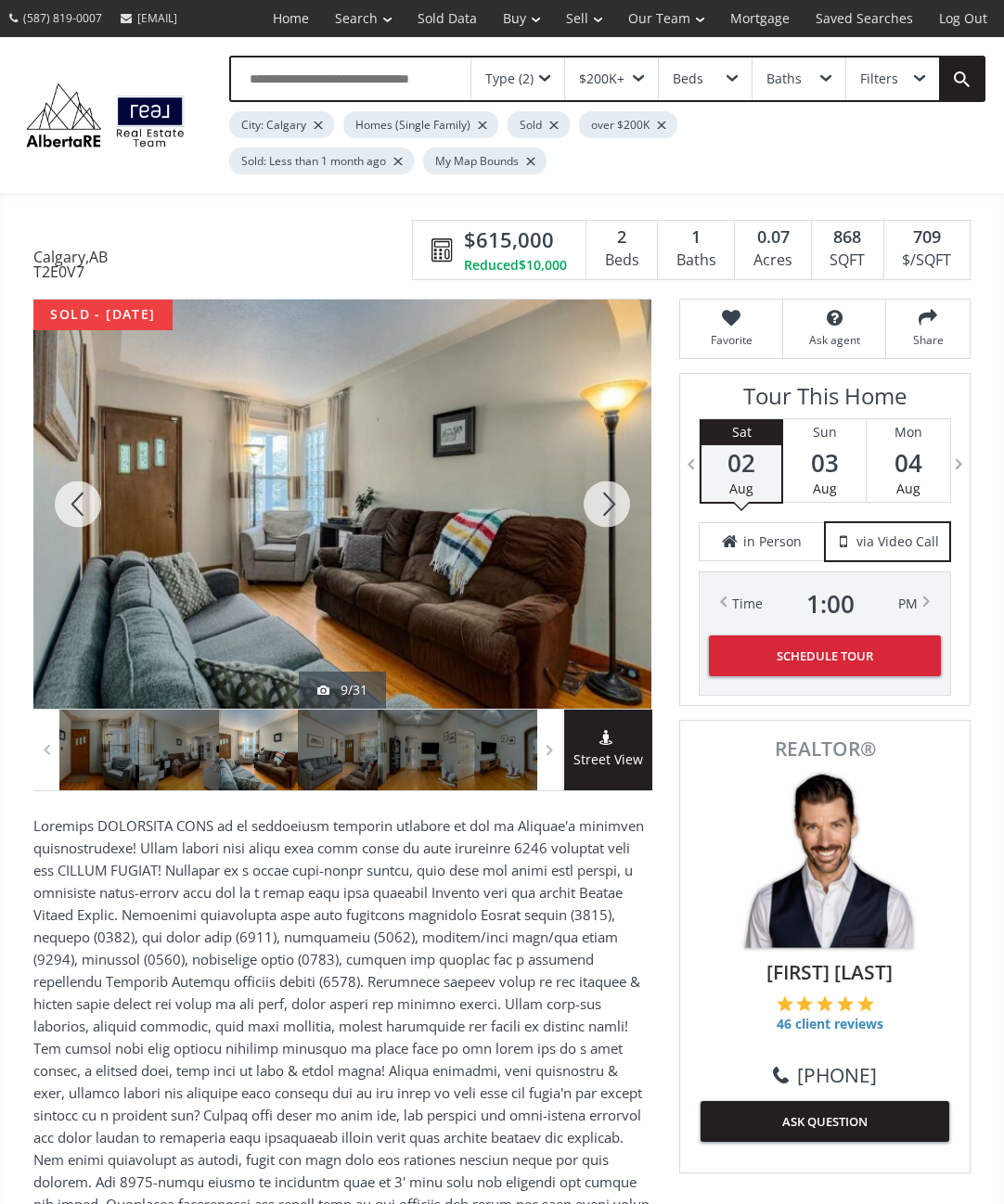 click at bounding box center (607, 504) 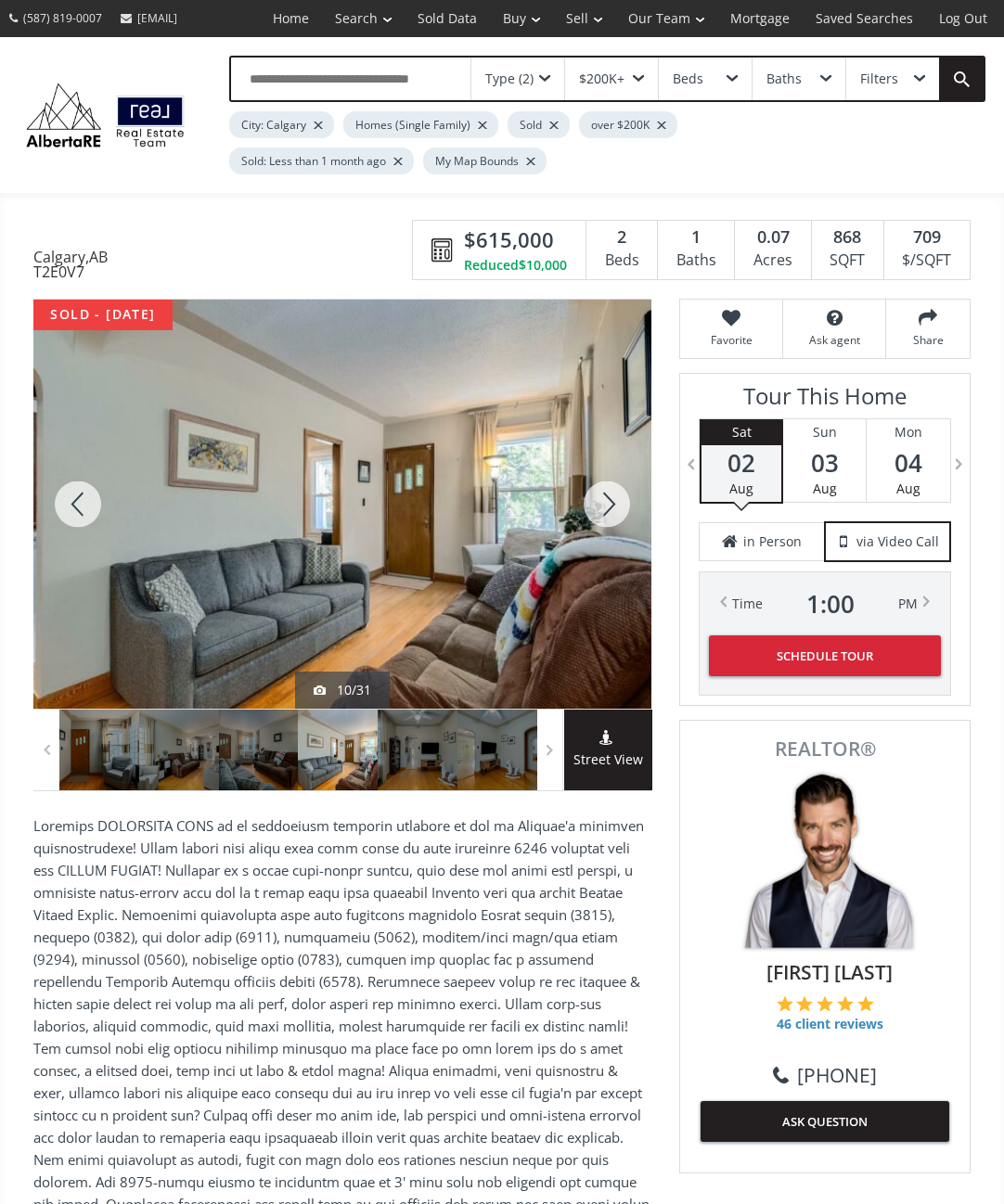 click at bounding box center [607, 504] 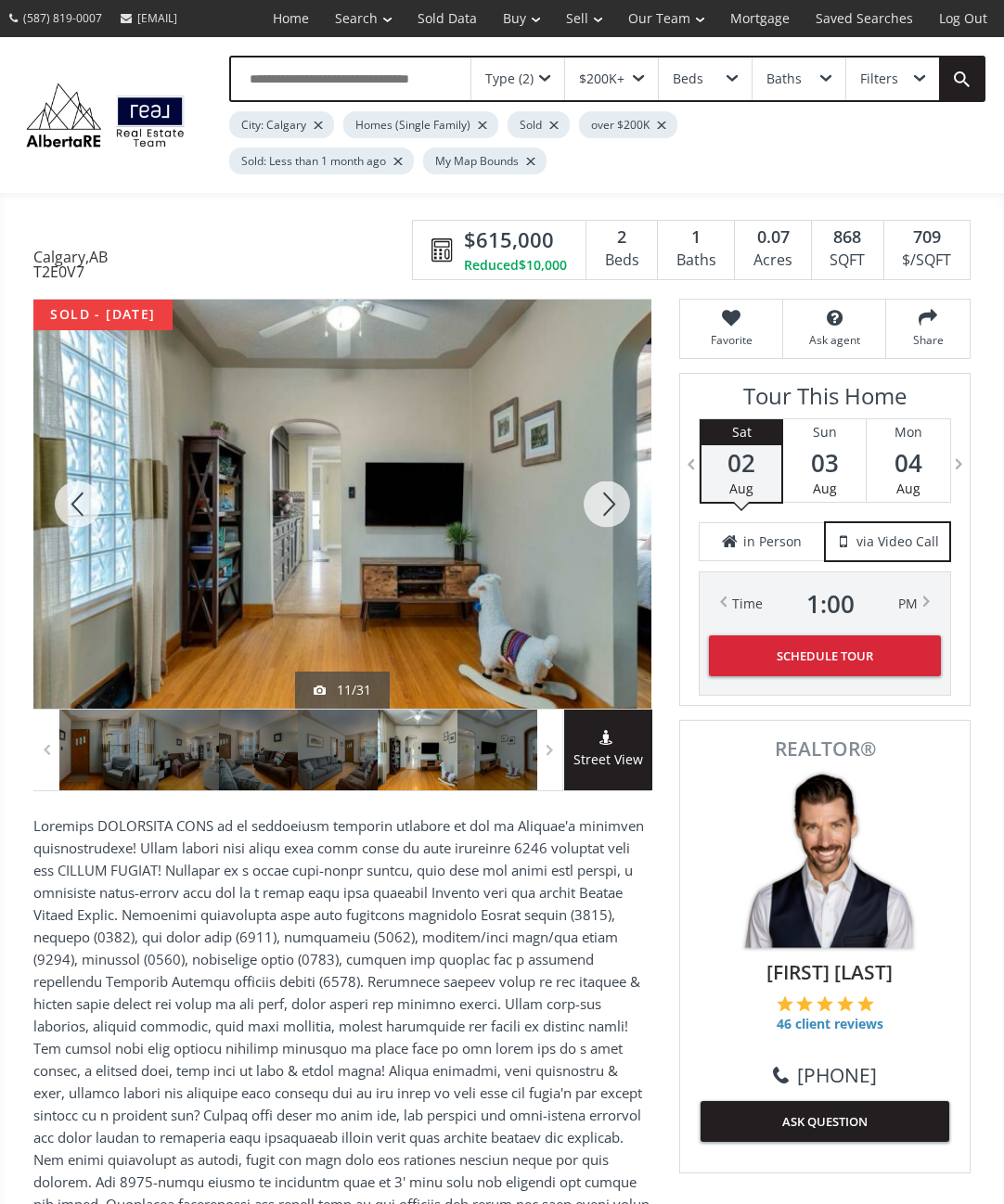click at bounding box center (607, 504) 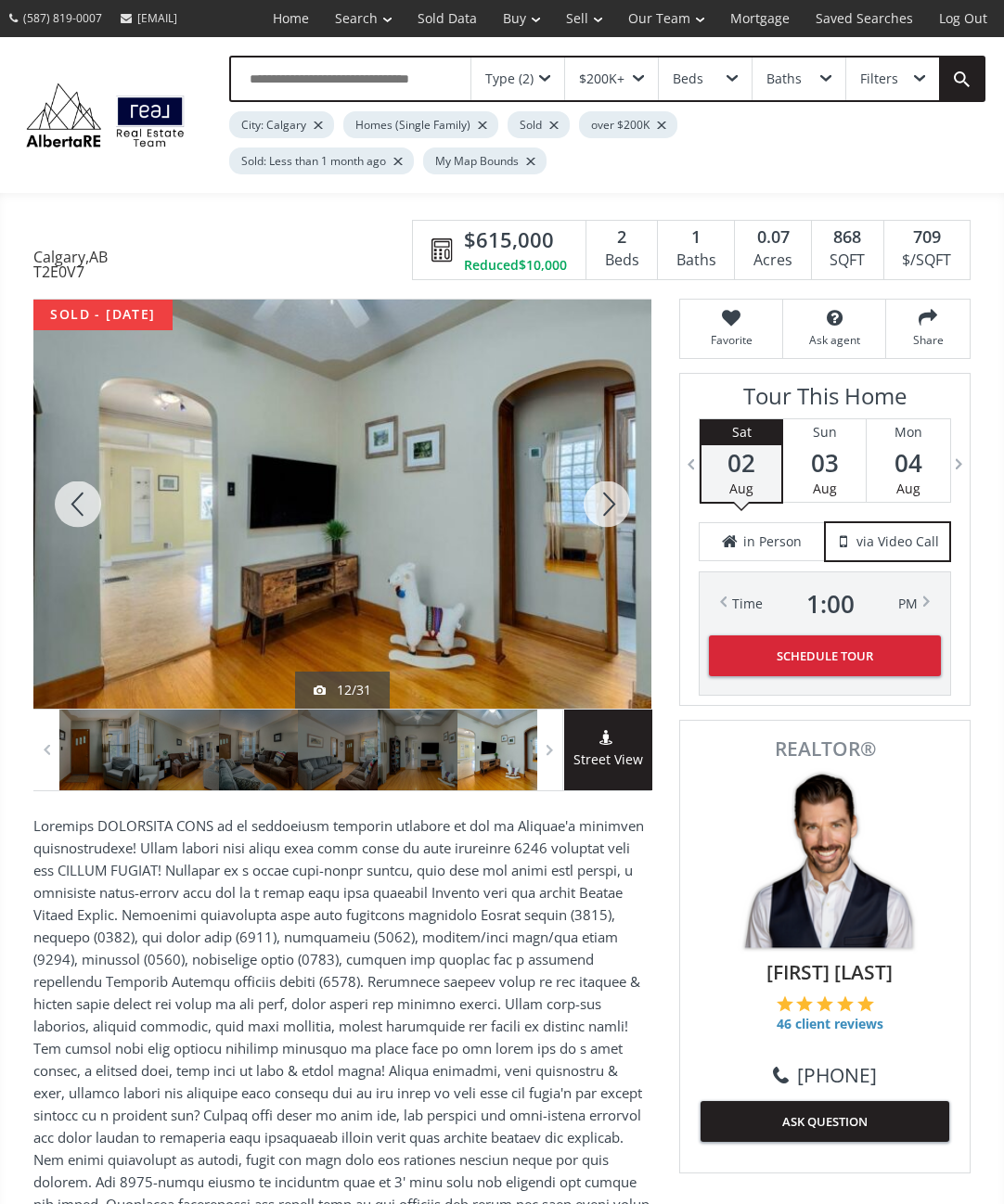 click at bounding box center [607, 504] 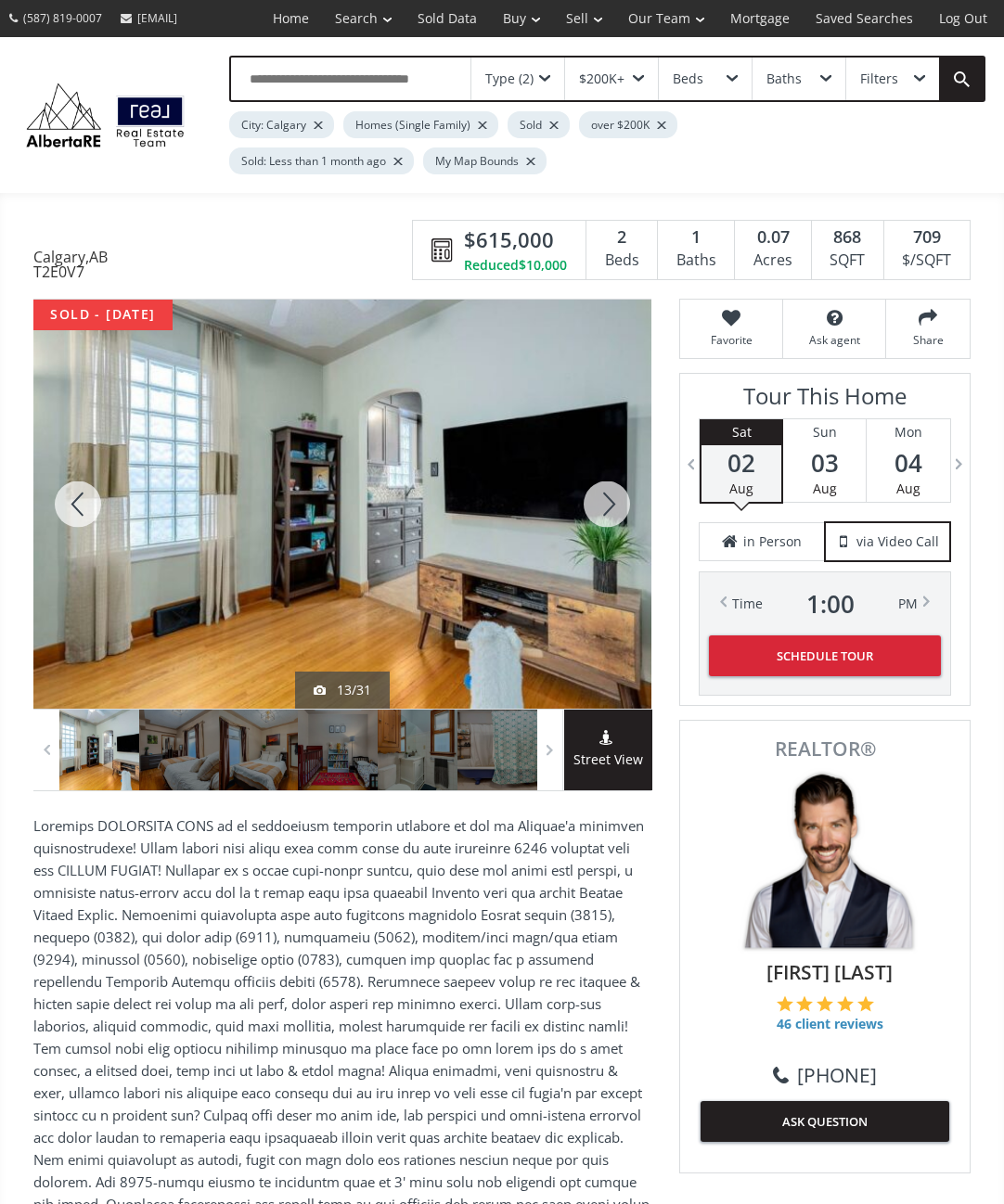 click at bounding box center (607, 504) 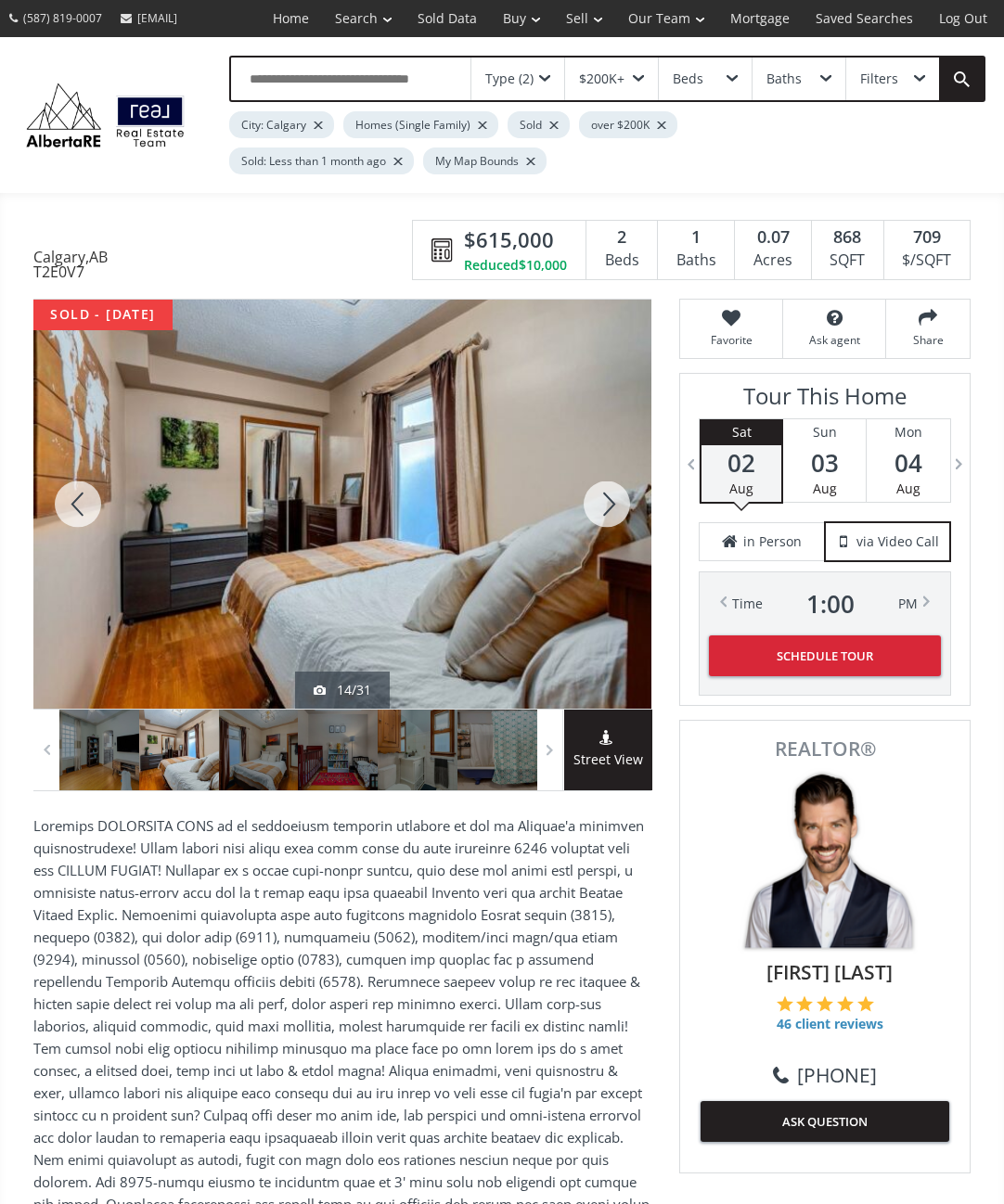 click at bounding box center (607, 504) 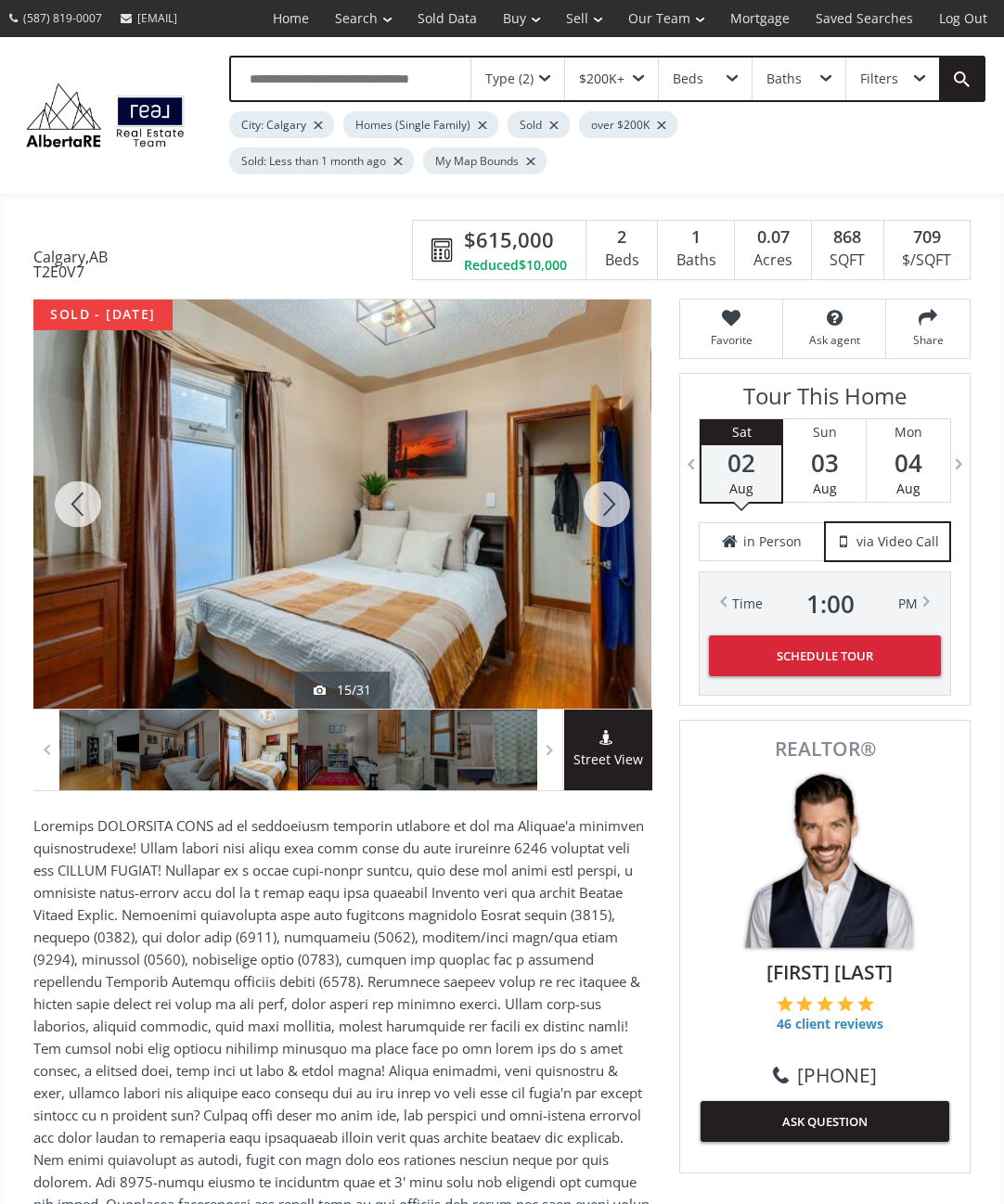 click at bounding box center (607, 504) 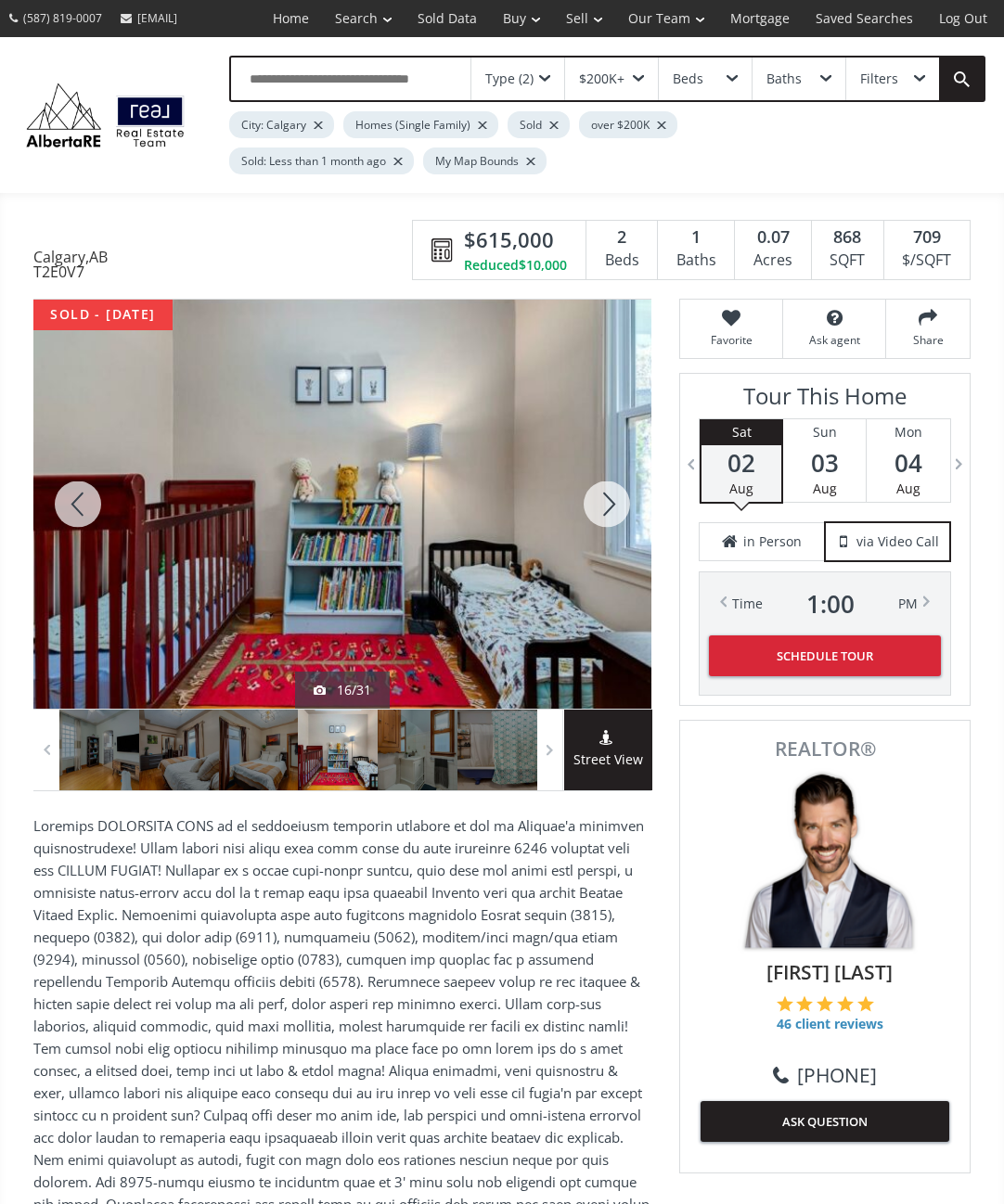 click at bounding box center (607, 504) 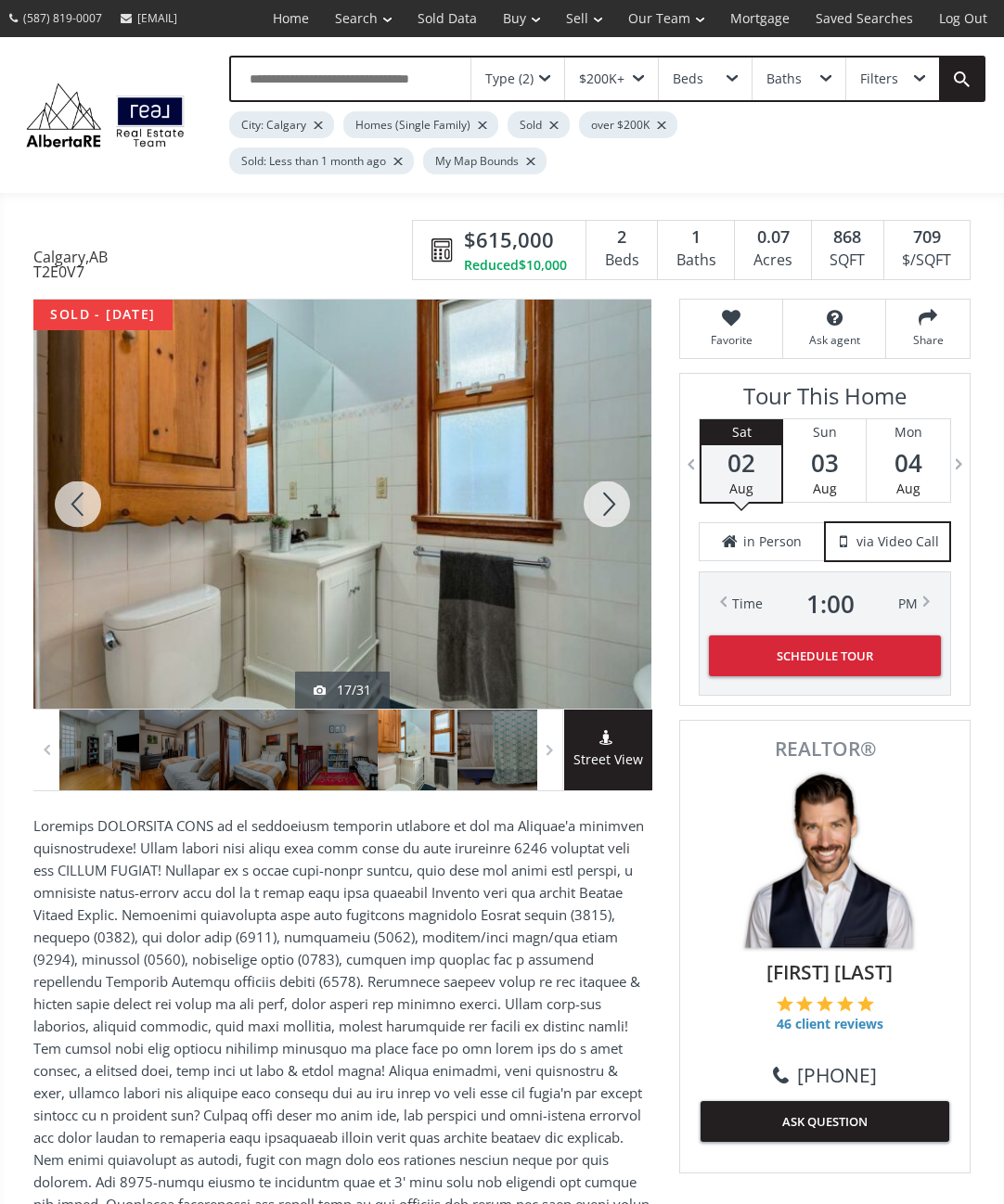 click at bounding box center (607, 504) 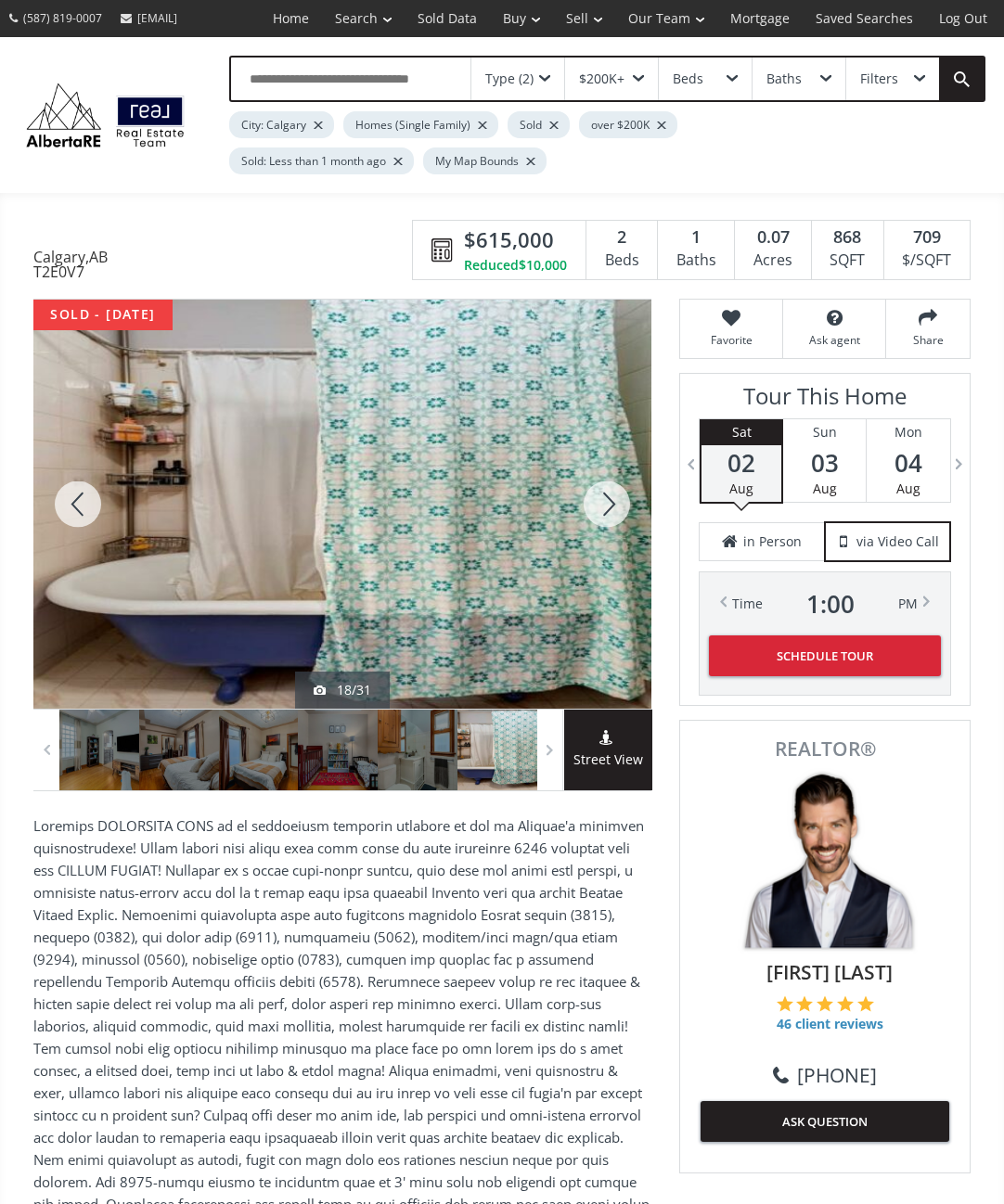 click at bounding box center (607, 504) 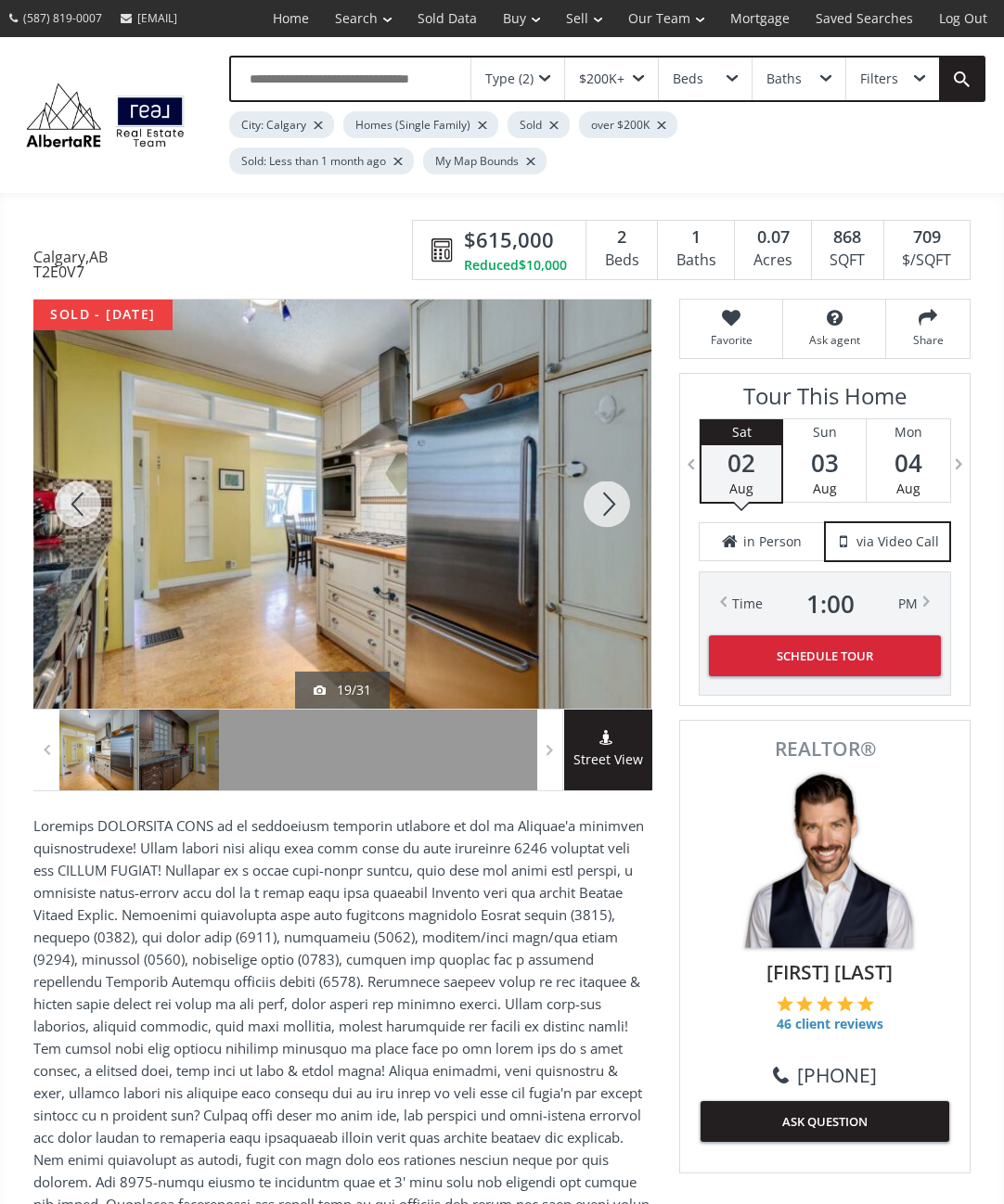 click at bounding box center [607, 504] 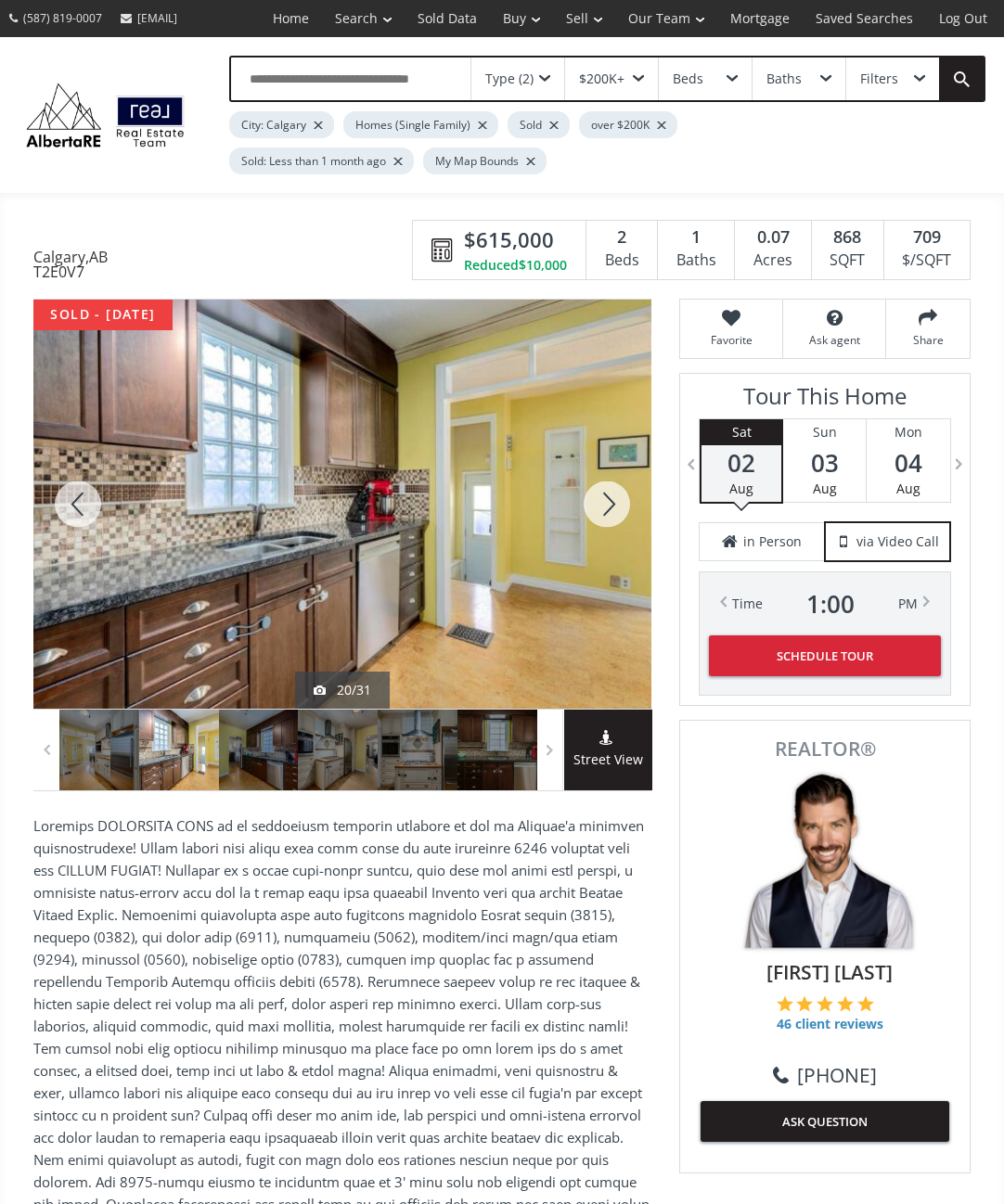 click at bounding box center [607, 504] 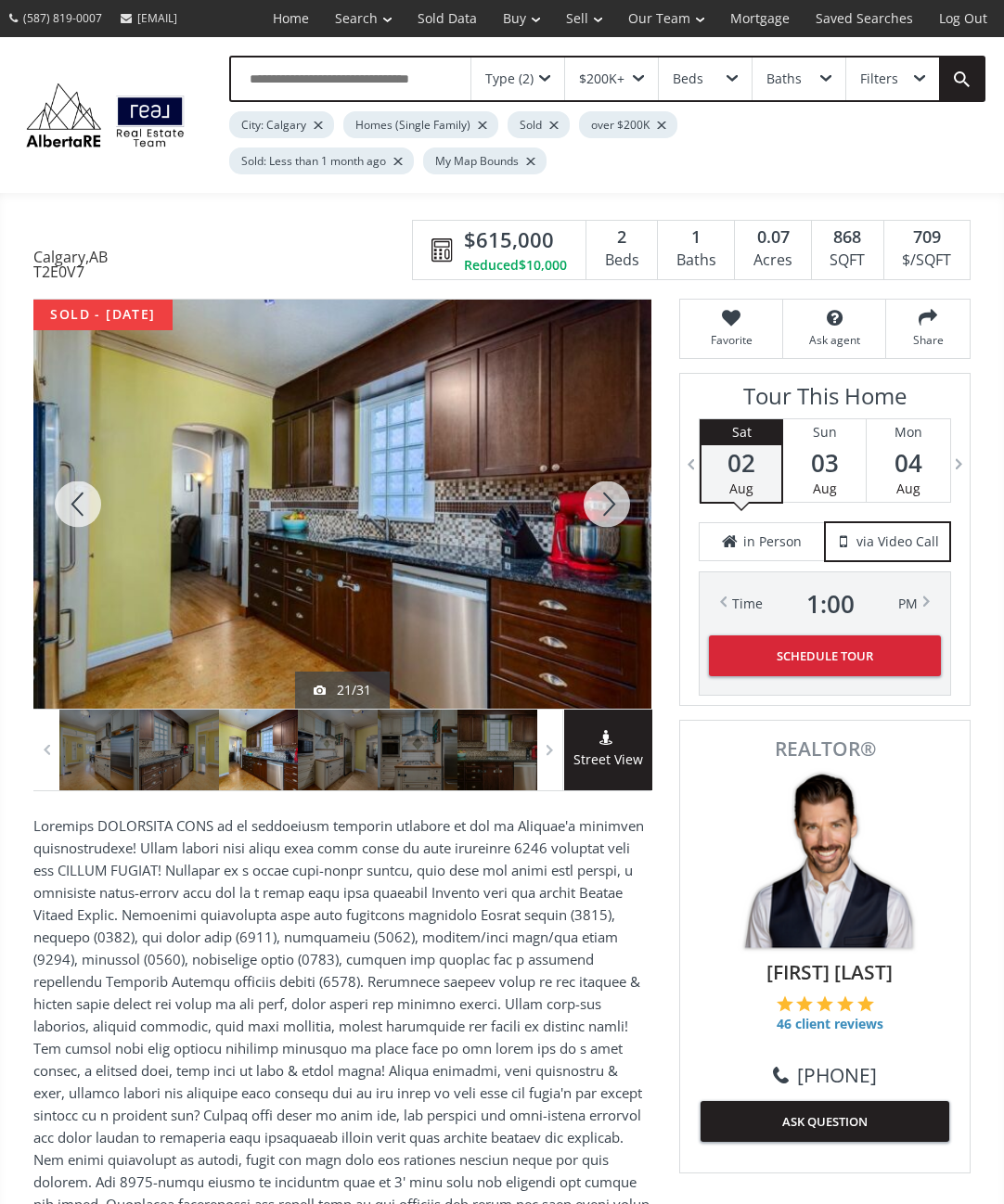 click at bounding box center [607, 504] 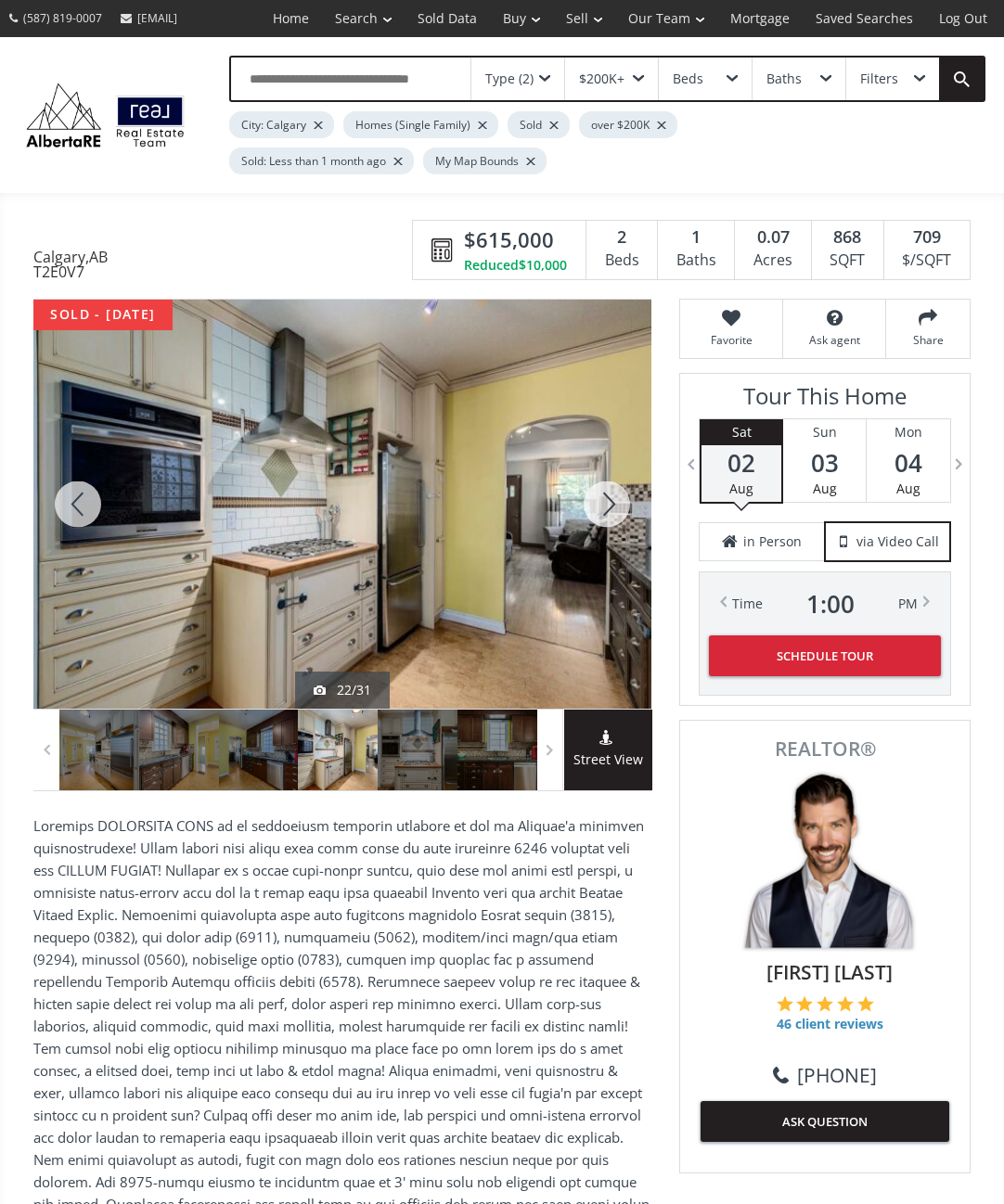 click at bounding box center (607, 504) 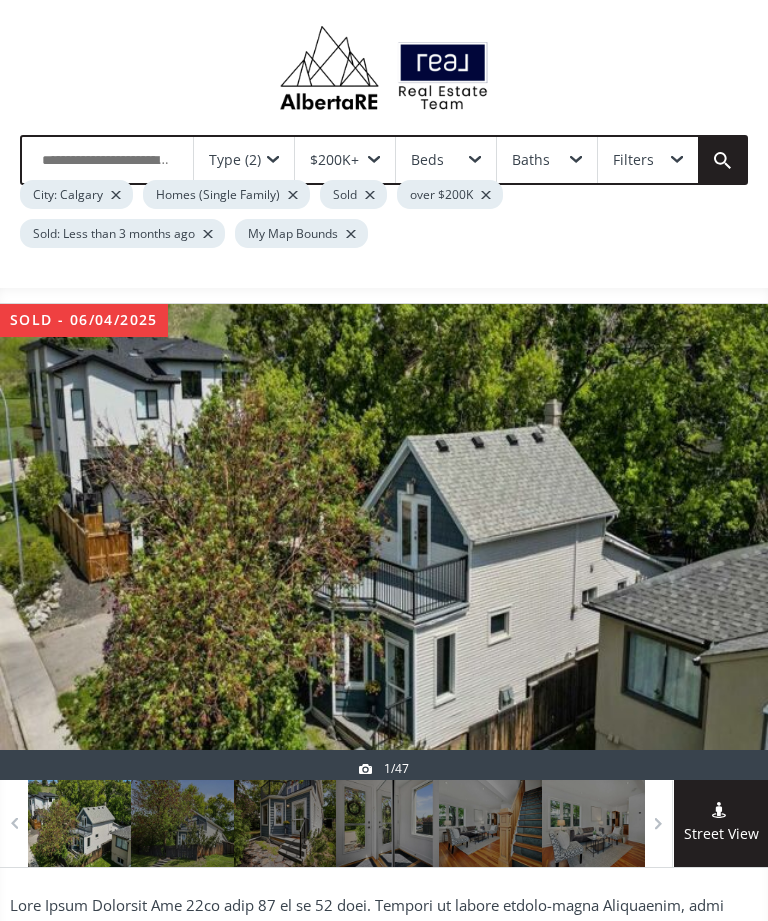 scroll, scrollTop: 0, scrollLeft: 0, axis: both 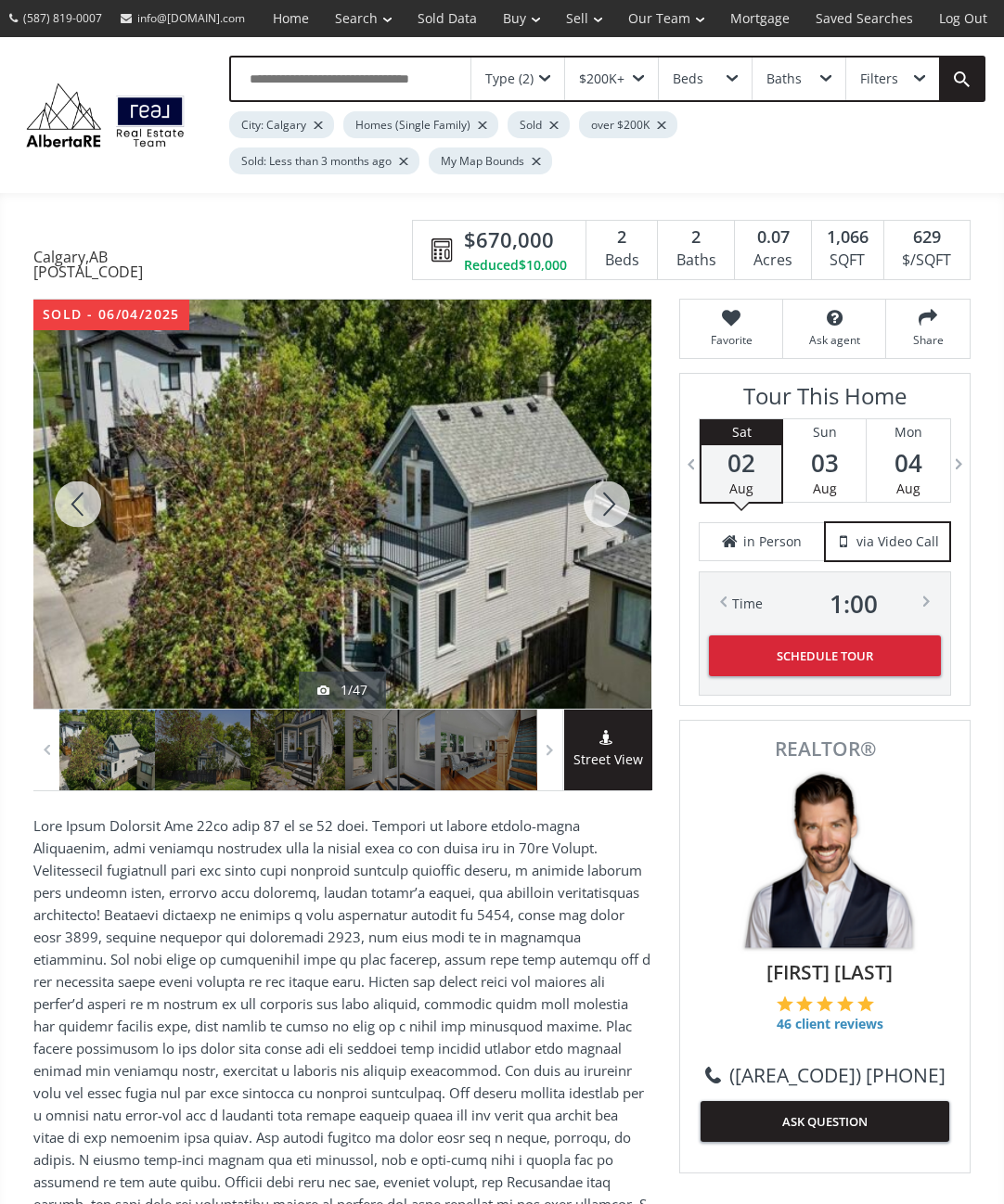 click at bounding box center [607, 504] 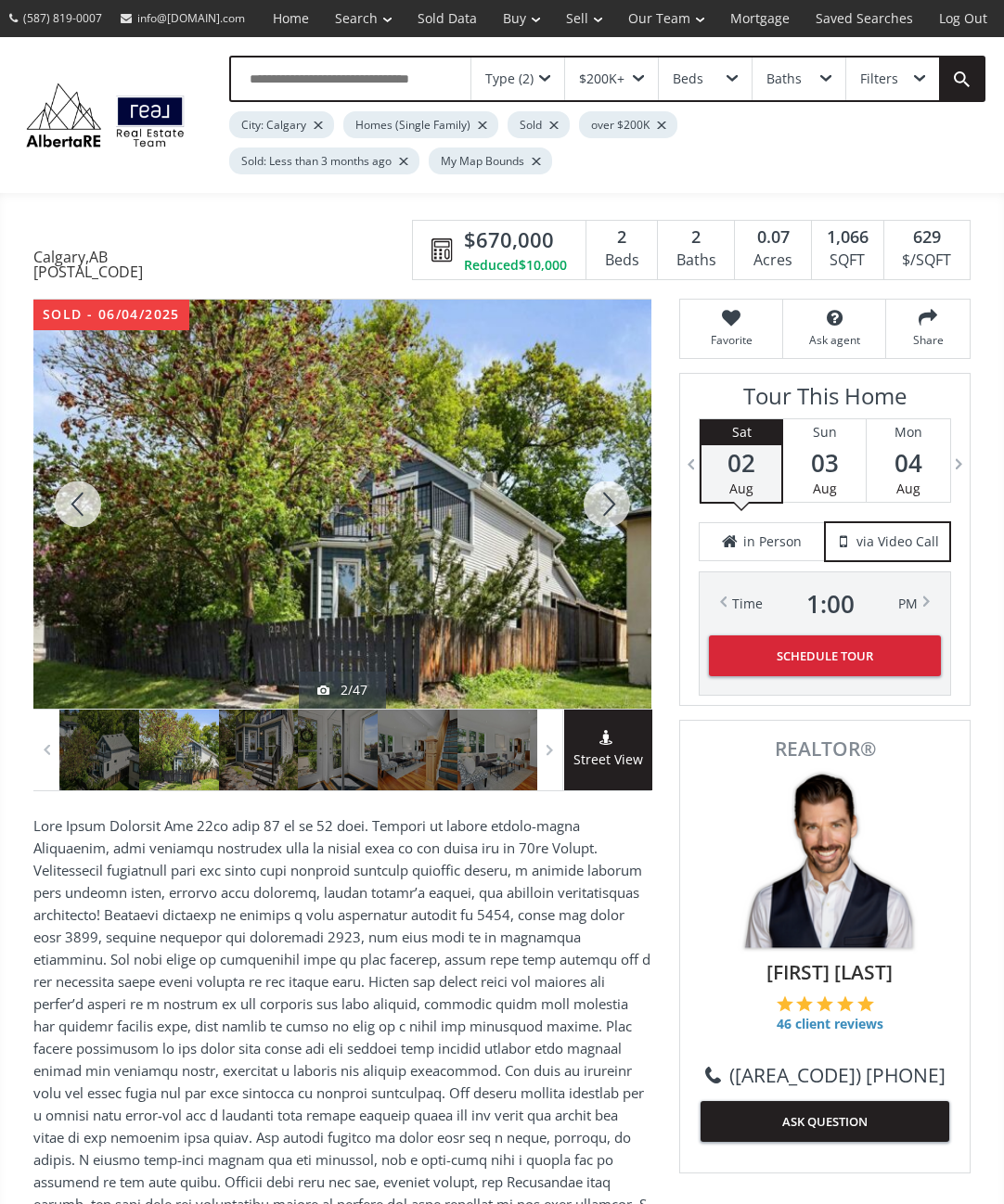 click at bounding box center [607, 504] 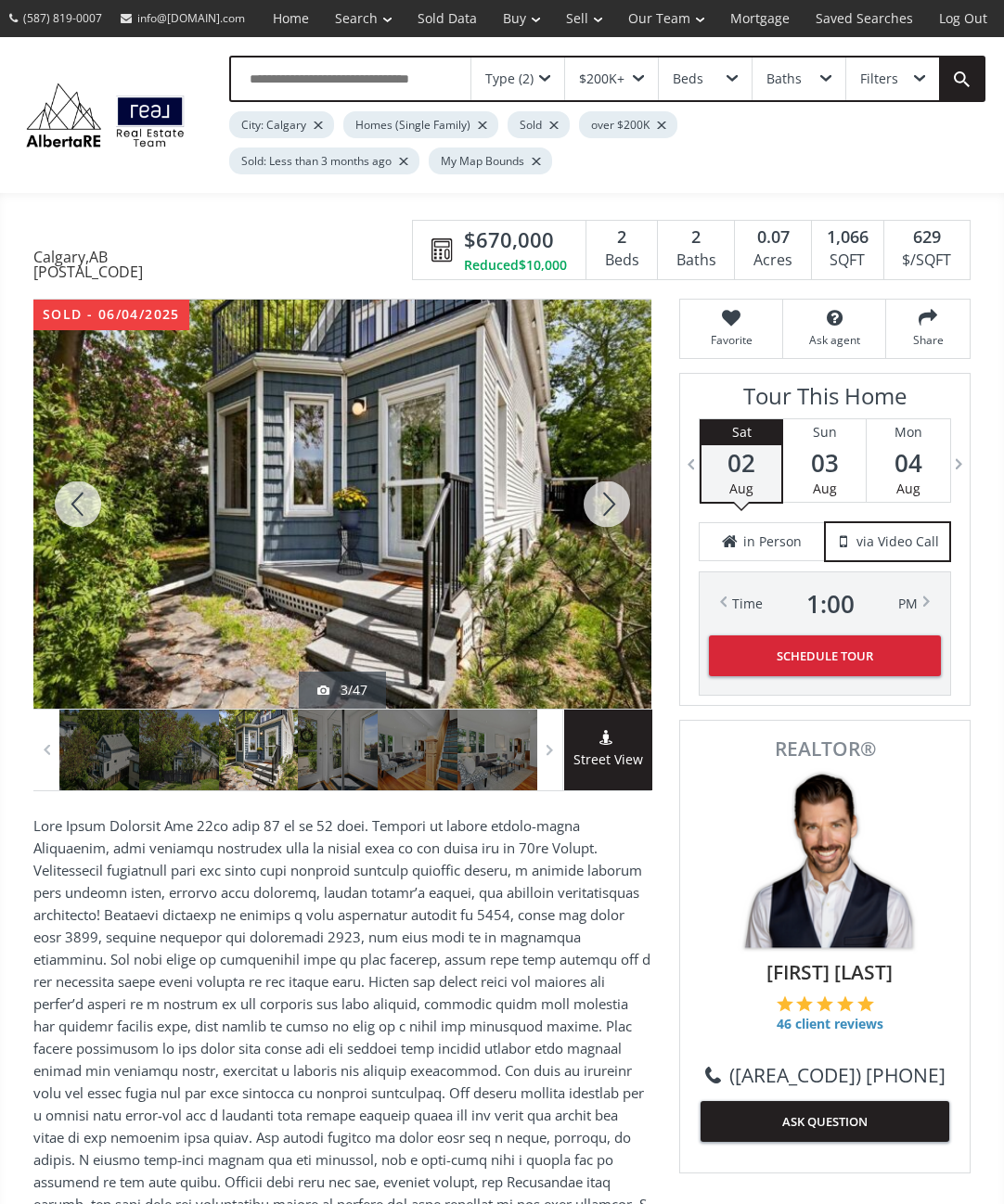 click at bounding box center (607, 504) 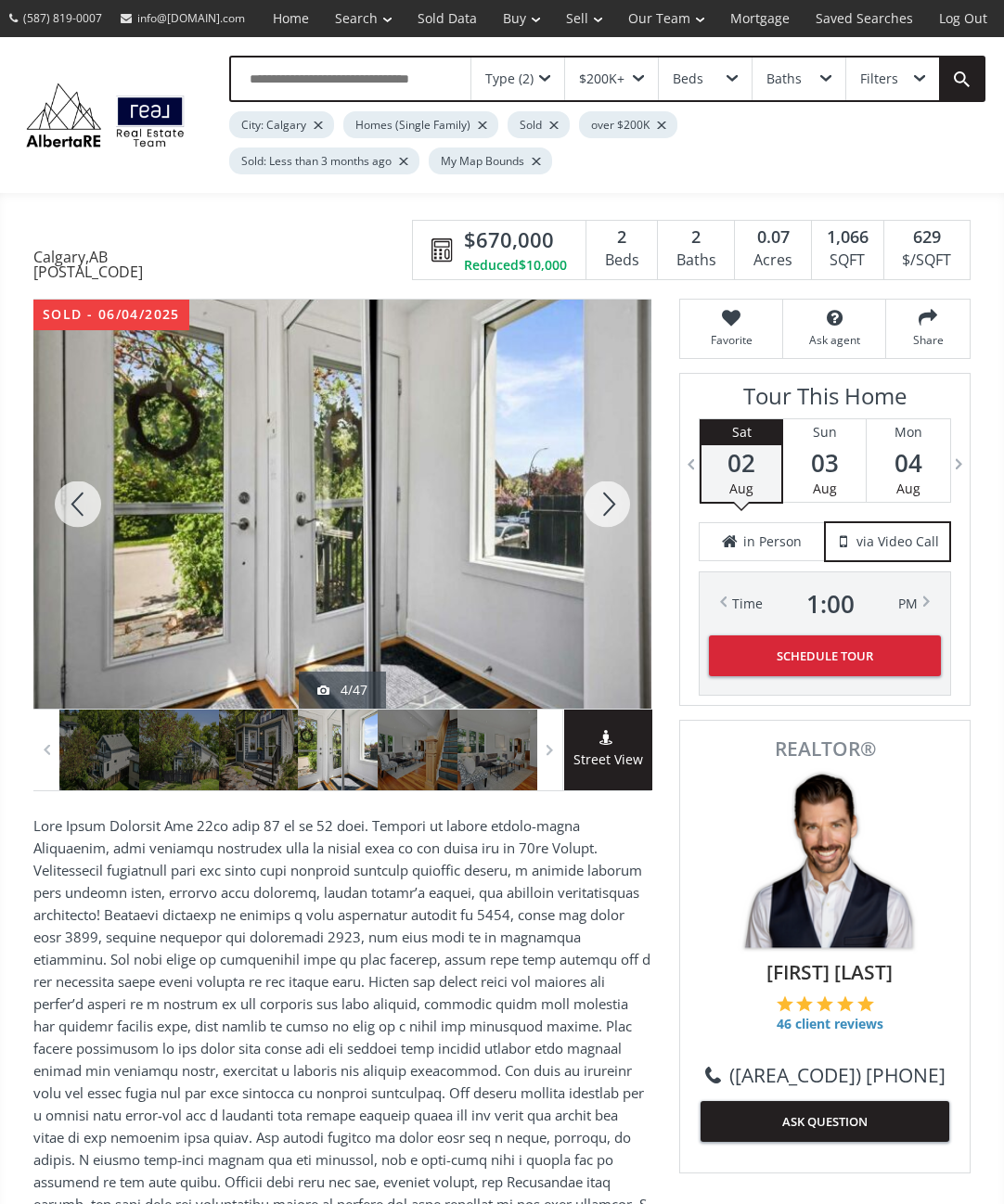 click at bounding box center (607, 504) 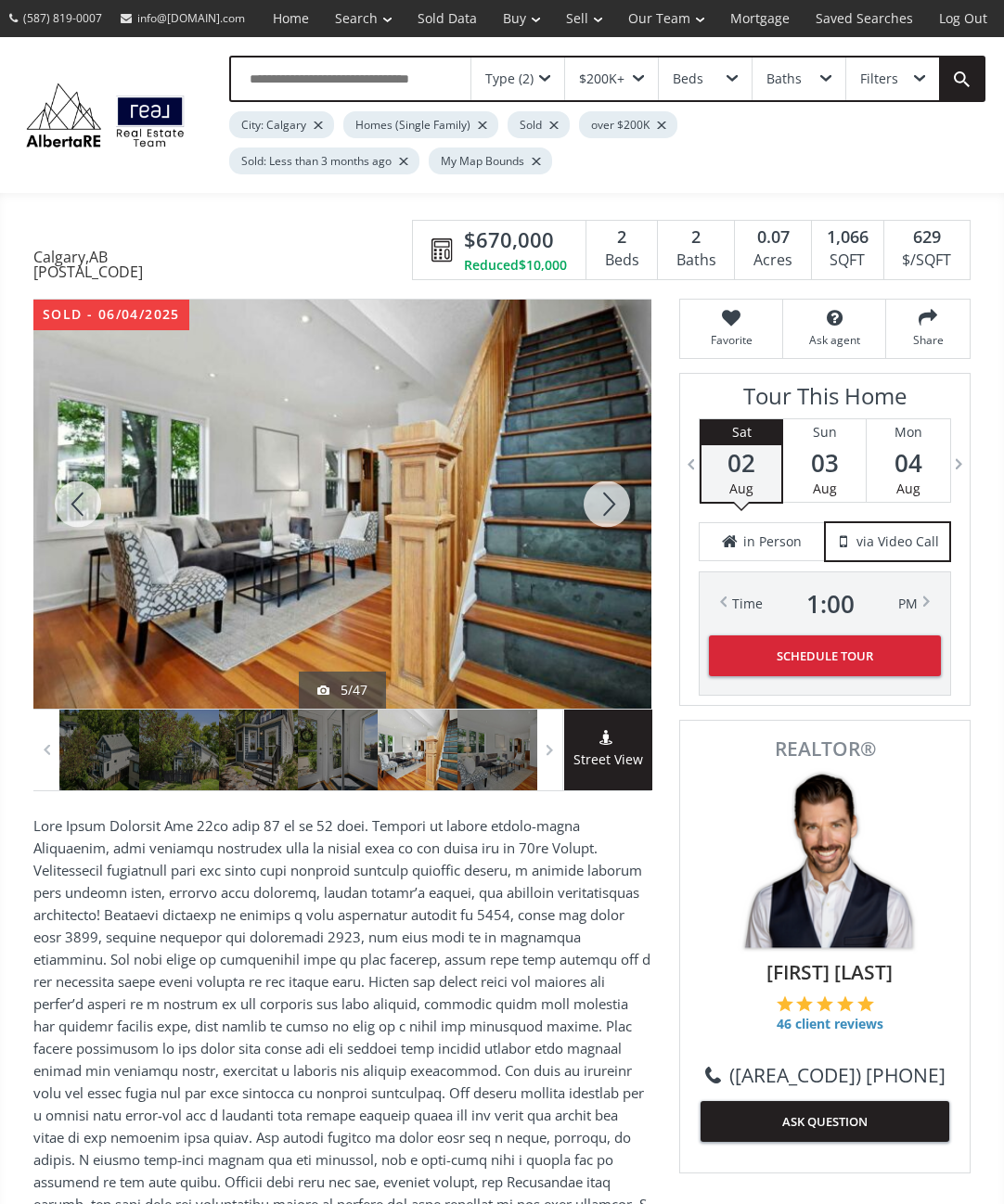click at bounding box center (607, 504) 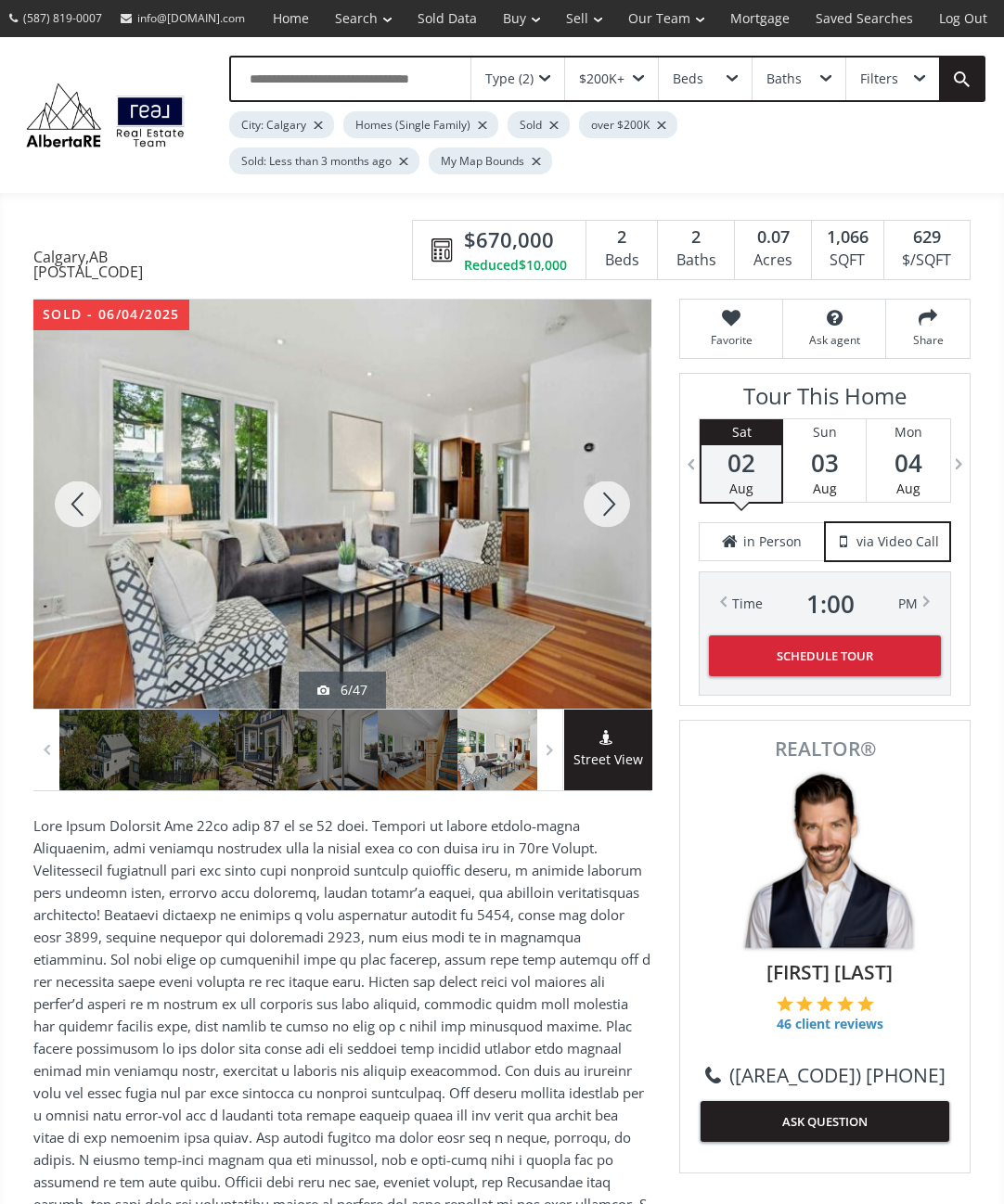 click at bounding box center [607, 504] 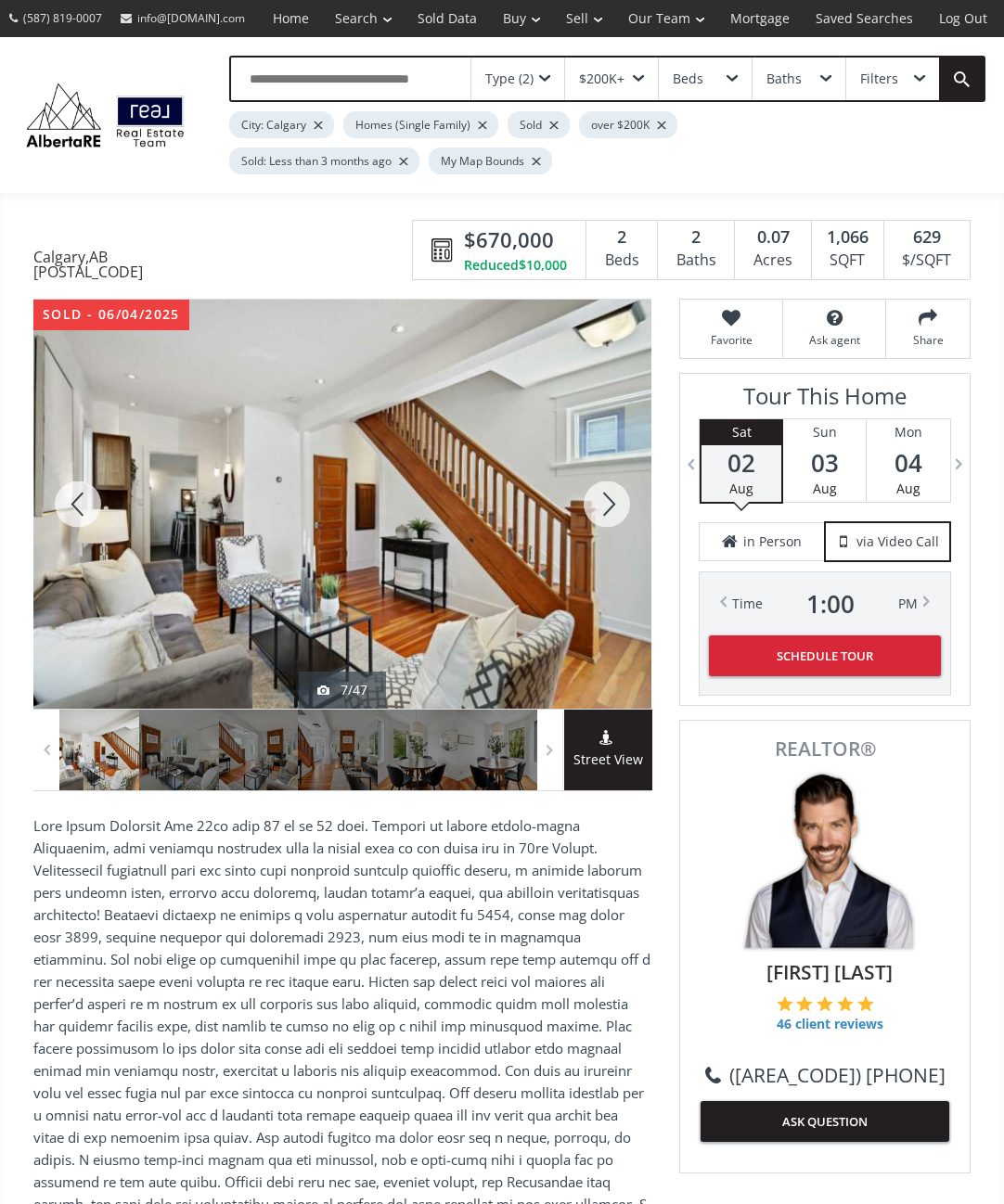 click at bounding box center [607, 504] 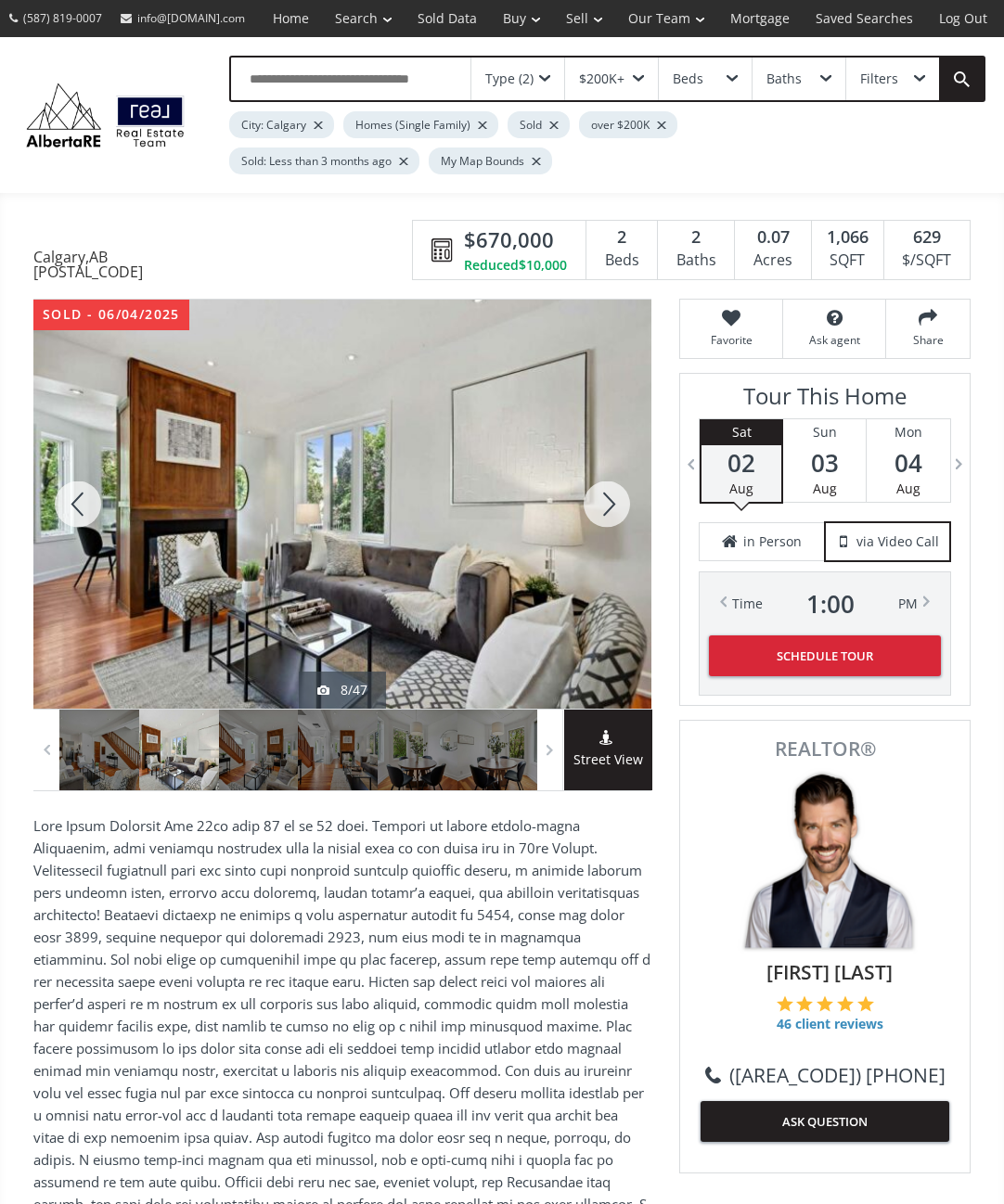 click at bounding box center (607, 504) 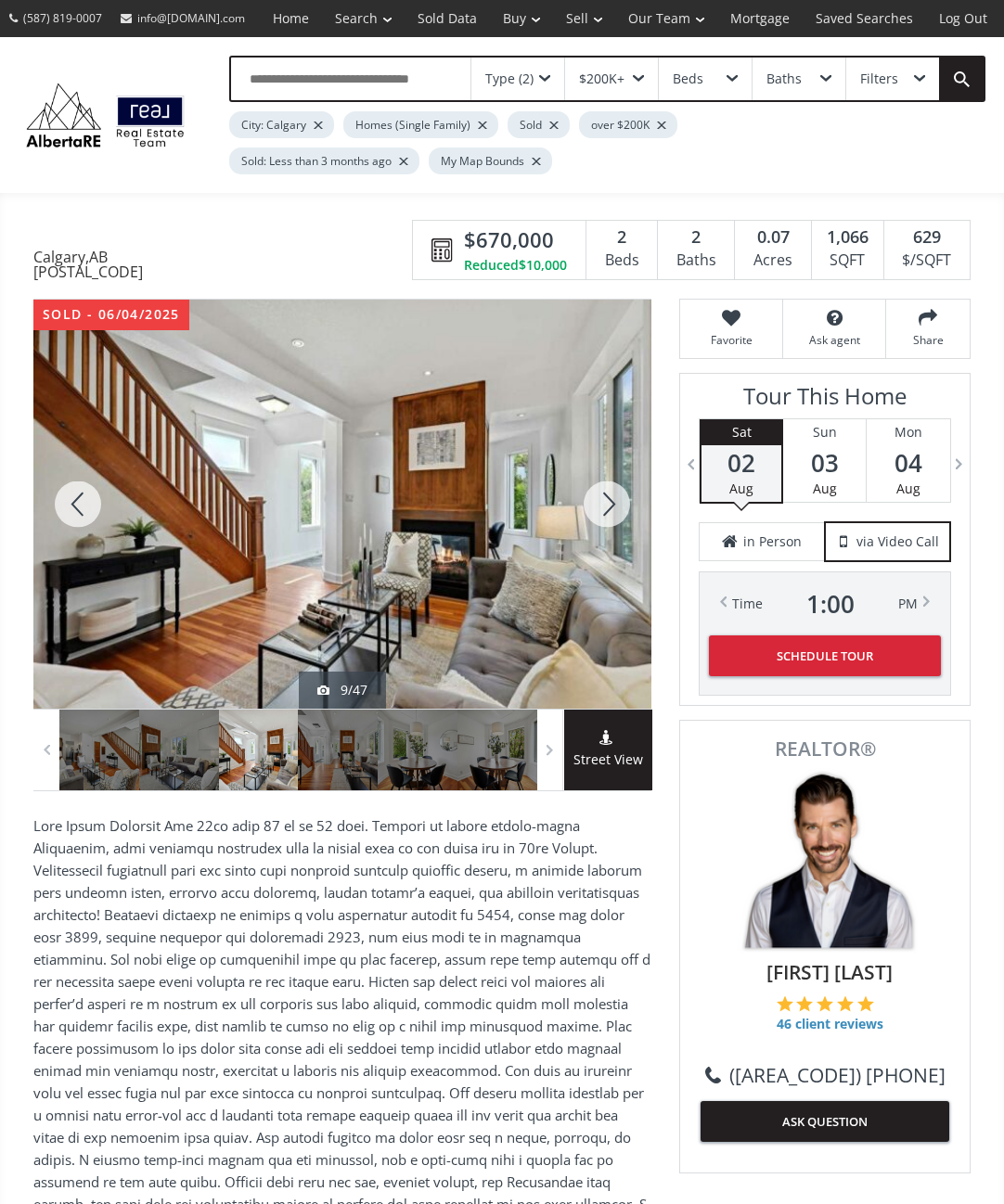 click at bounding box center [607, 504] 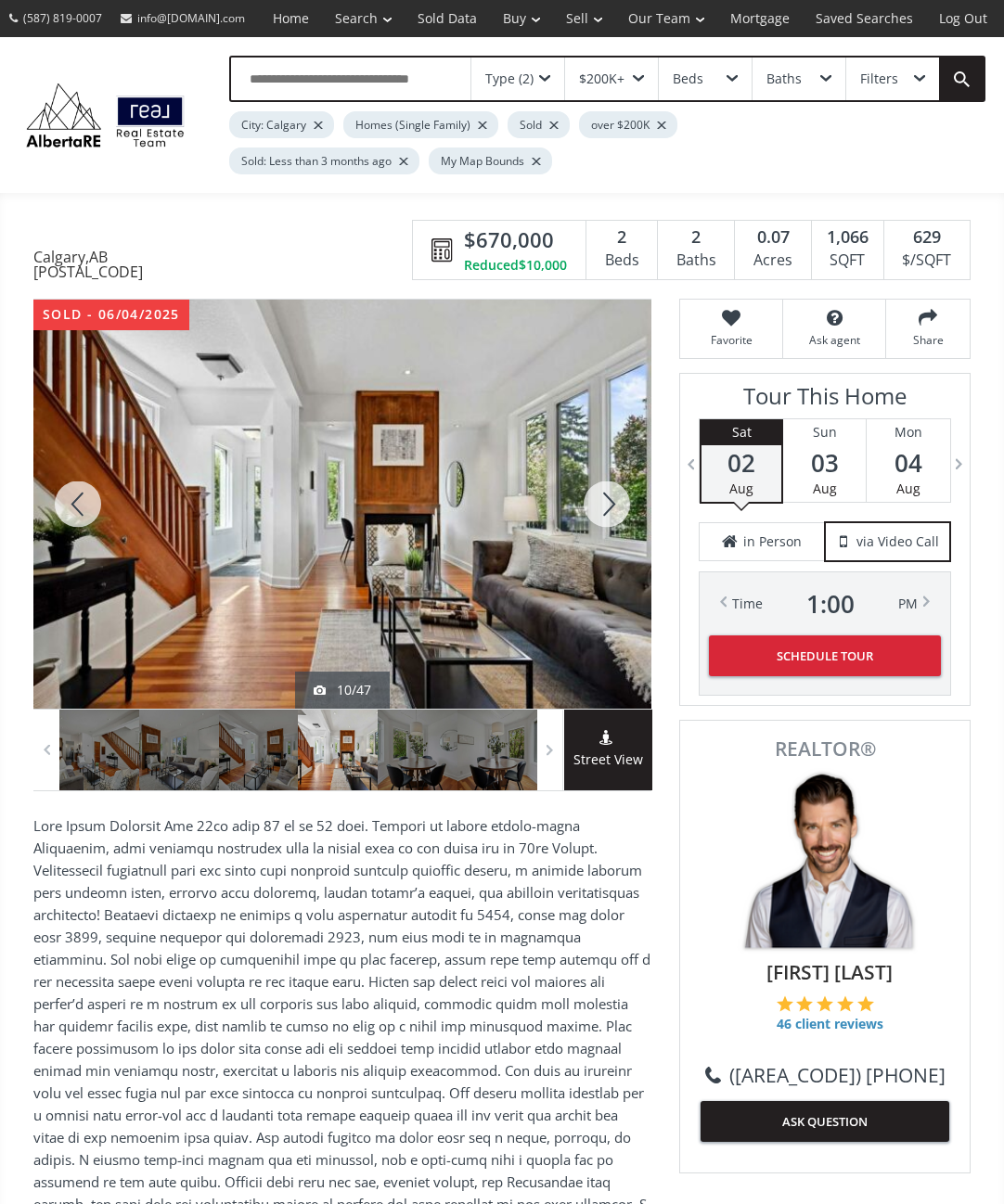 click at bounding box center [607, 504] 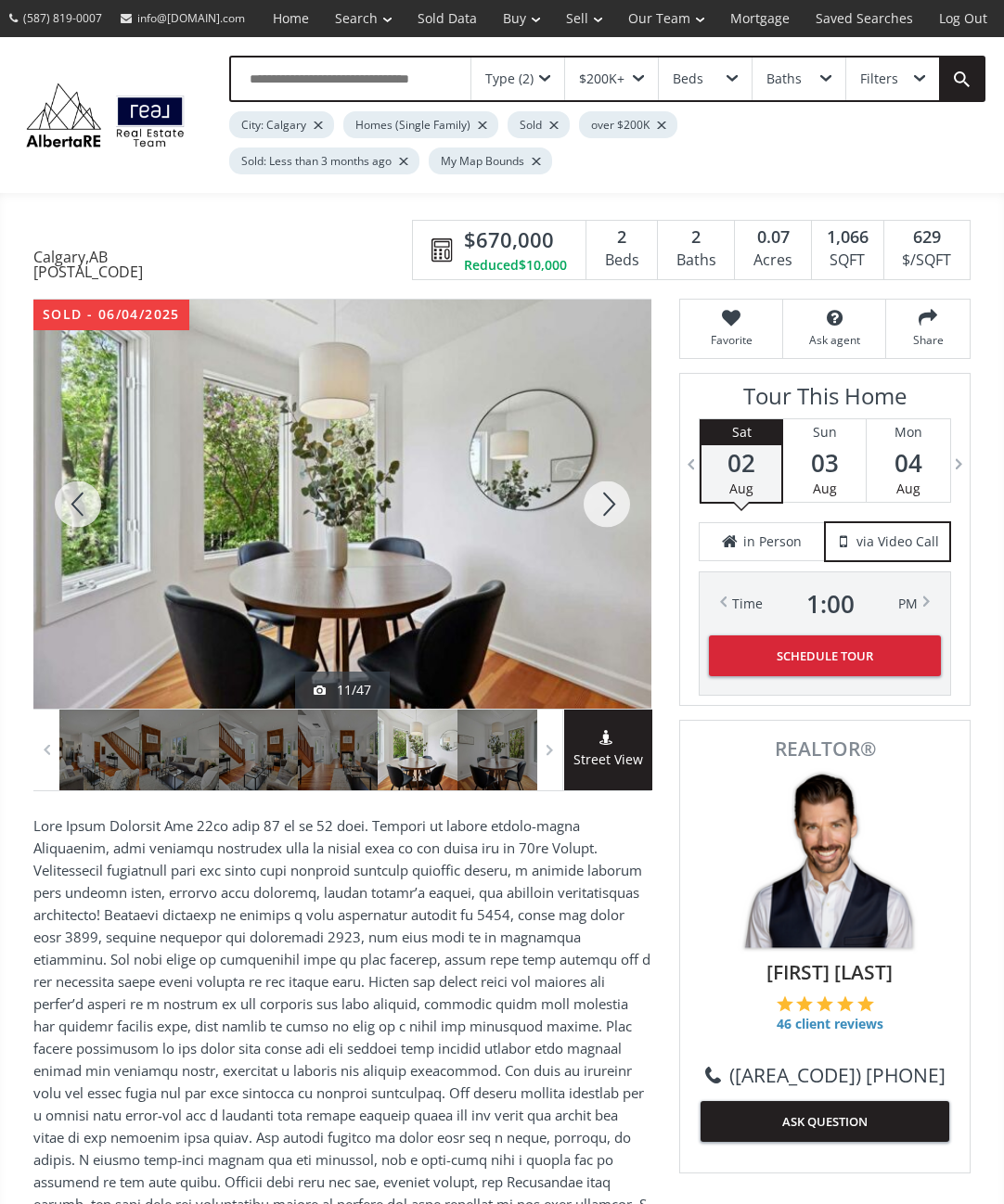 click at bounding box center (607, 504) 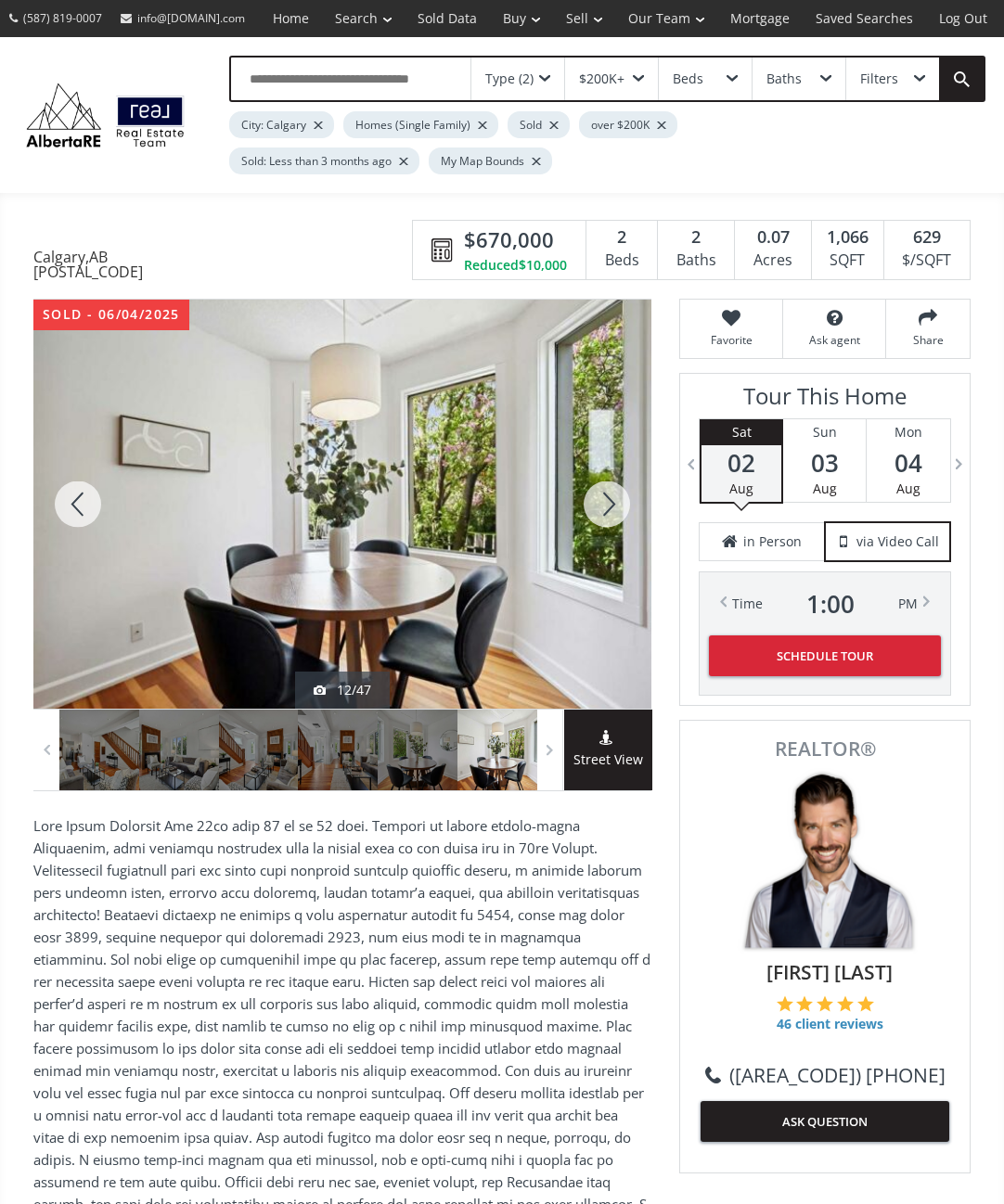 click at bounding box center (607, 504) 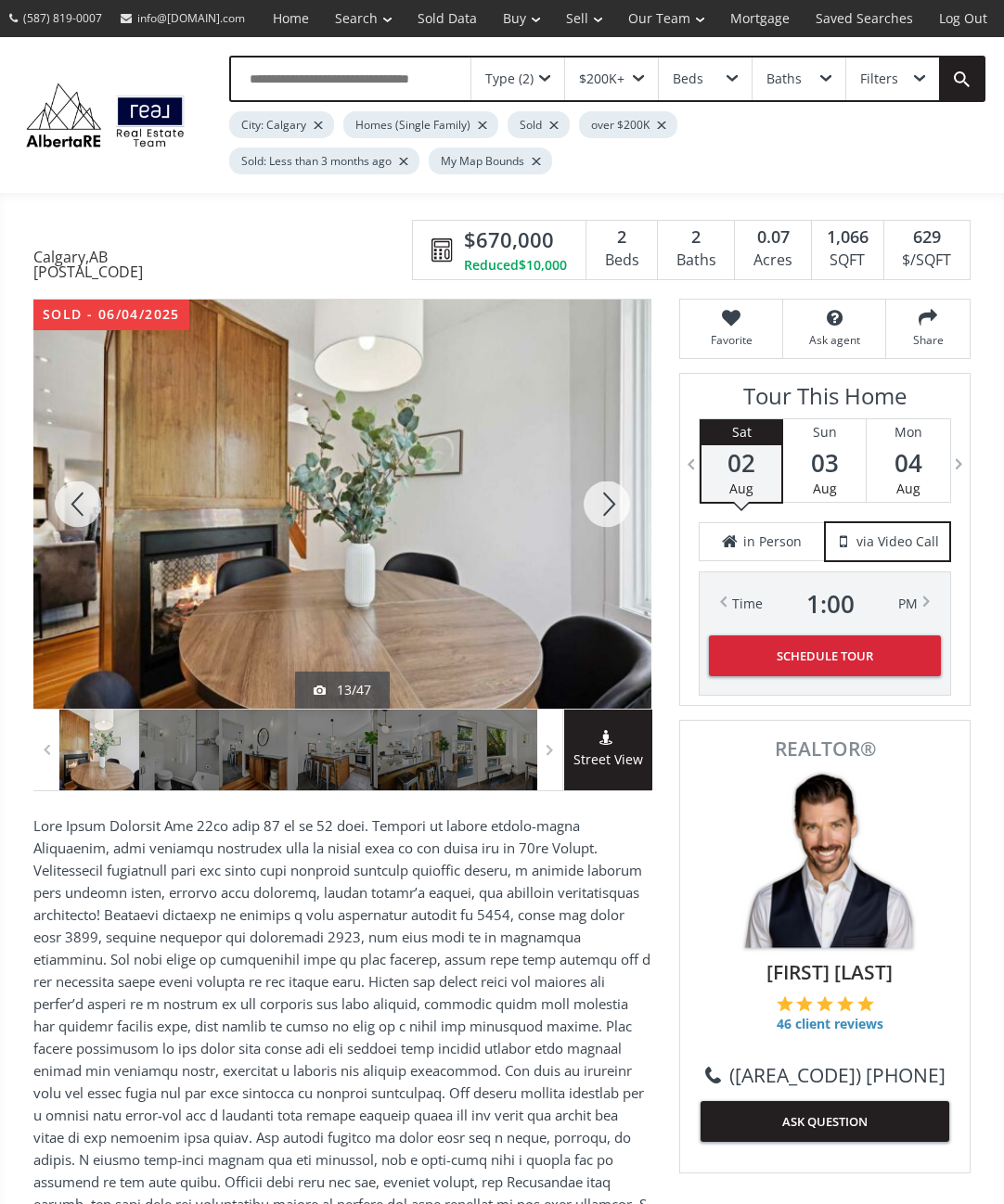 click at bounding box center [607, 504] 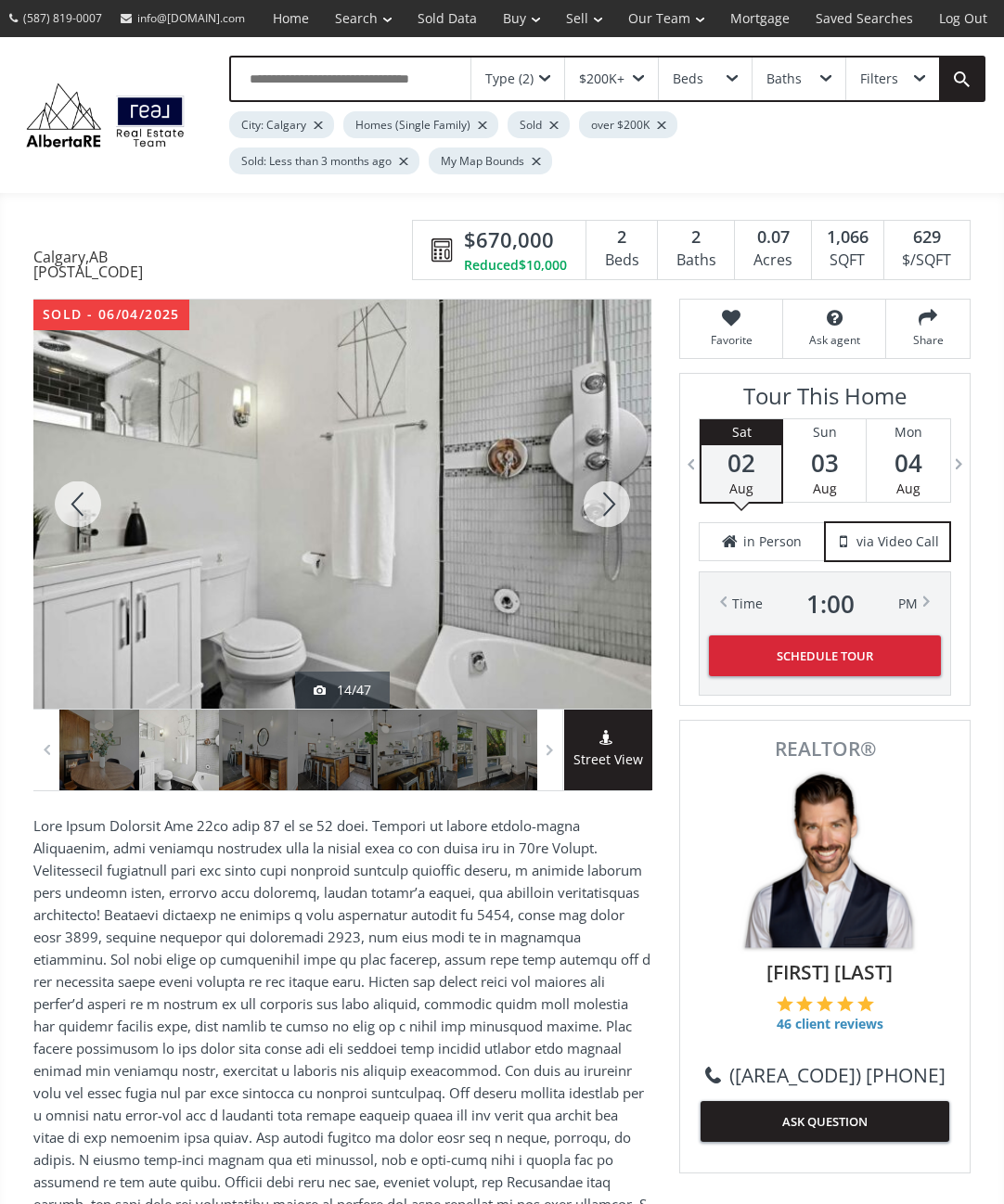 click at bounding box center (607, 504) 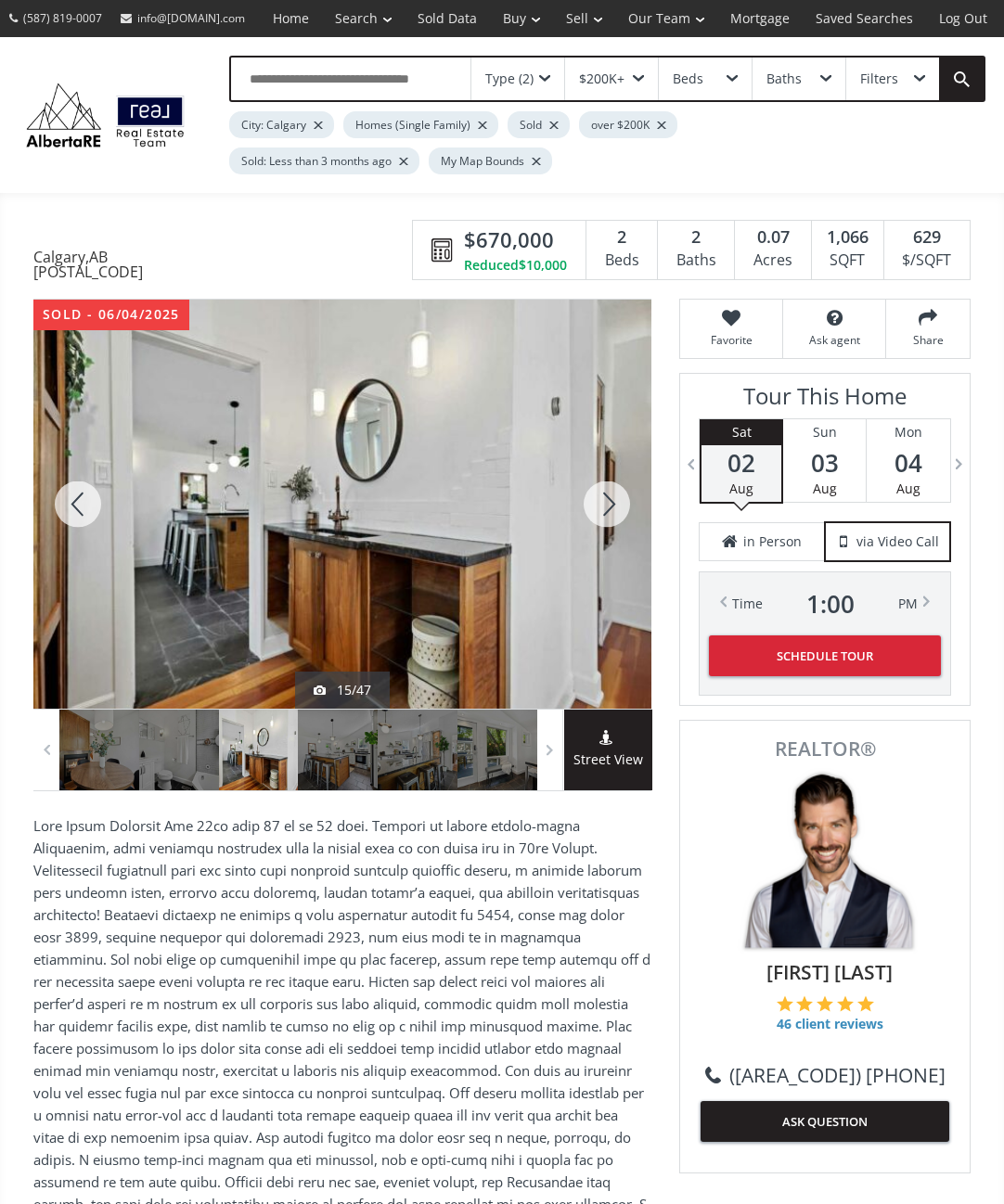 click at bounding box center (607, 504) 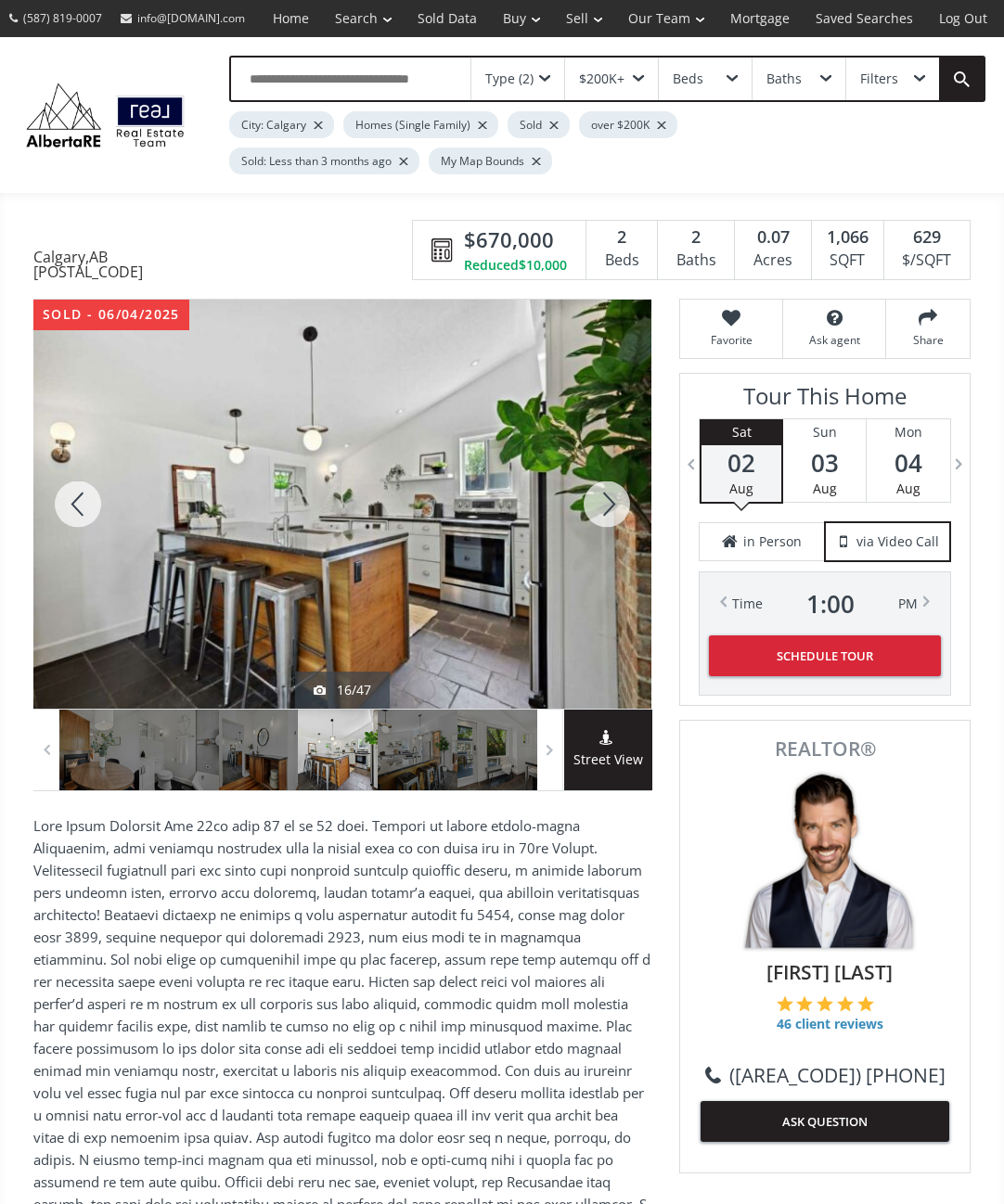 click at bounding box center [607, 504] 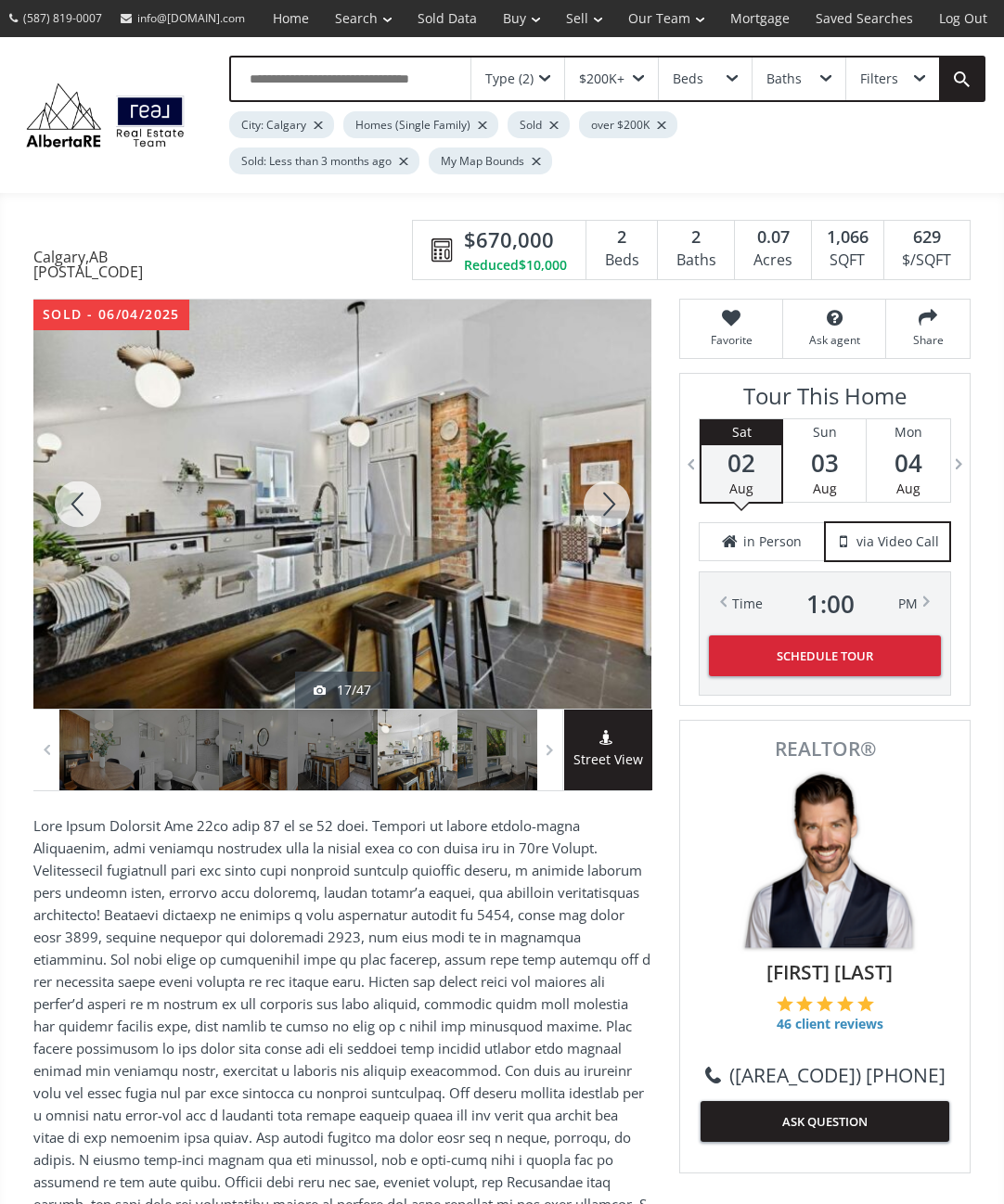 click at bounding box center (607, 504) 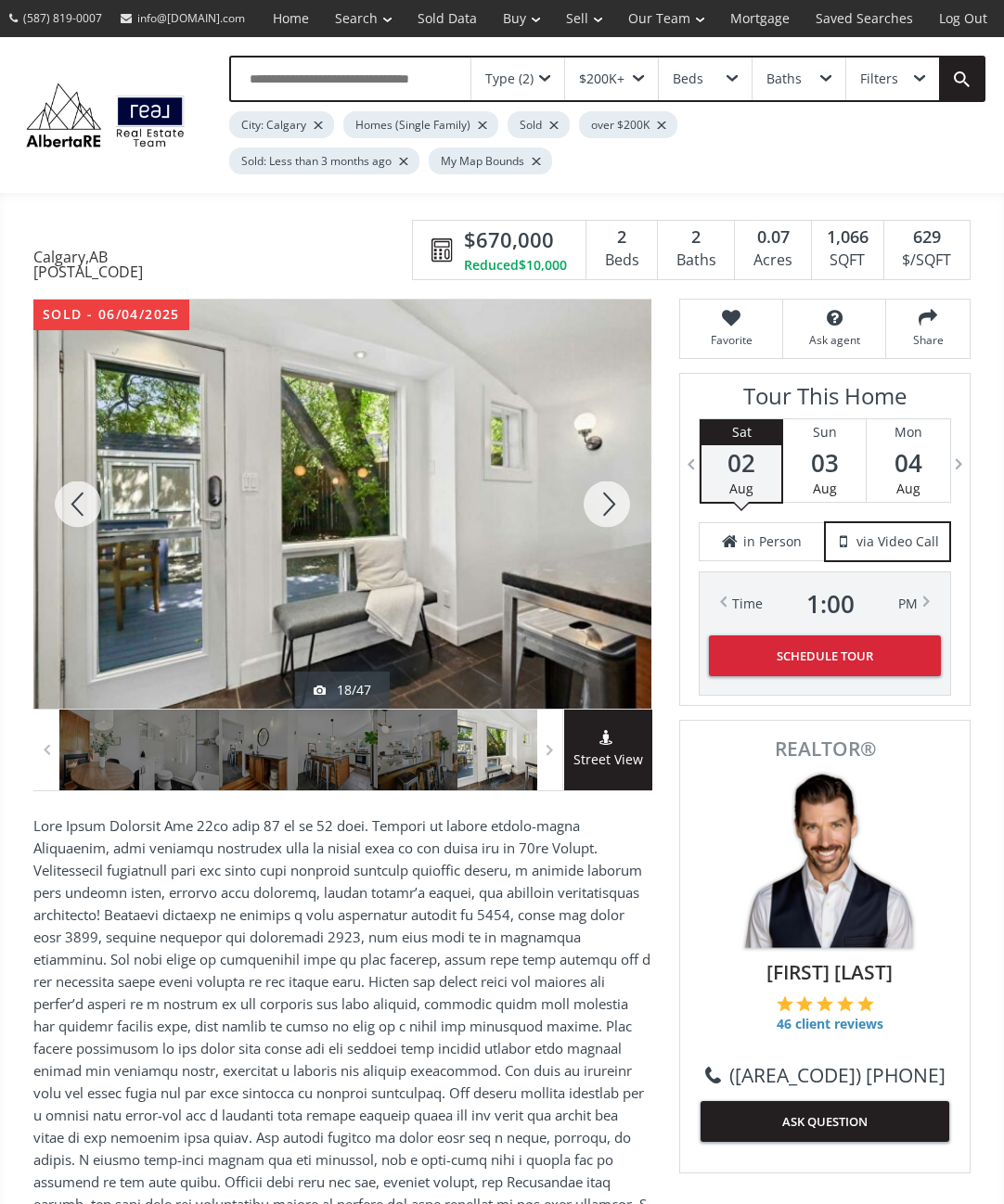 click at bounding box center [607, 504] 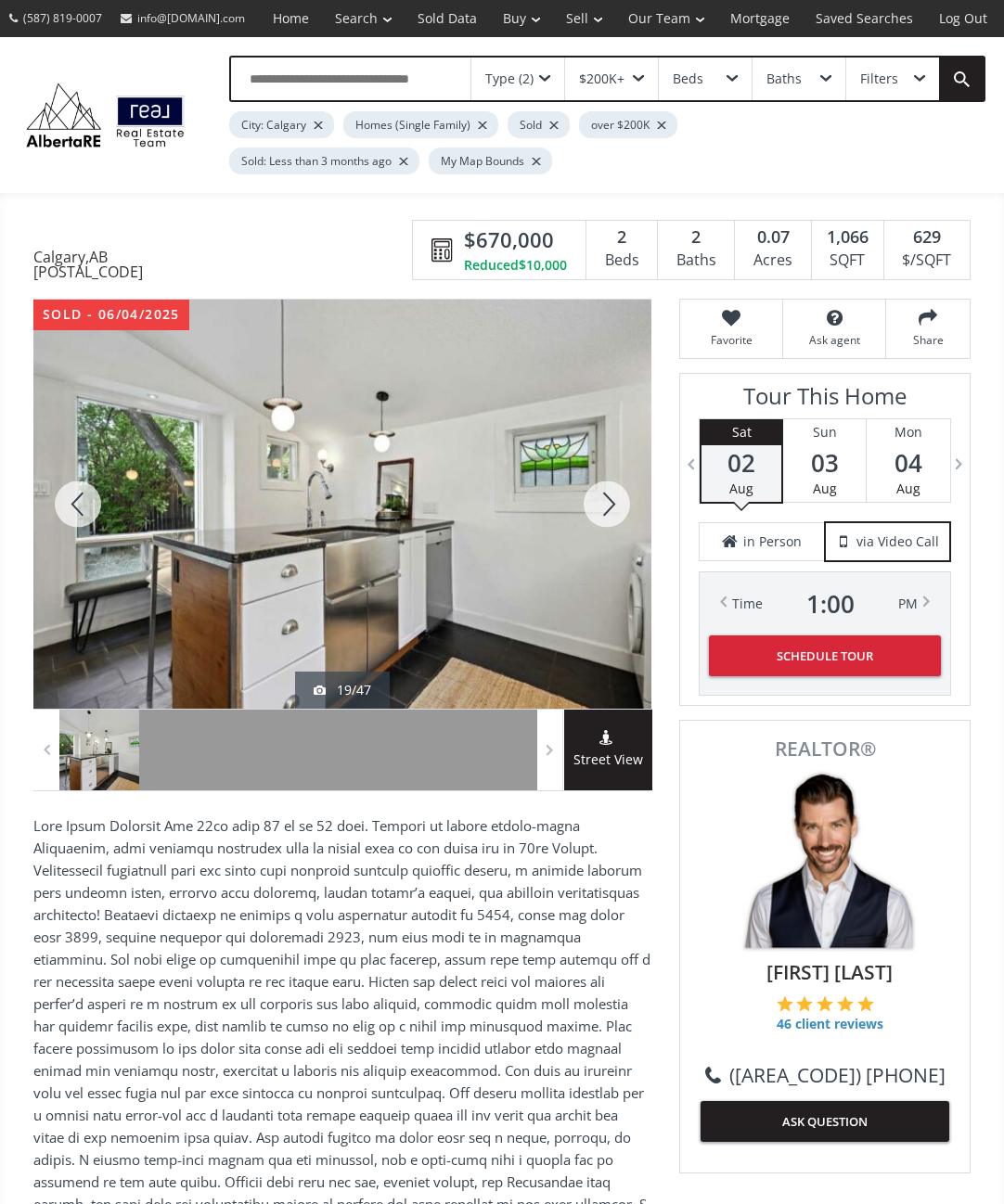 click at bounding box center [607, 504] 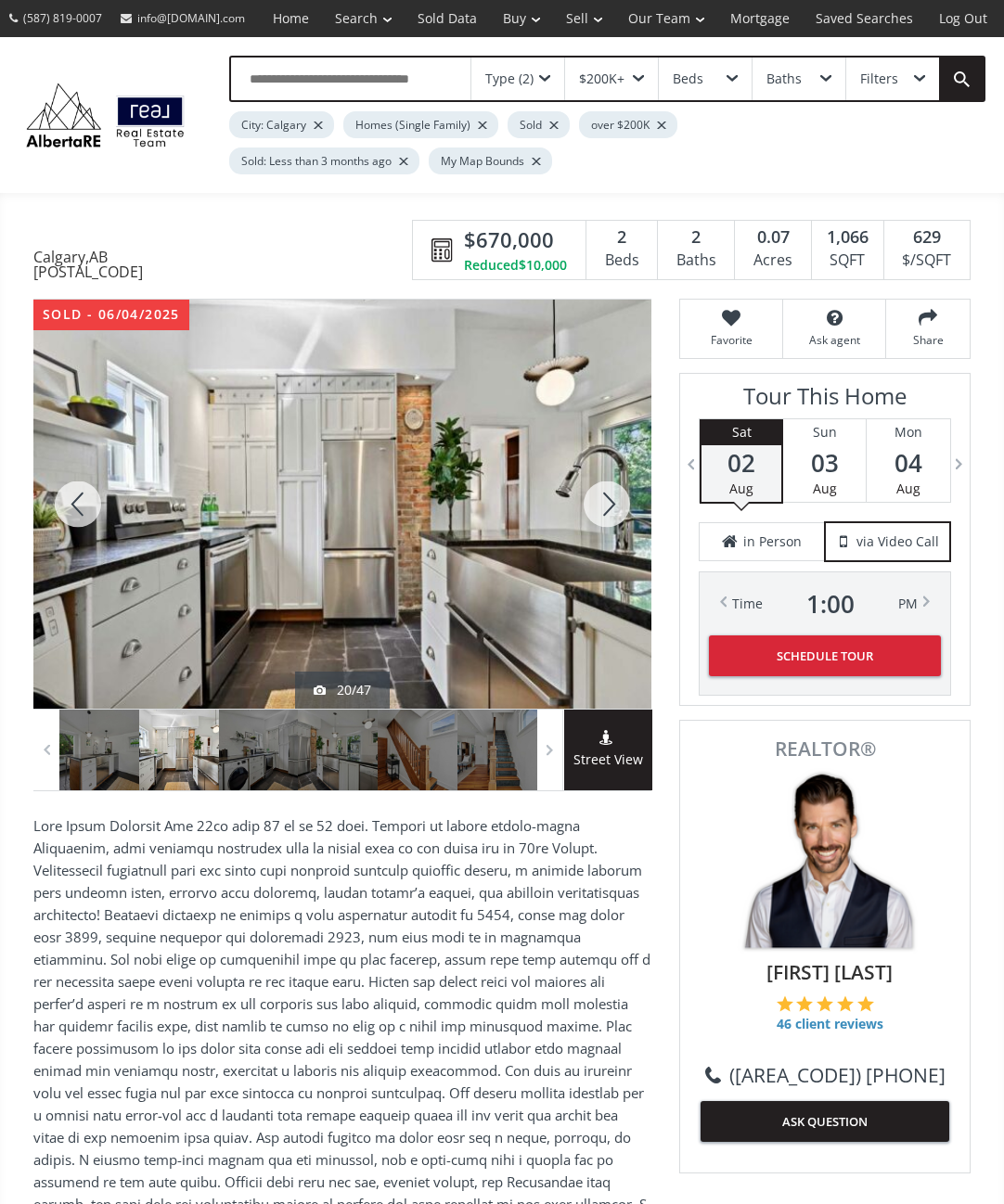 click at bounding box center [607, 504] 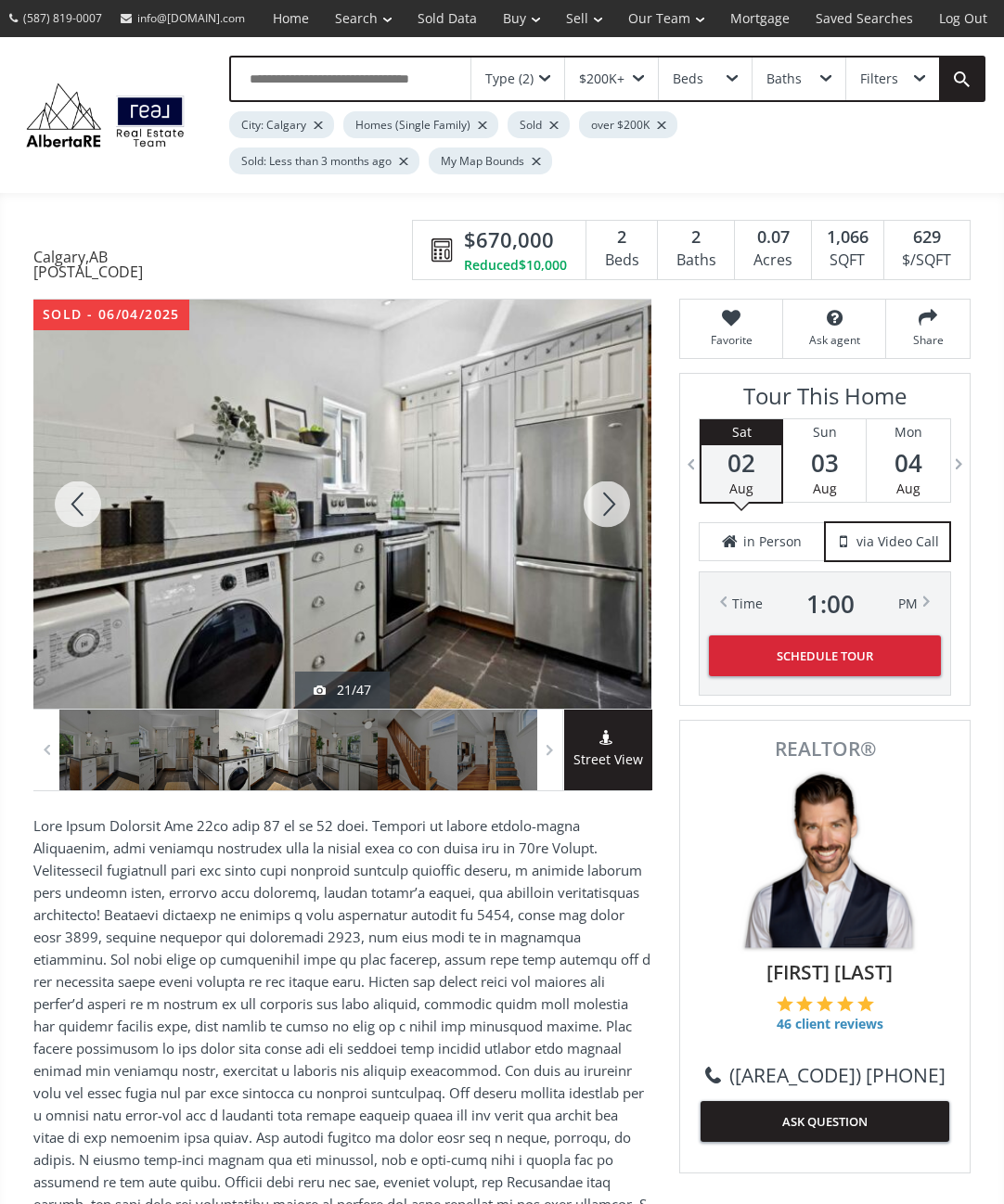 click at bounding box center [607, 504] 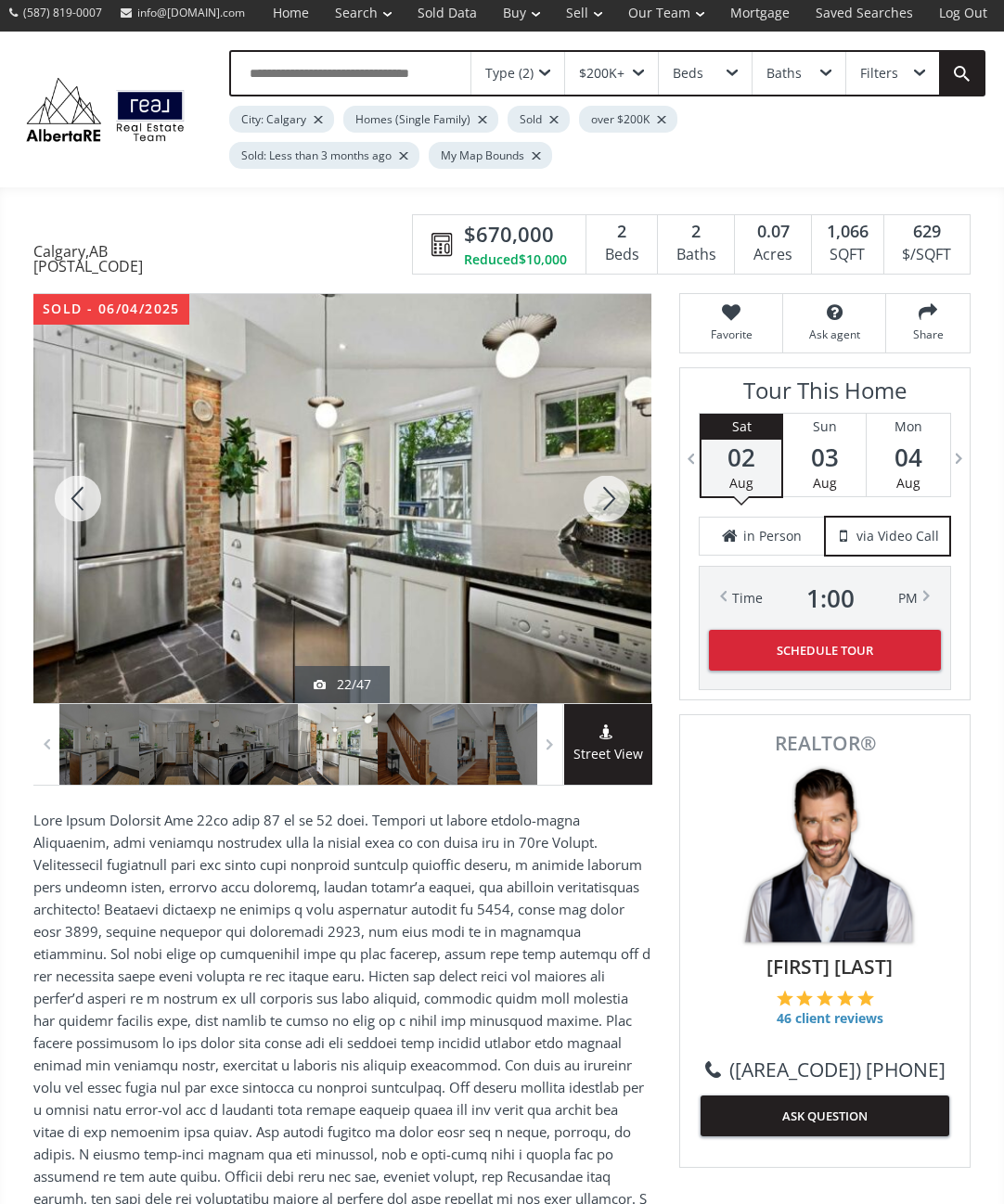 scroll, scrollTop: 0, scrollLeft: 0, axis: both 